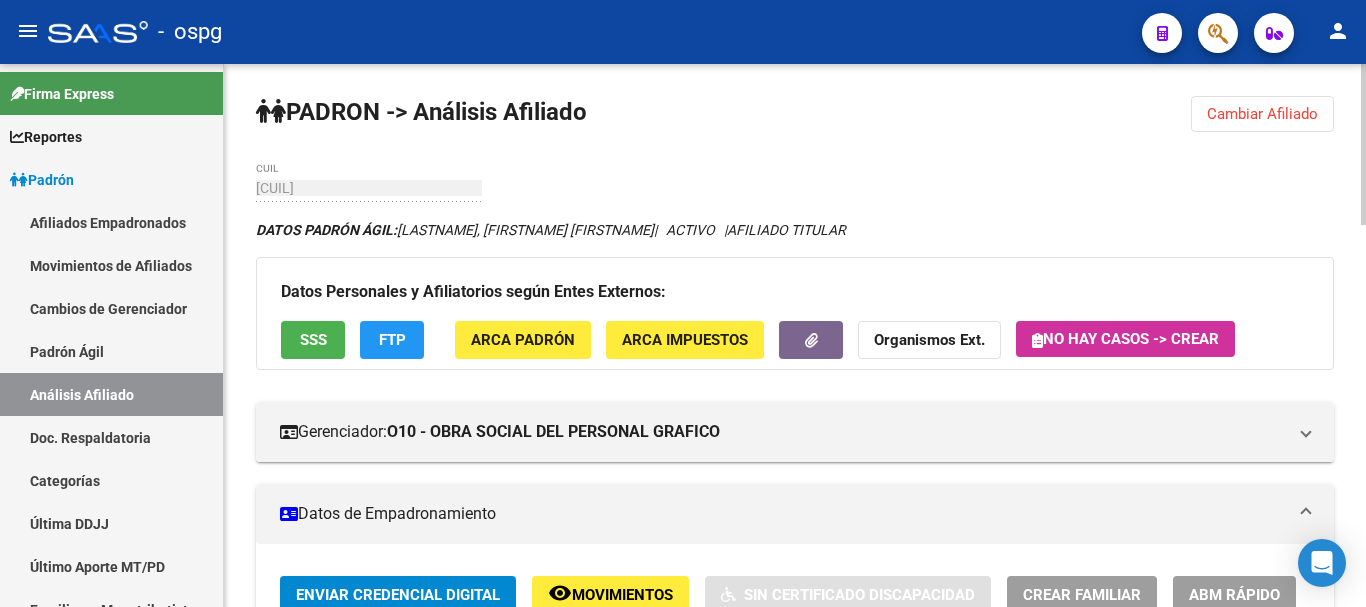 scroll, scrollTop: 0, scrollLeft: 0, axis: both 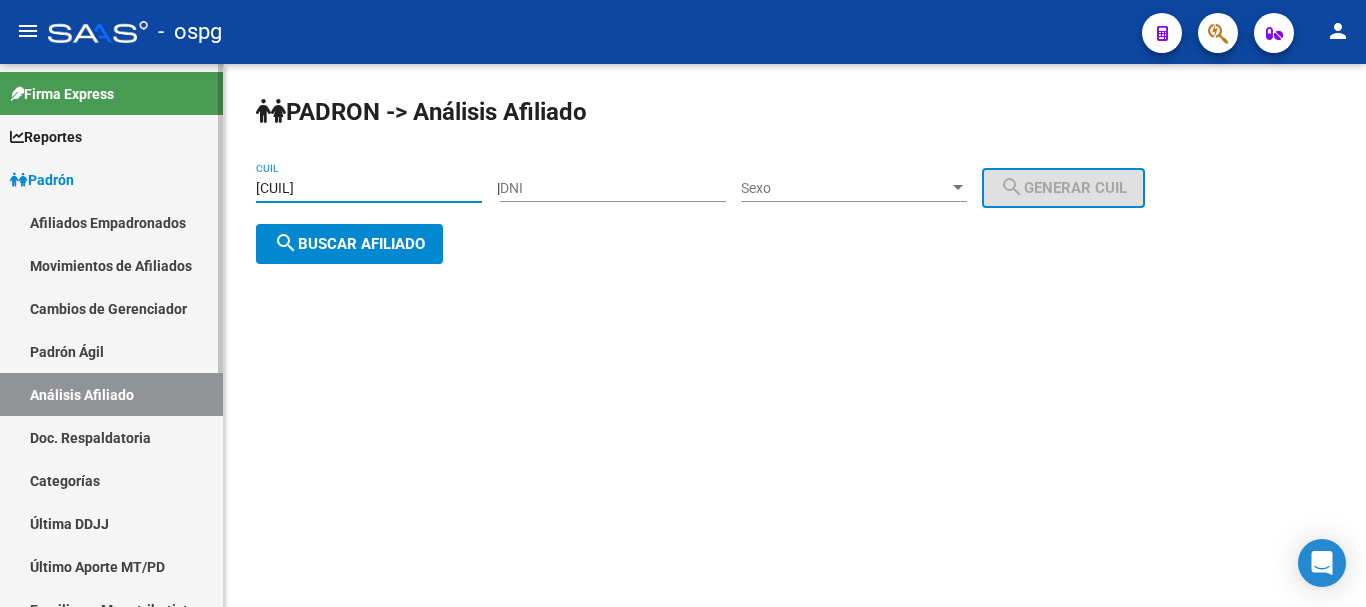 drag, startPoint x: 196, startPoint y: 198, endPoint x: 377, endPoint y: 184, distance: 181.54063 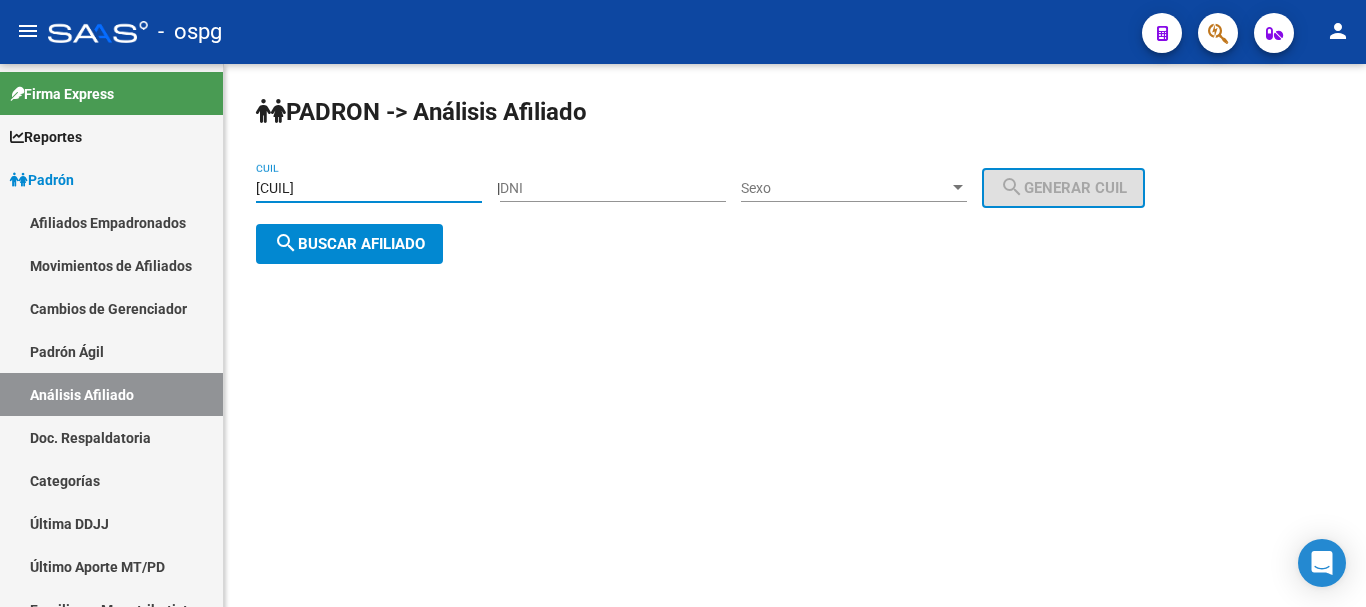 paste on "[CUIL]" 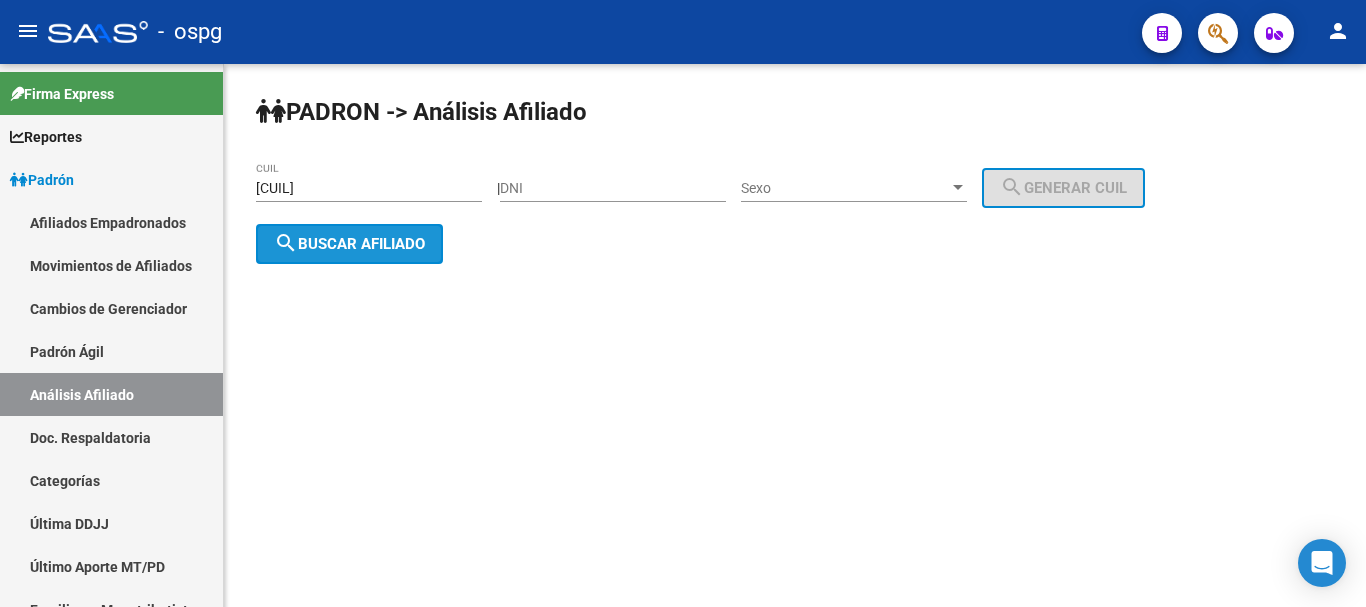 click on "search  Buscar afiliado" 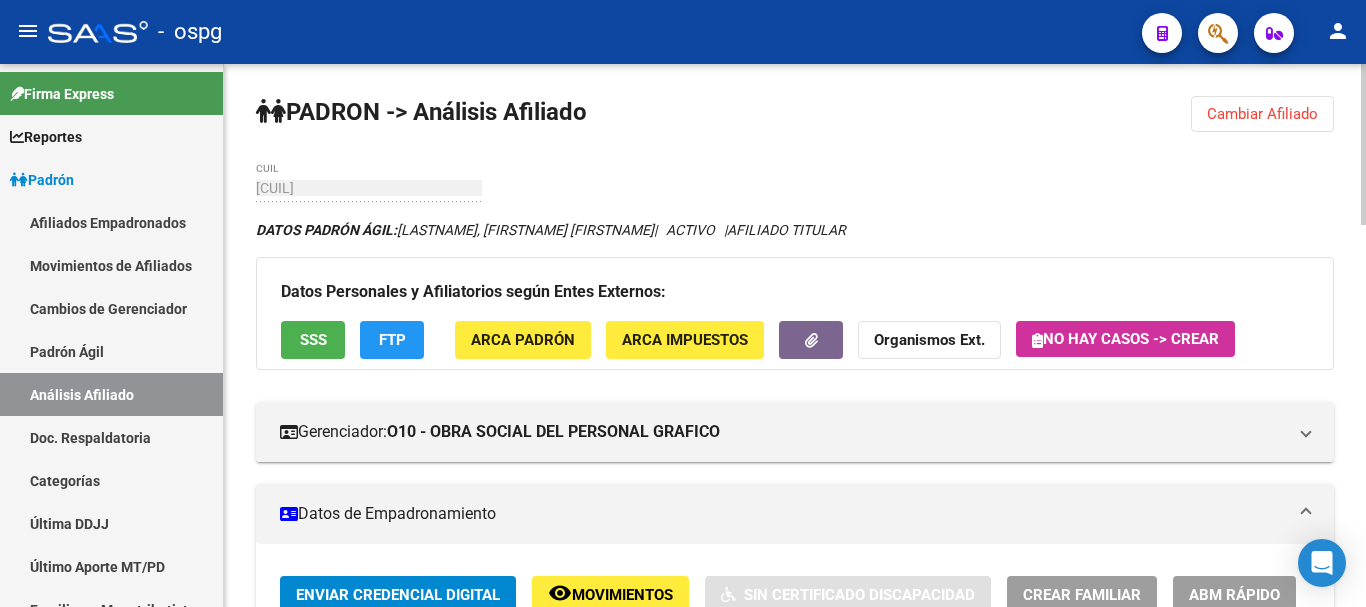click on "SSS" 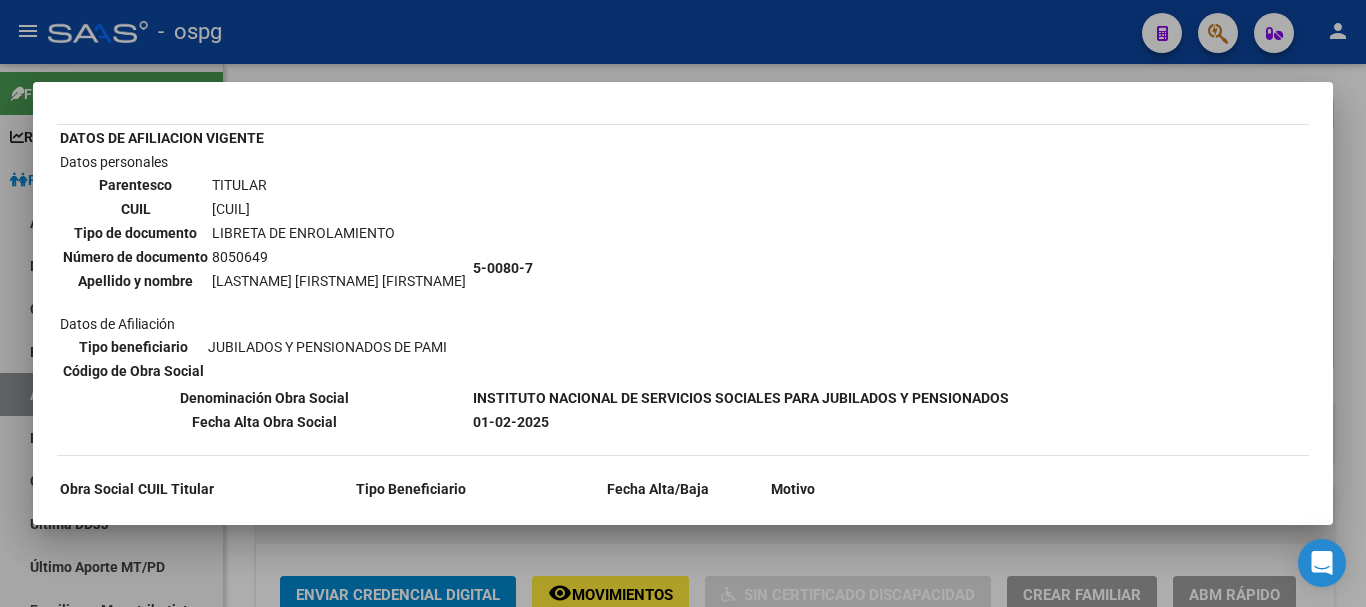 scroll, scrollTop: 184, scrollLeft: 0, axis: vertical 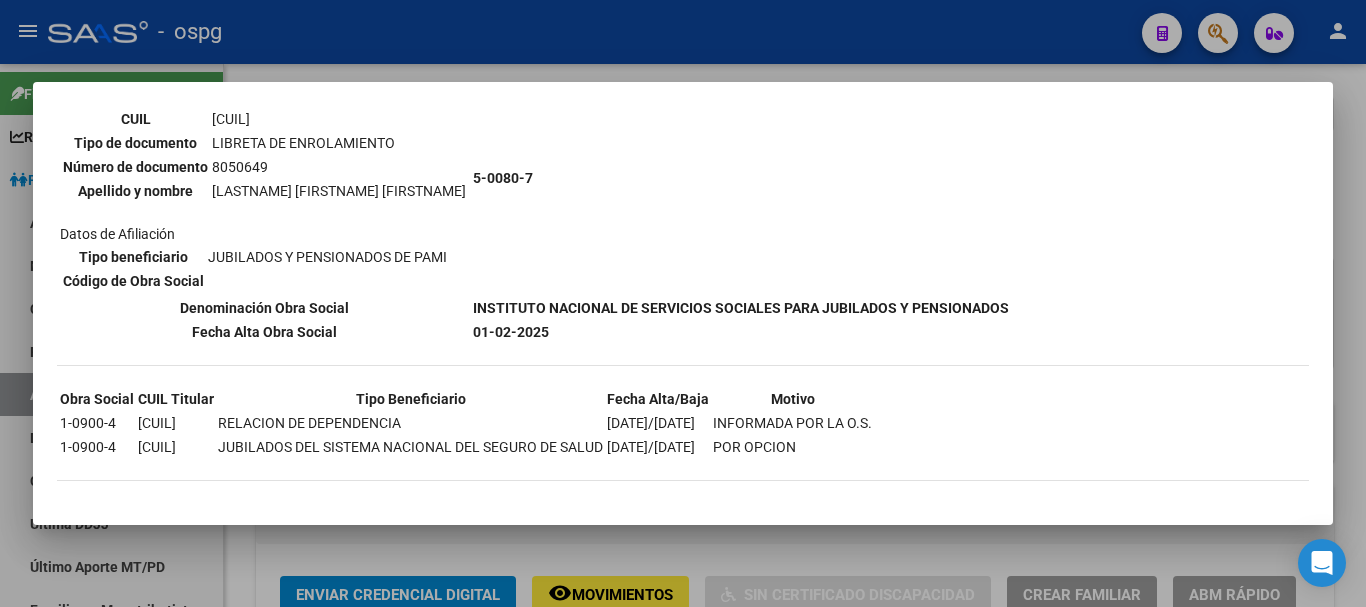 click at bounding box center [683, 303] 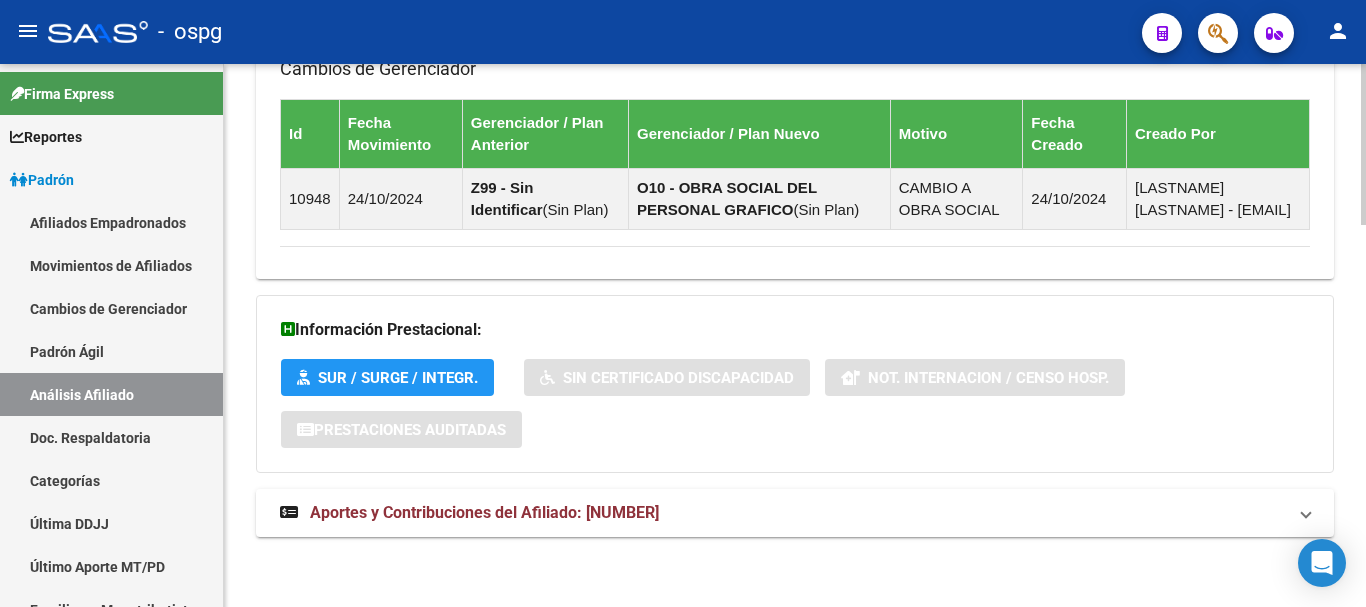drag, startPoint x: 473, startPoint y: 512, endPoint x: 642, endPoint y: 478, distance: 172.3862 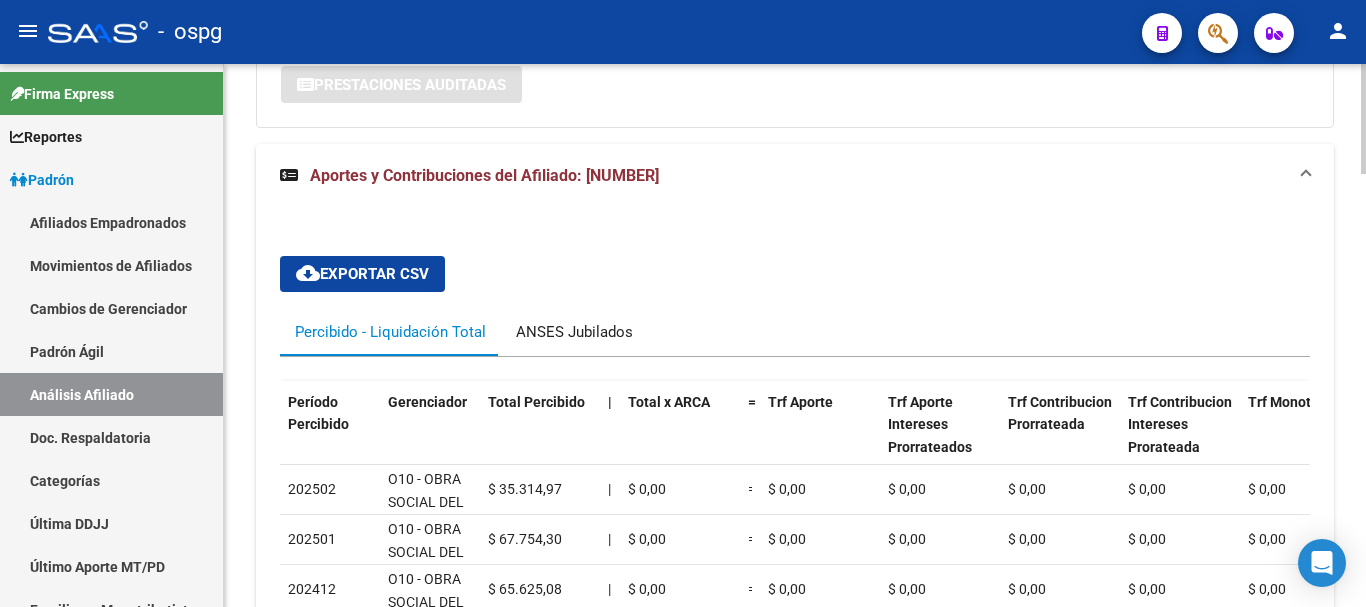 drag, startPoint x: 599, startPoint y: 324, endPoint x: 792, endPoint y: 308, distance: 193.66208 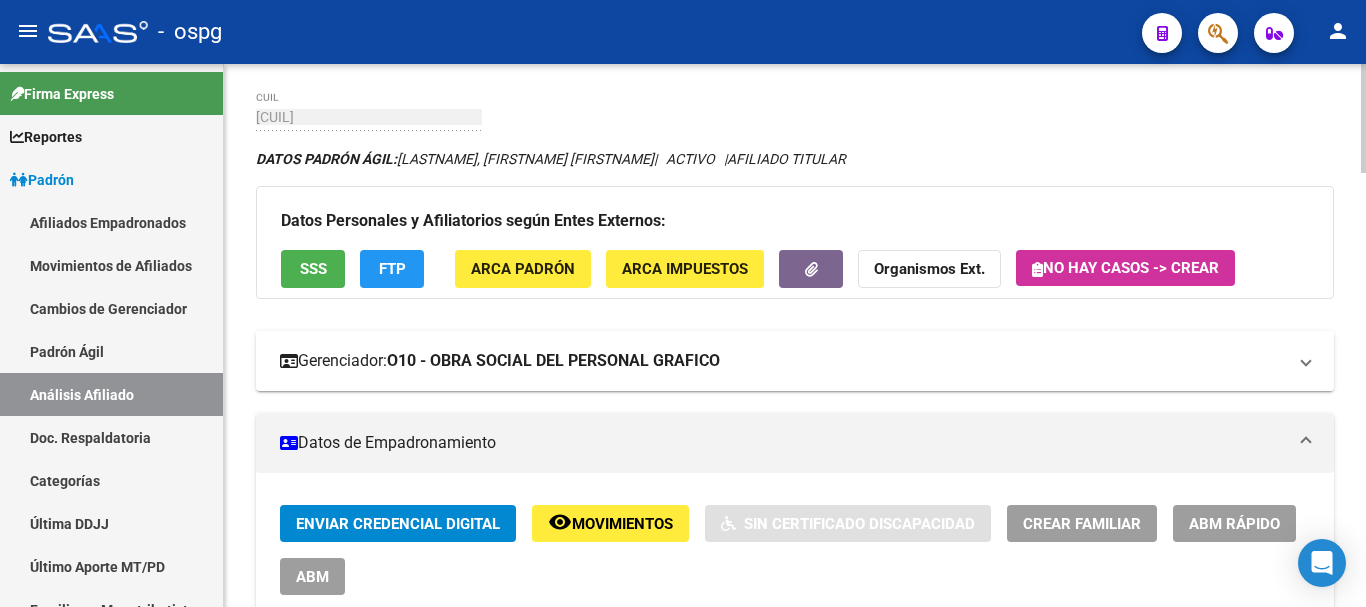 scroll, scrollTop: 100, scrollLeft: 0, axis: vertical 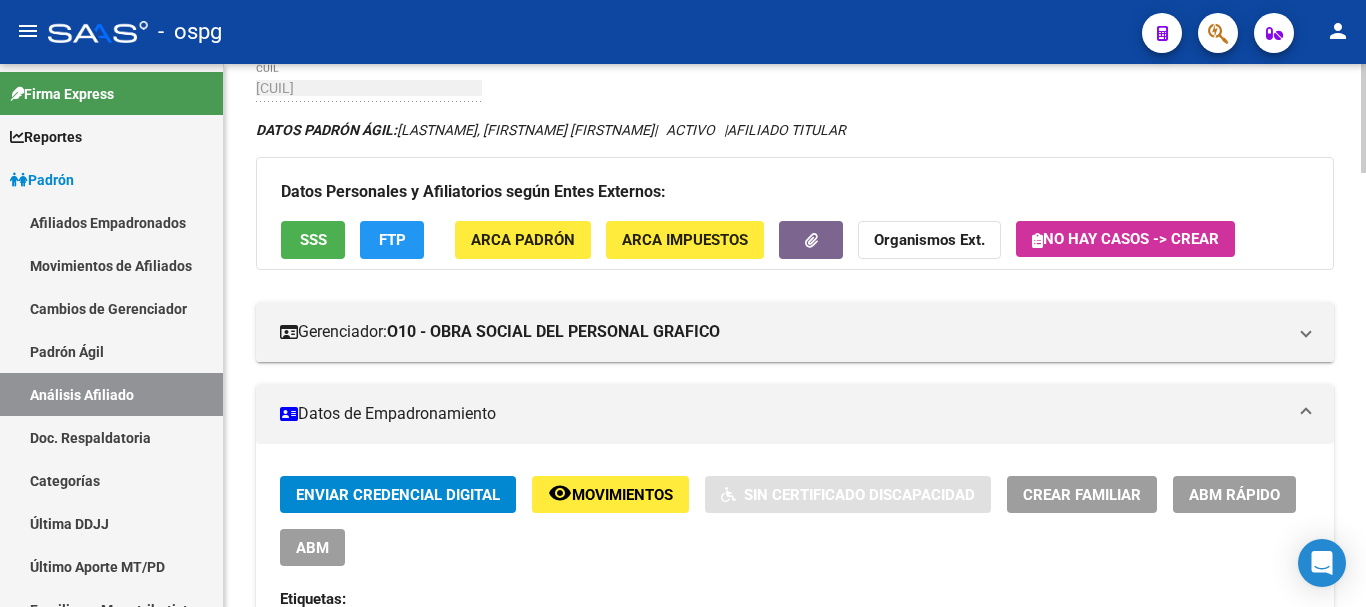 click on "FTP" 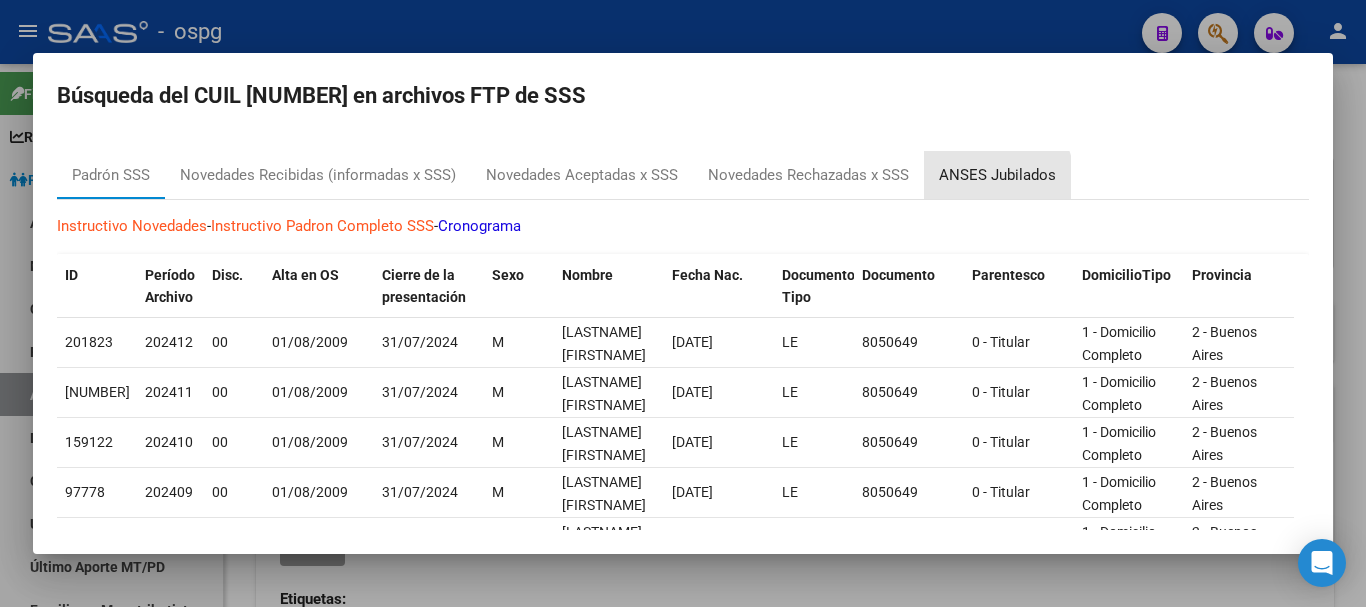 click on "ANSES Jubilados" at bounding box center (997, 175) 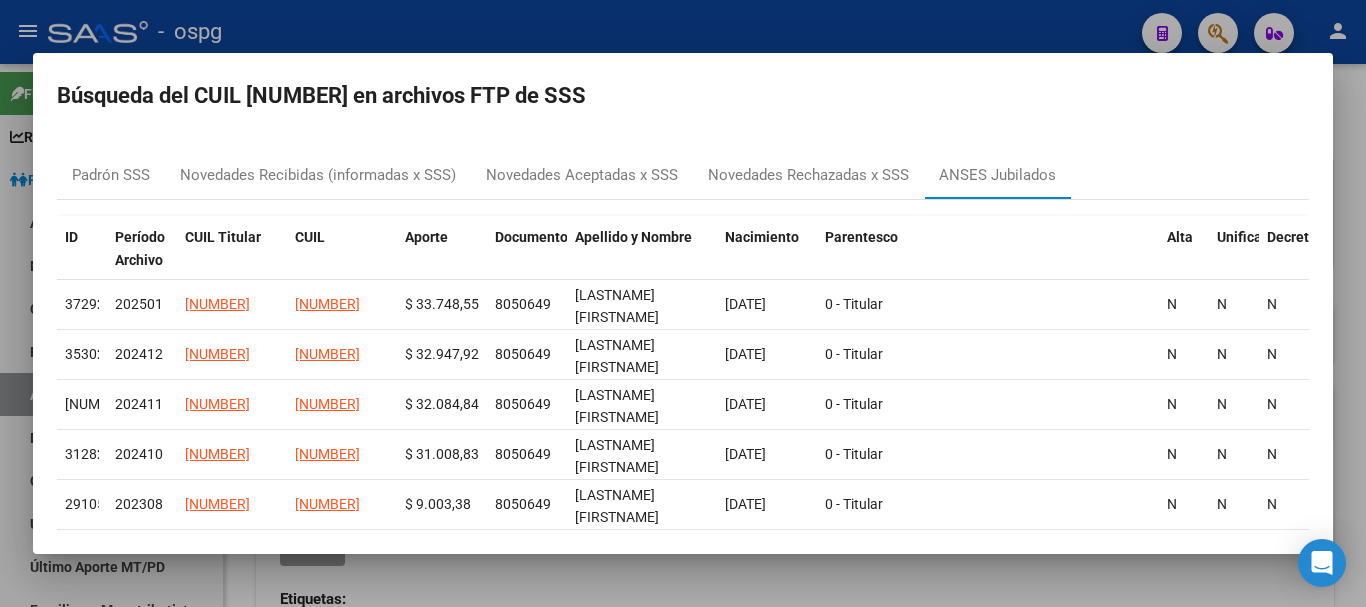 click at bounding box center [683, 303] 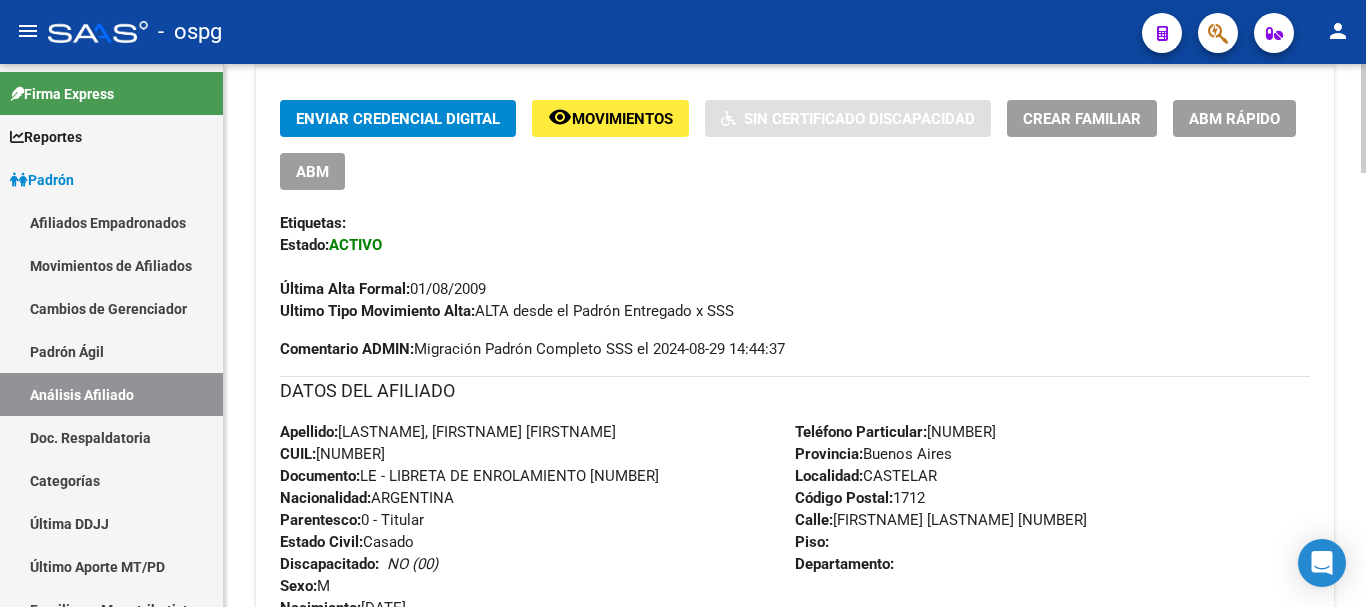 scroll, scrollTop: 200, scrollLeft: 0, axis: vertical 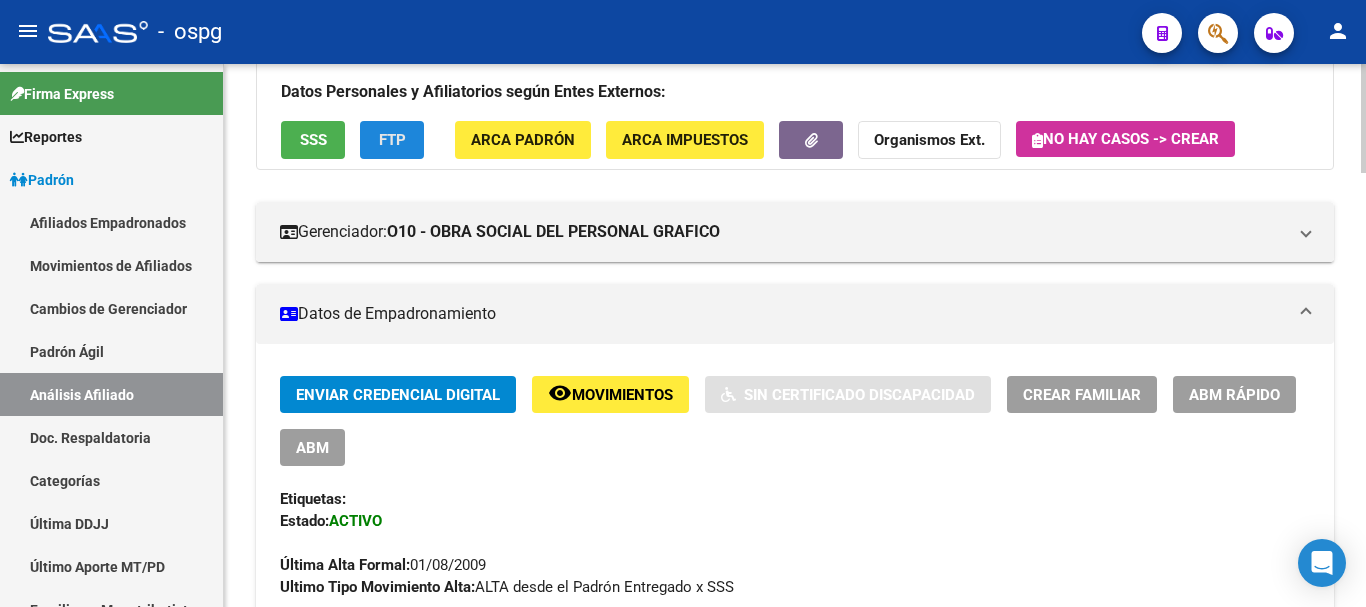 click on "FTP" 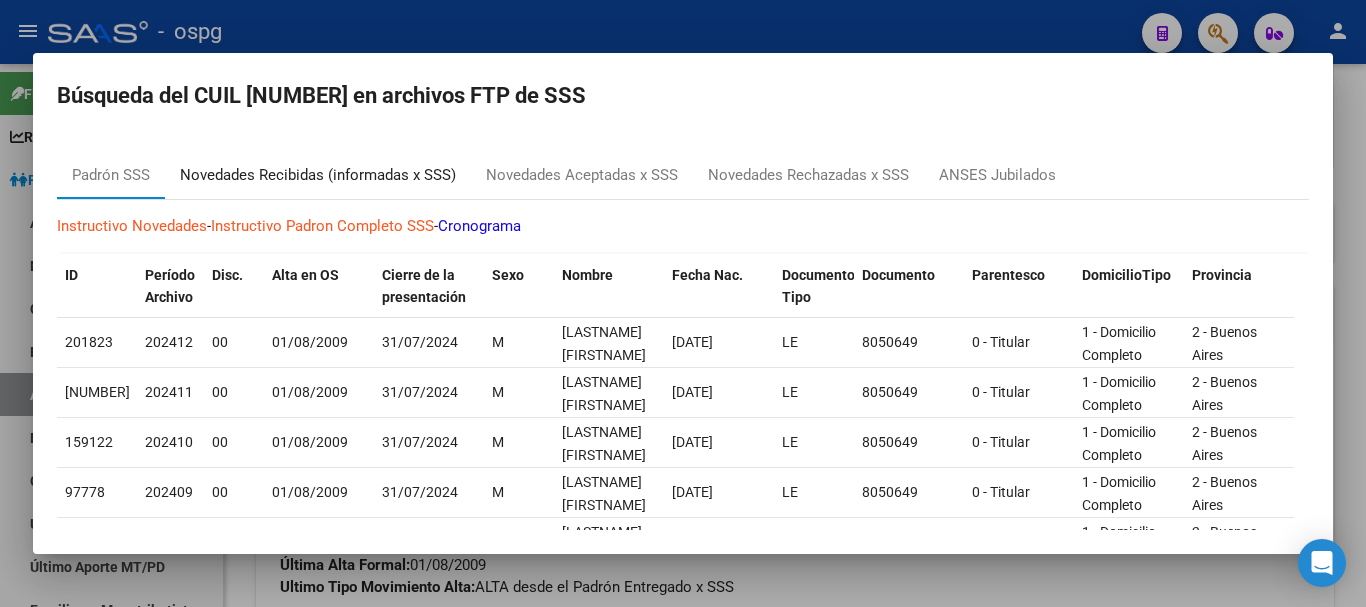 click on "Novedades Recibidas (informadas x SSS)" at bounding box center [318, 175] 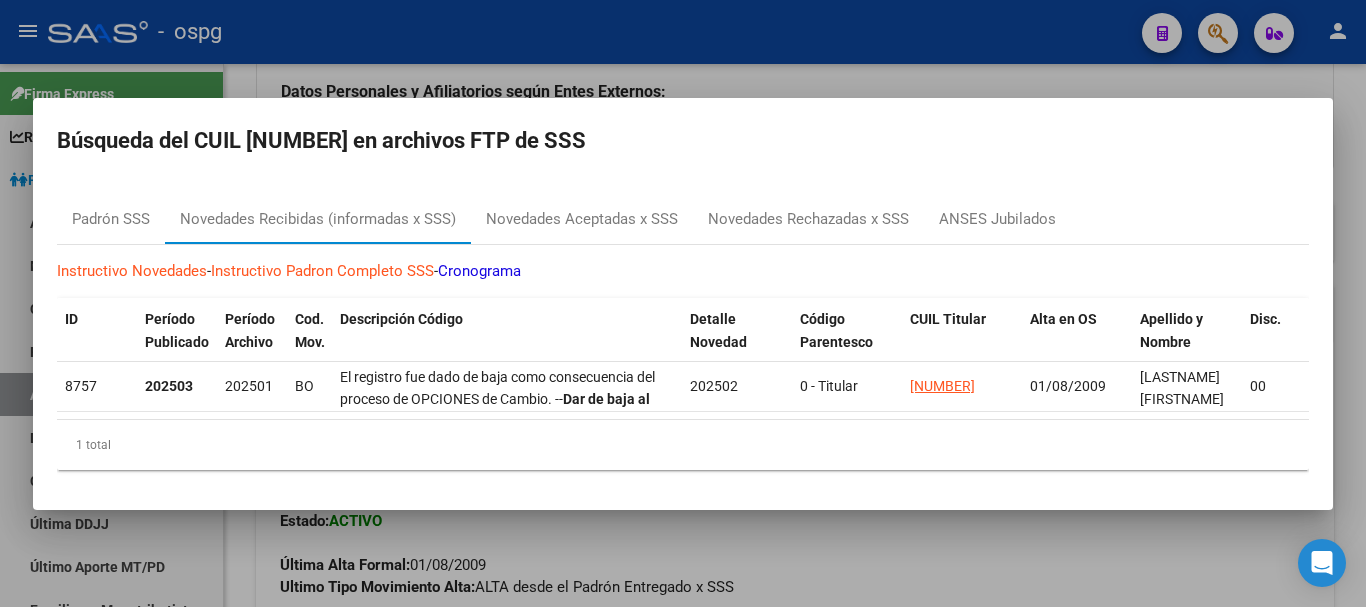 click at bounding box center (683, 303) 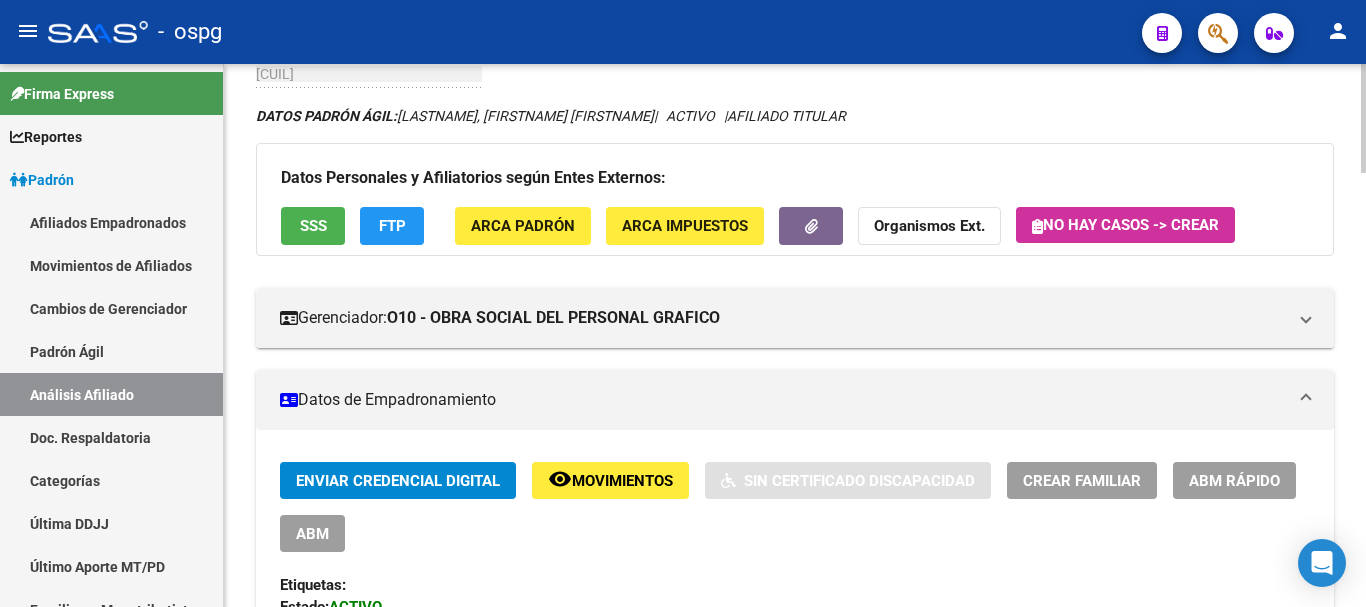 scroll, scrollTop: 0, scrollLeft: 0, axis: both 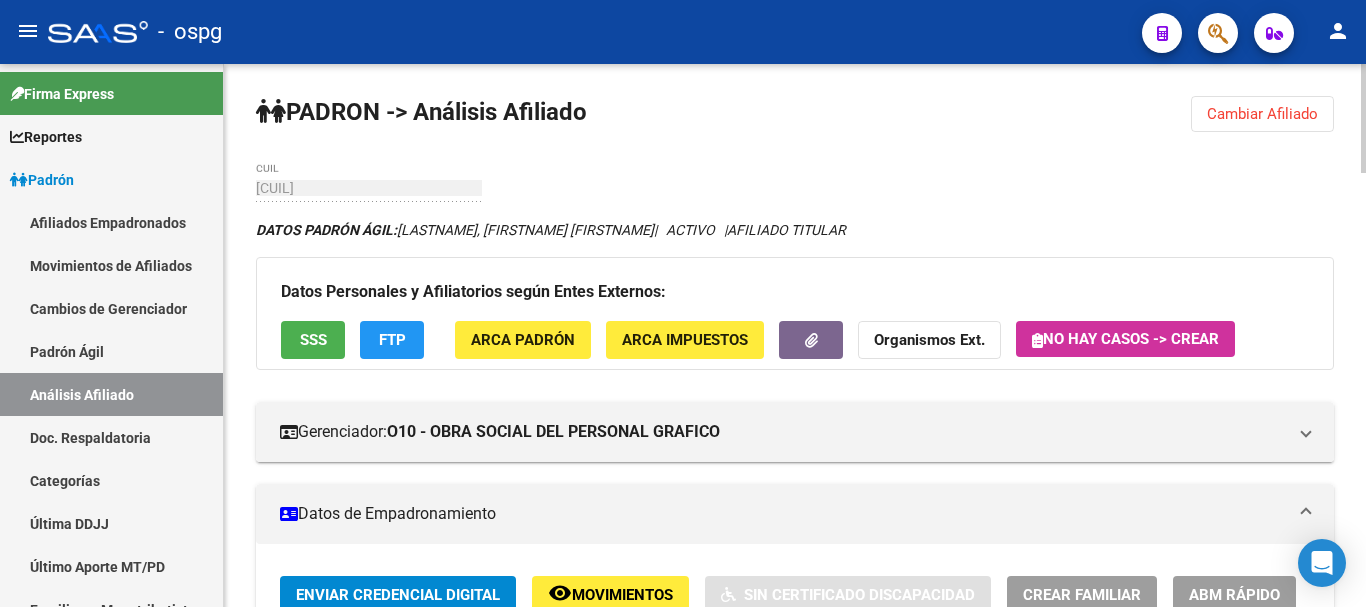 click on "Cambiar Afiliado" 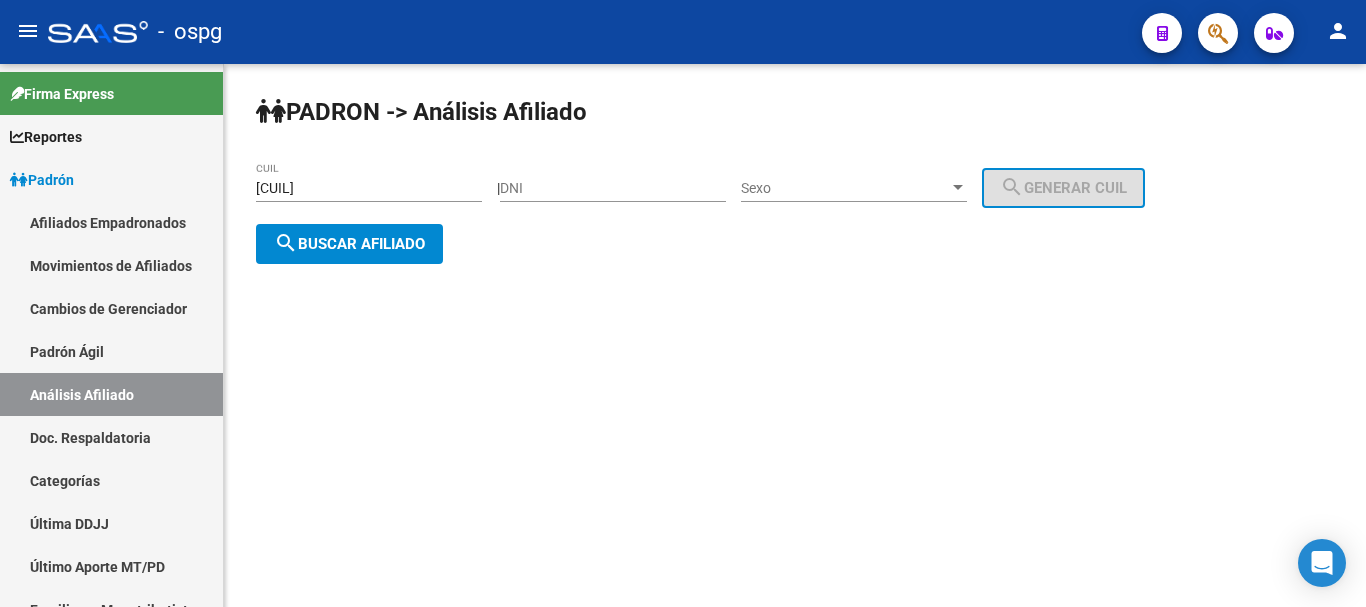 click on "search  Buscar afiliado" 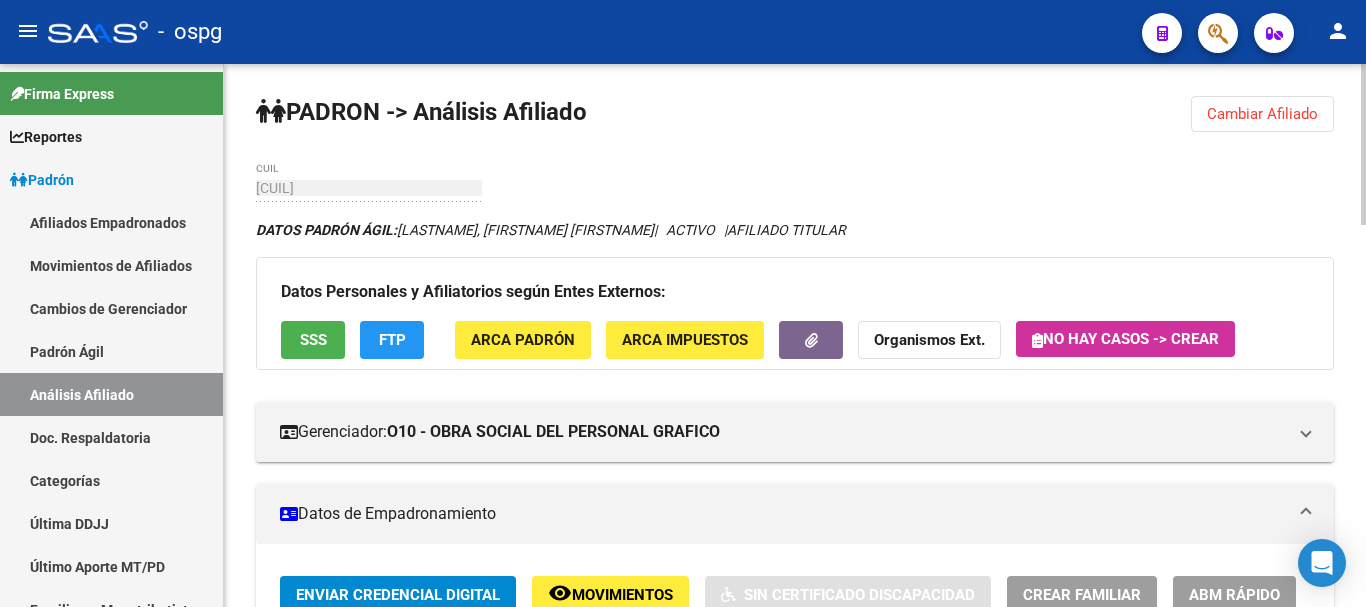 click on "PADRON -> Análisis Afiliado  Cambiar Afiliado
[CUIL] CUIL DATOS PADRÓN ÁGIL:  [LASTNAME], [FIRSTNAME]               |   ACTIVO   |     AFILIADO TITULAR  Datos Personales y Afiliatorios según Entes Externos: SSS FTP ARCA Padrón ARCA Impuestos Organismos Ext.   No hay casos -> Crear
Gerenciador:      O10 - OBRA SOCIAL DEL PERSONAL GRAFICO Atención telefónica: Atención emergencias: Otros Datos Útiles:    Datos de Empadronamiento  Enviar Credencial Digital remove_red_eye Movimientos    Sin Certificado Discapacidad Crear Familiar ABM Rápido ABM Etiquetas: Estado: ACTIVO Última Alta Formal:  [DATE] Ultimo Tipo Movimiento Alta:  ALTA desde el Padrón Entregado x SSS Comentario ADMIN:  Migración Padrón Completo SSS el [DATE] [TIME] DATOS DEL AFILIADO Apellido:   [LASTNAME], [FIRSTNAME]          CUIL:  [CUIL] Documento:  LE - LIBRETA DE ENROLAMIENTO [NUMBER]  Nacionalidad:  ARGENTINA Parentesco:  0 - Titular Estado Civil:  Casado Discapacitado:    NO (00) Sexo:  M Edad:" 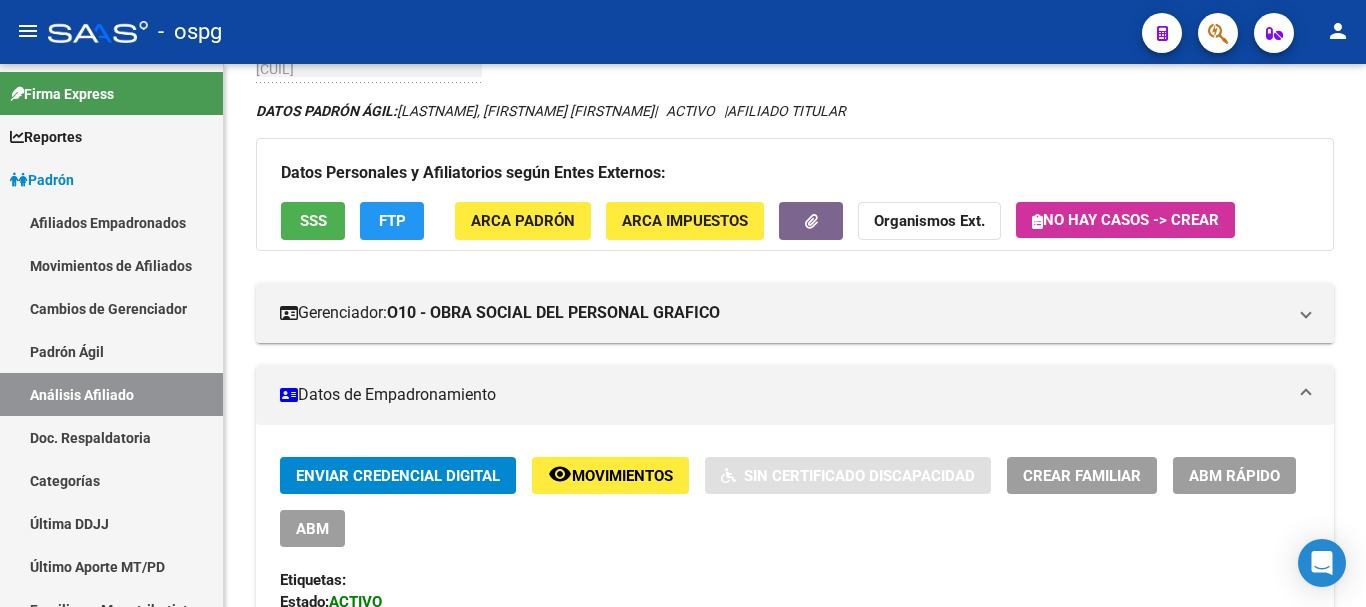 scroll, scrollTop: 300, scrollLeft: 0, axis: vertical 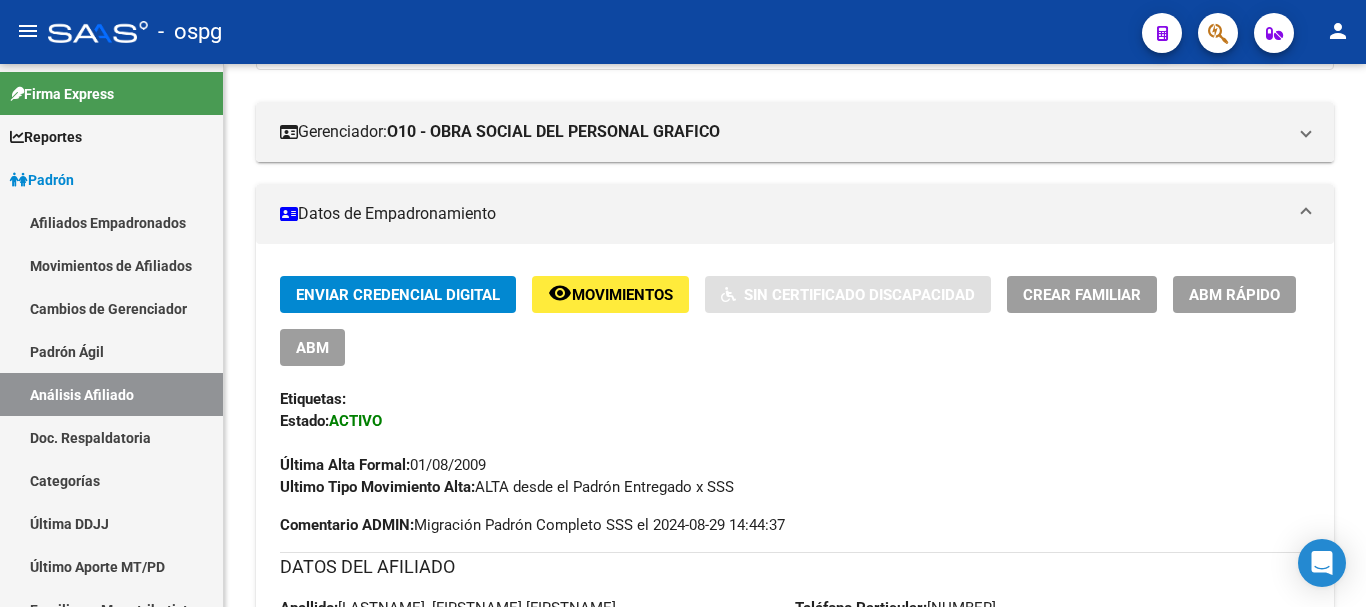 click on "ABM Rápido" 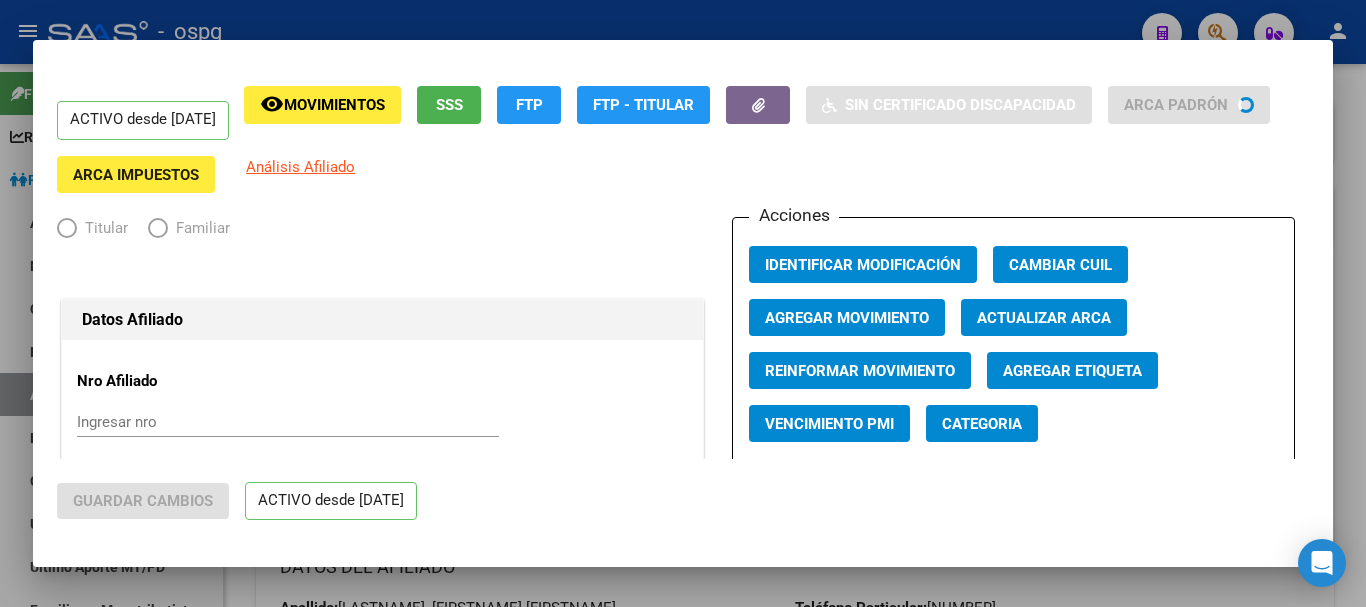 radio on "true" 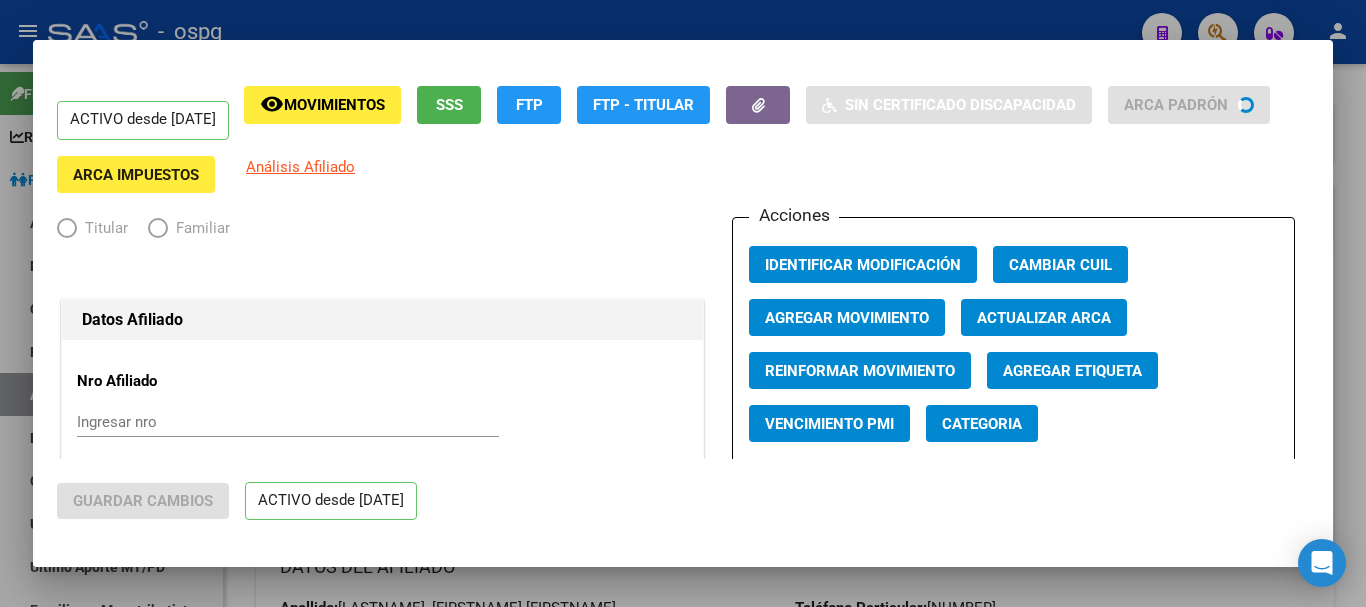 type on "33-63761744-9" 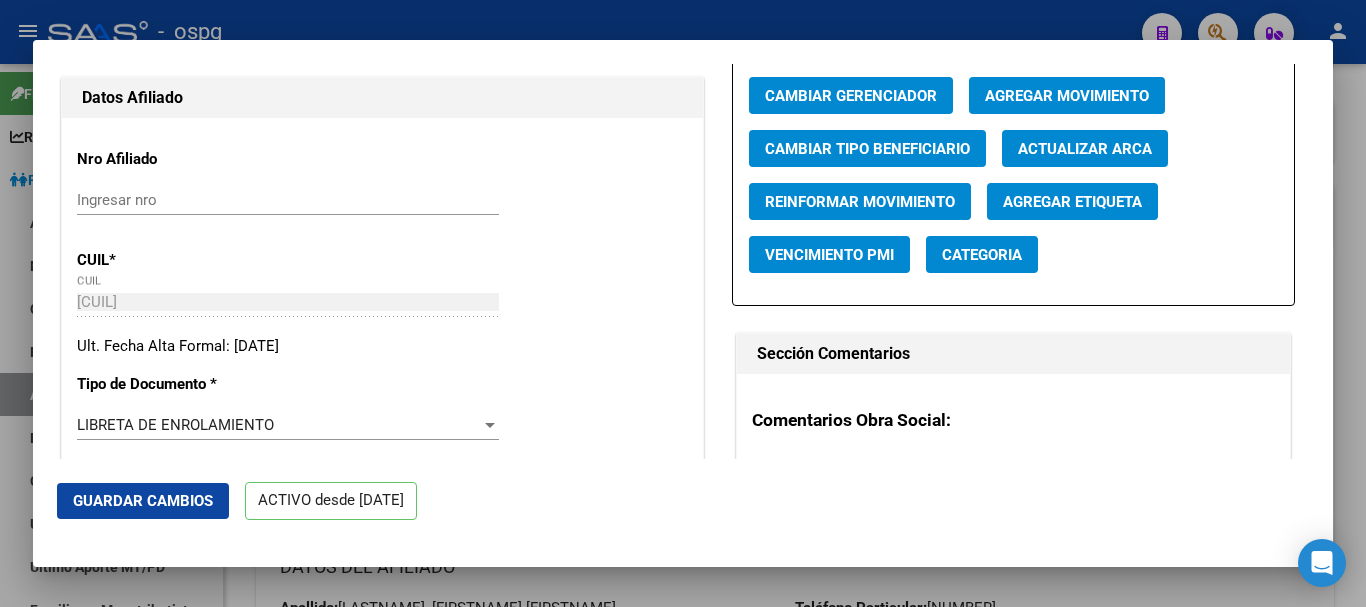 scroll, scrollTop: 500, scrollLeft: 0, axis: vertical 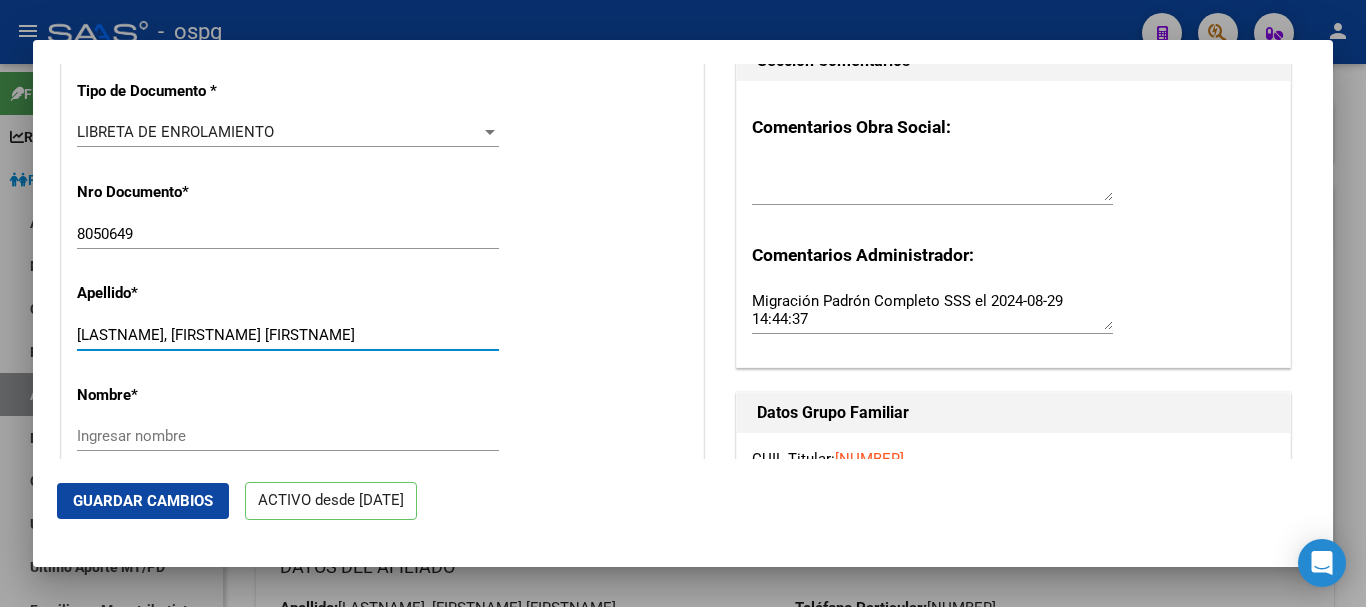 drag, startPoint x: 237, startPoint y: 349, endPoint x: 478, endPoint y: 372, distance: 242.09502 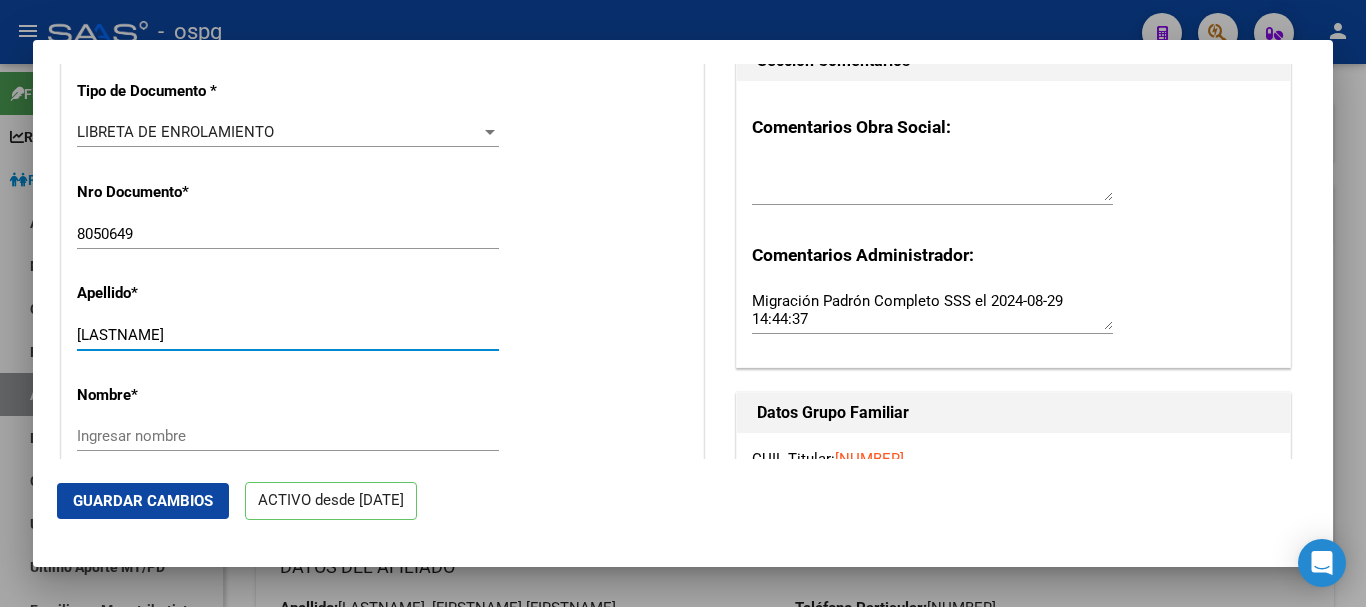 type on "[LASTNAME]" 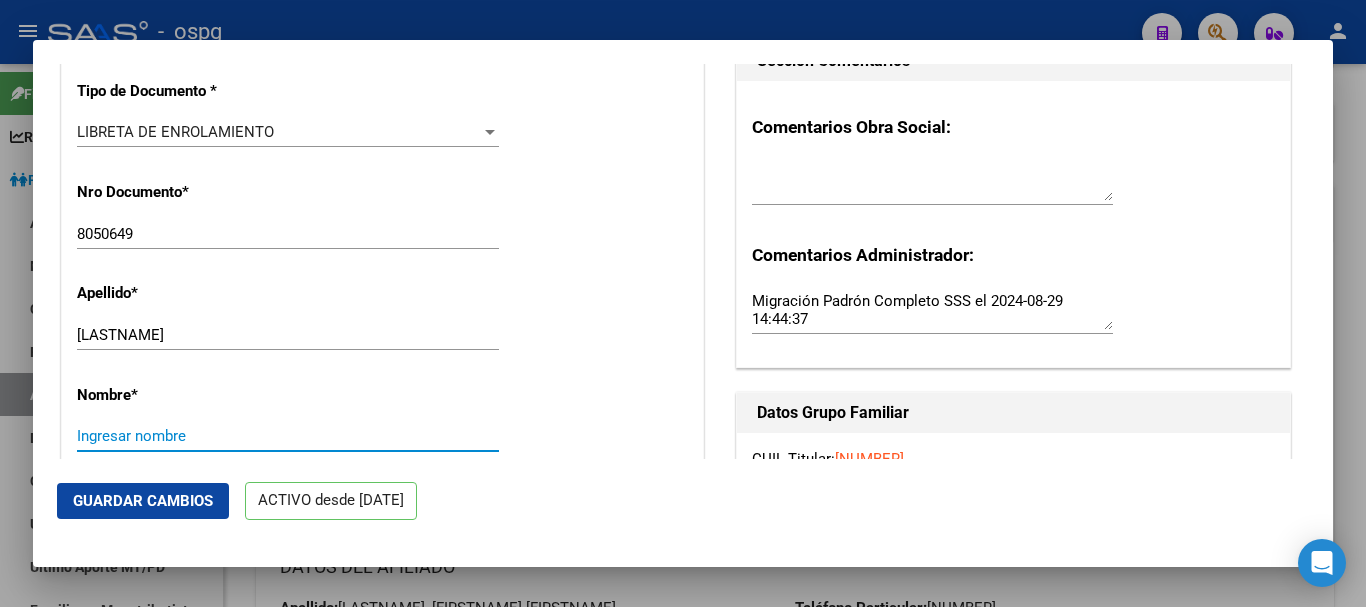 click on "Ingresar nombre" at bounding box center [288, 436] 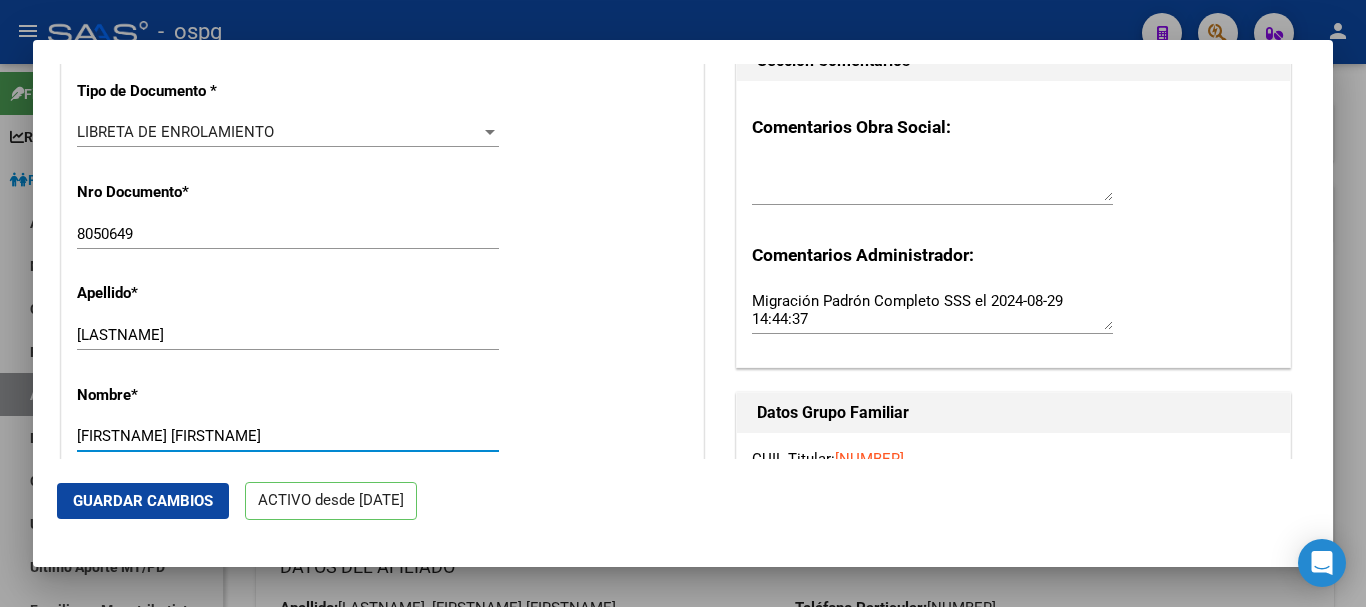 scroll, scrollTop: 501, scrollLeft: 0, axis: vertical 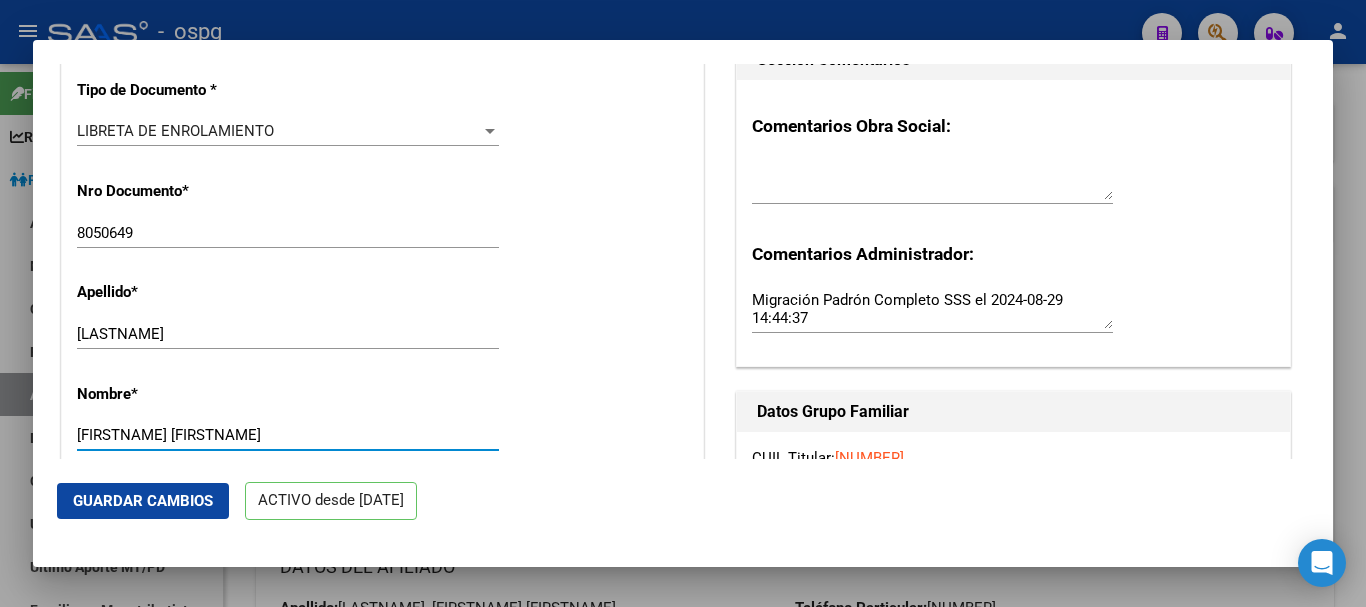 type on "[FIRSTNAME] [FIRSTNAME]" 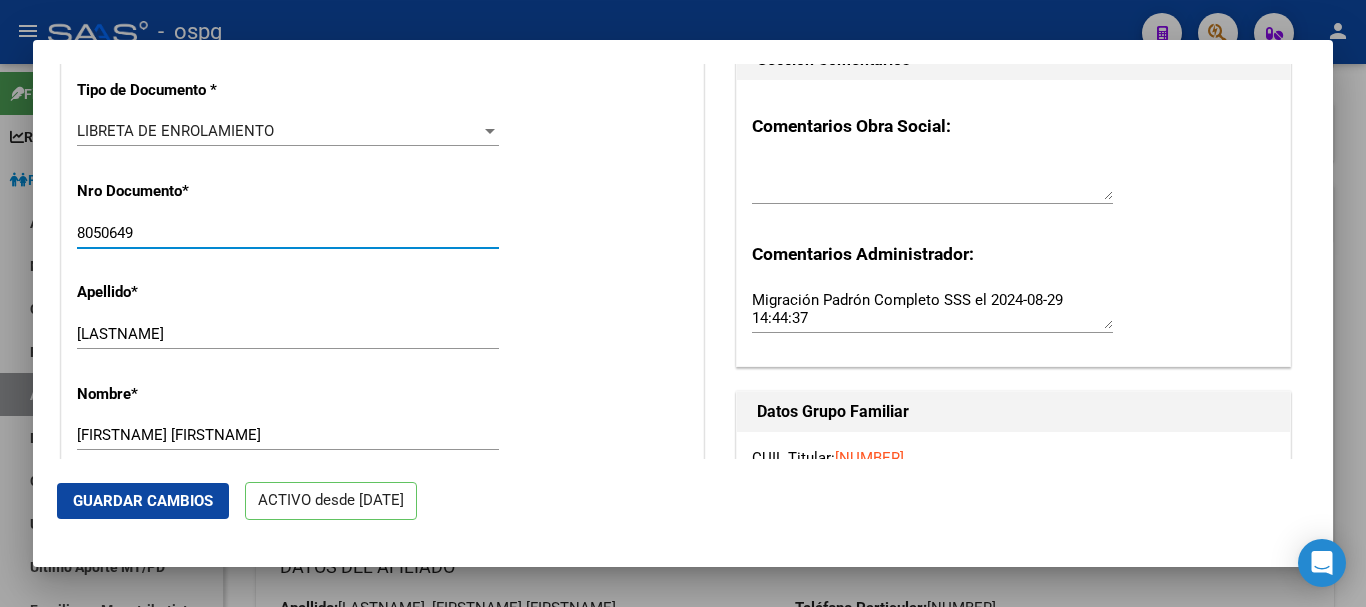 click on "8050649" at bounding box center [288, 233] 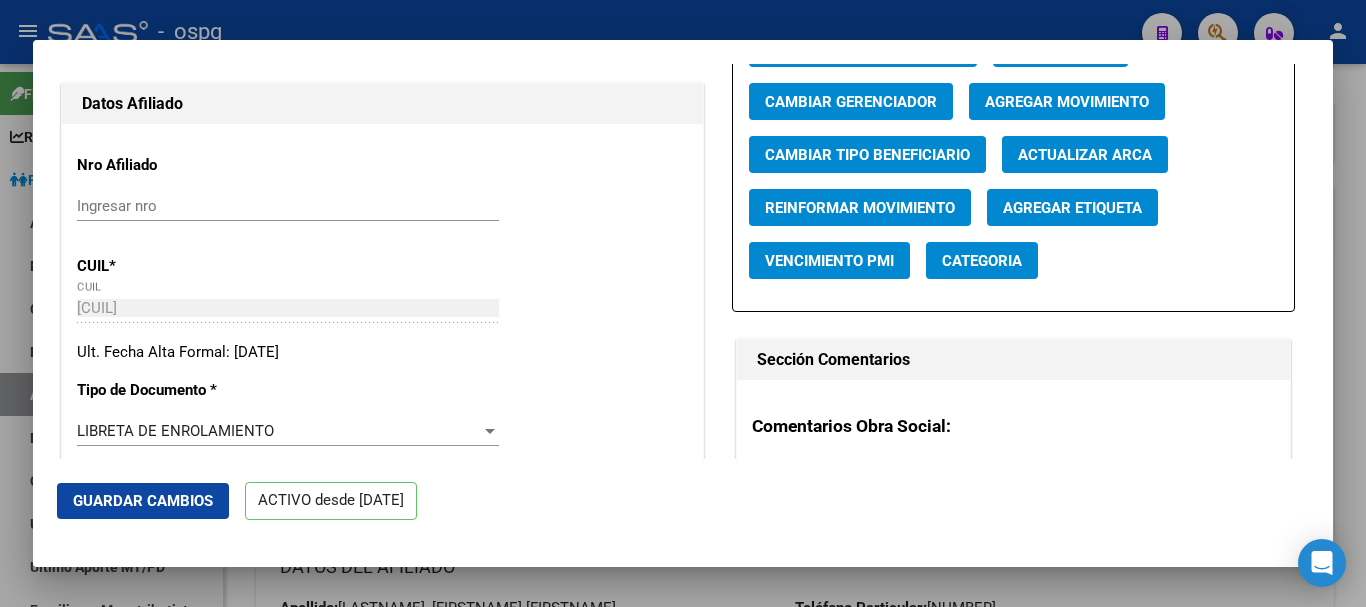 scroll, scrollTop: 0, scrollLeft: 0, axis: both 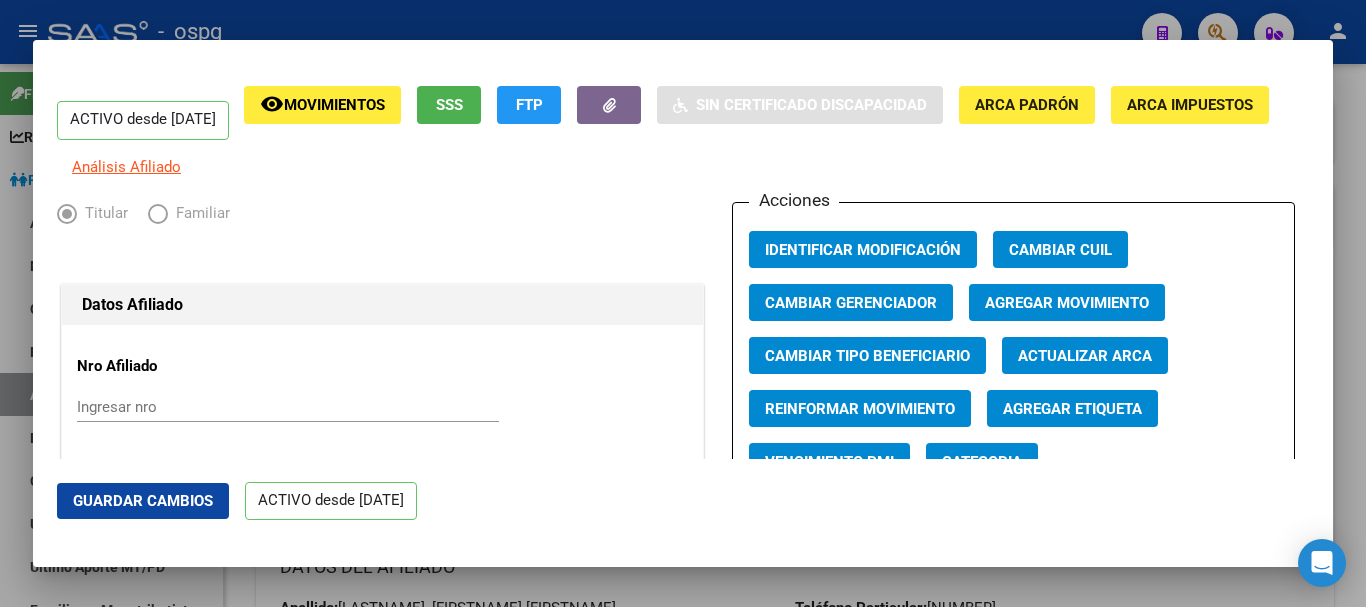 type on "[NUMBER]" 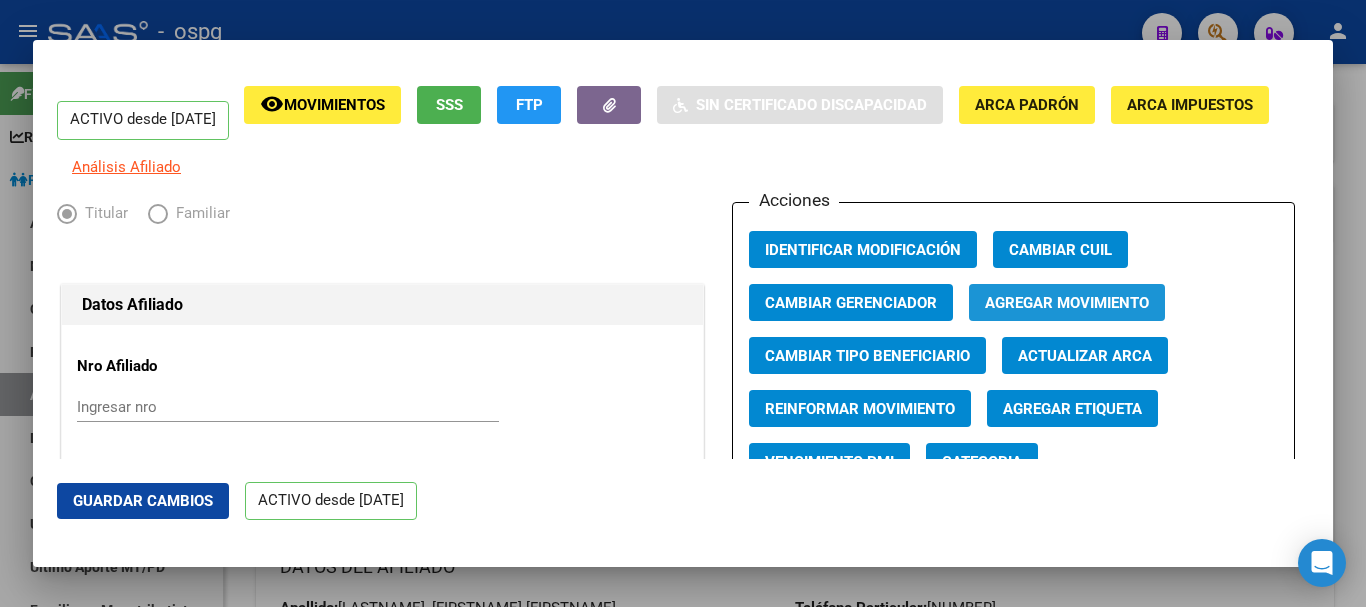 click on "Agregar Movimiento" 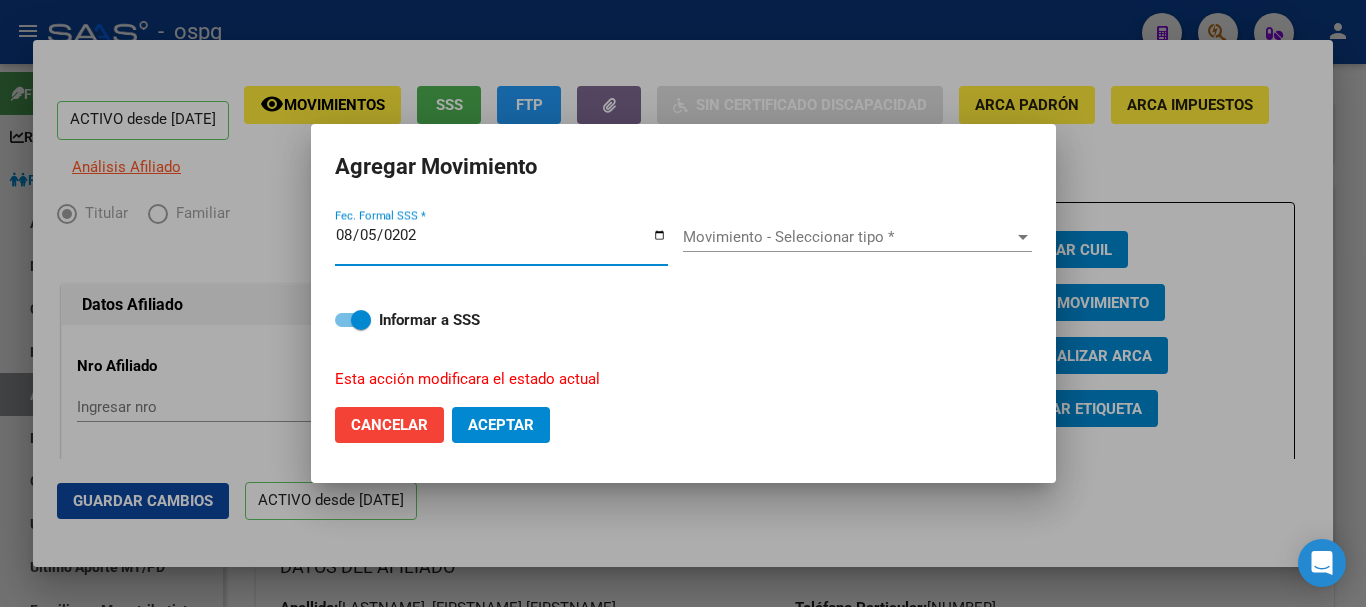 type on "2025-08-05" 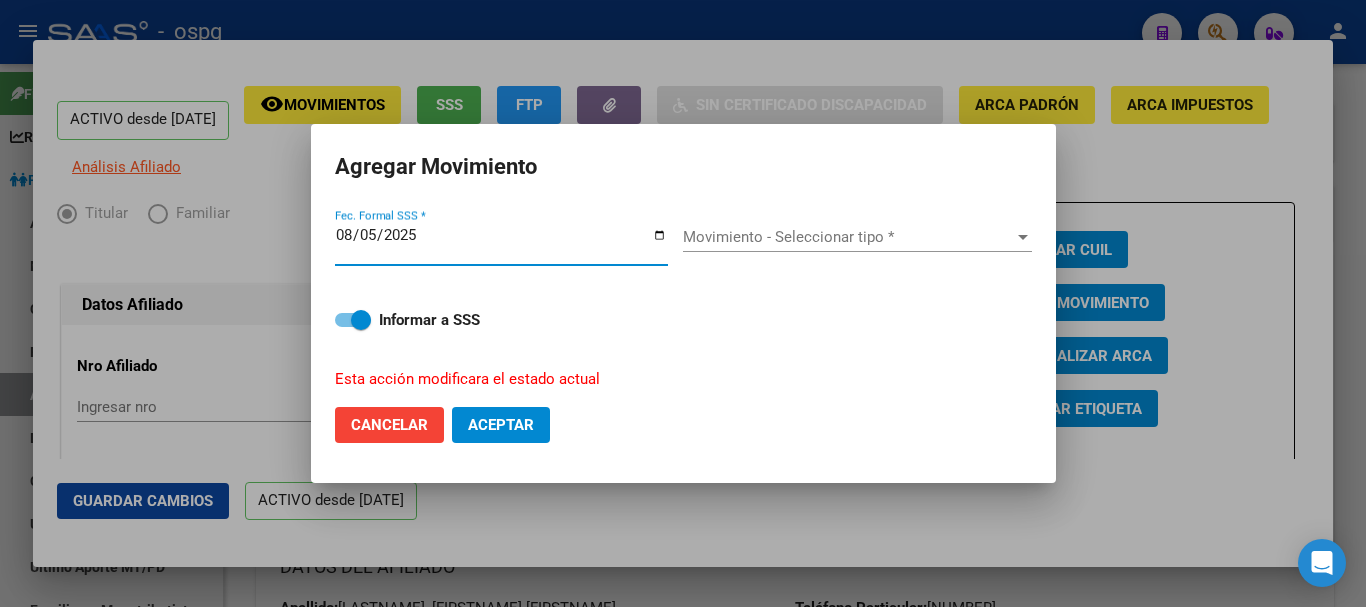 click on "Movimiento - Seleccionar tipo *" at bounding box center [848, 237] 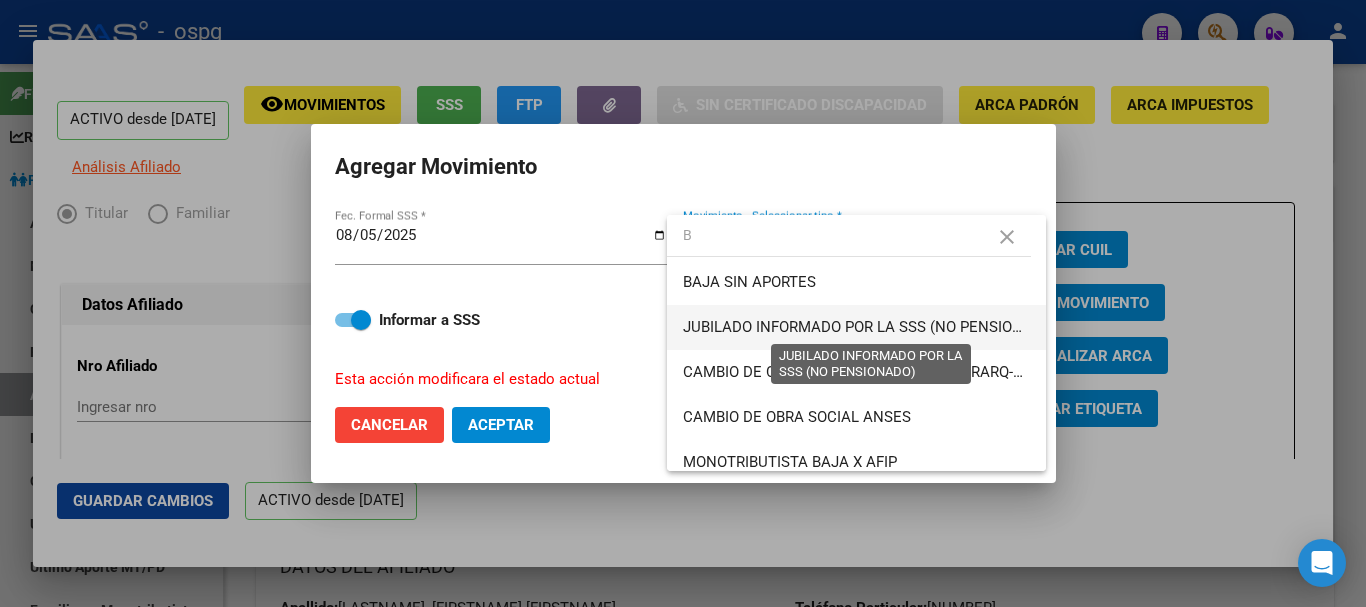 type on "B" 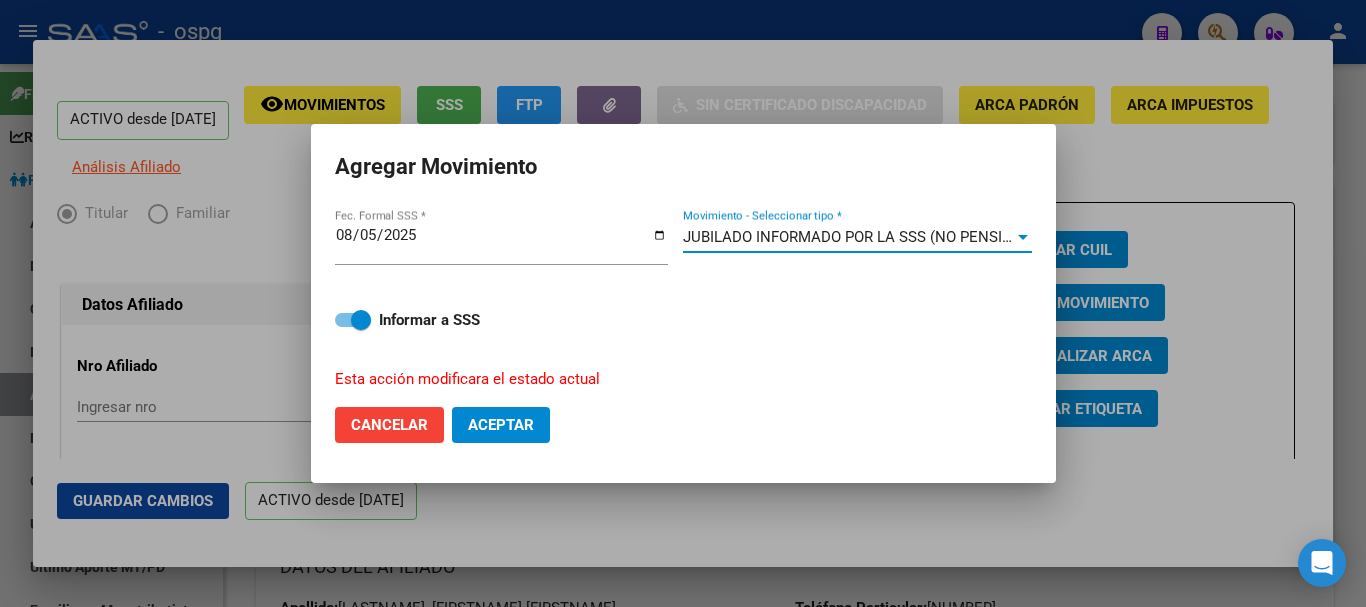click on "JUBILADO INFORMADO POR LA SSS (NO PENSIONADO)" at bounding box center (870, 237) 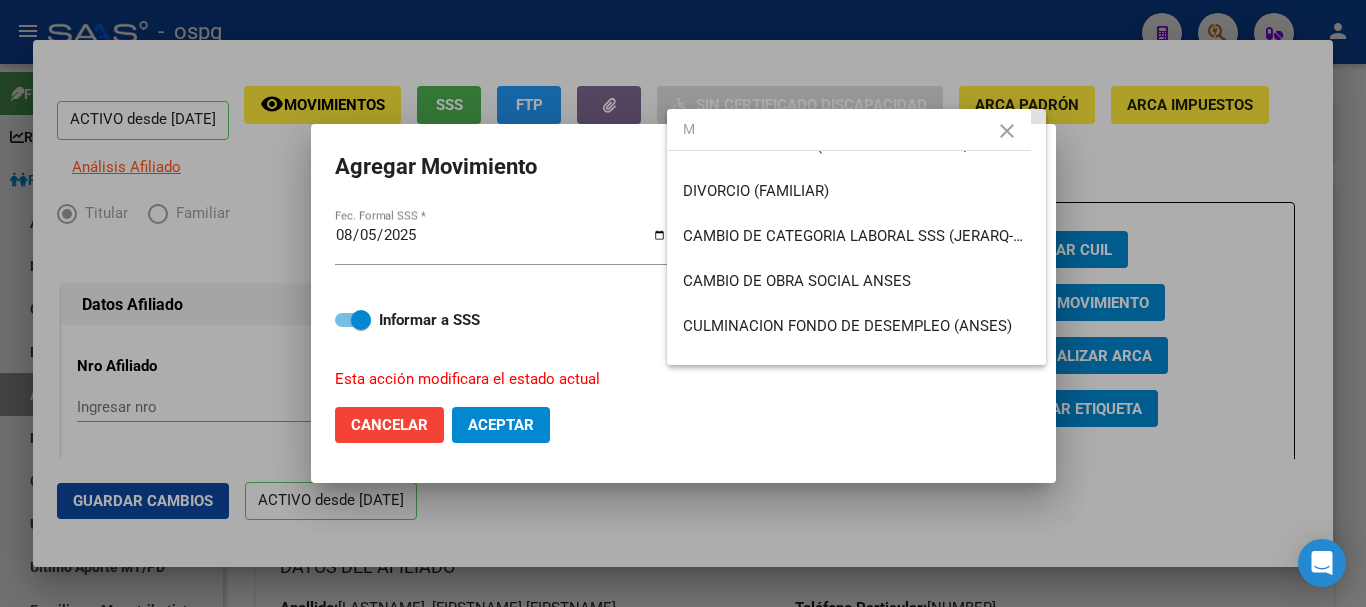 scroll, scrollTop: 0, scrollLeft: 0, axis: both 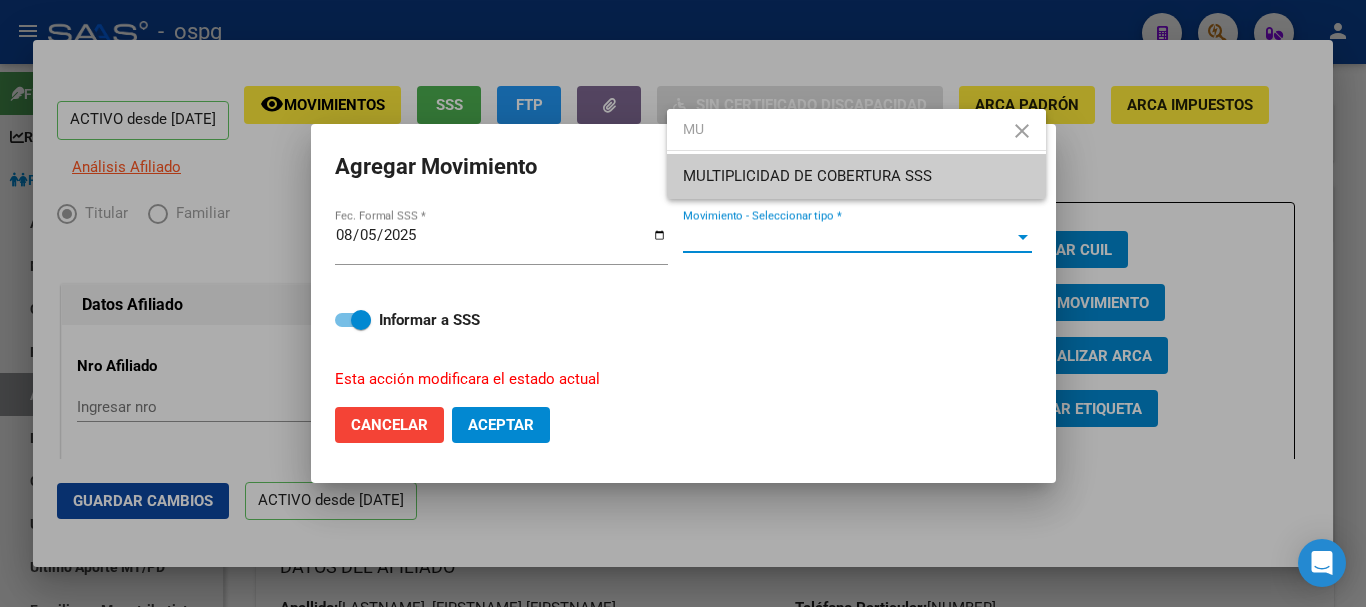 type on "MU" 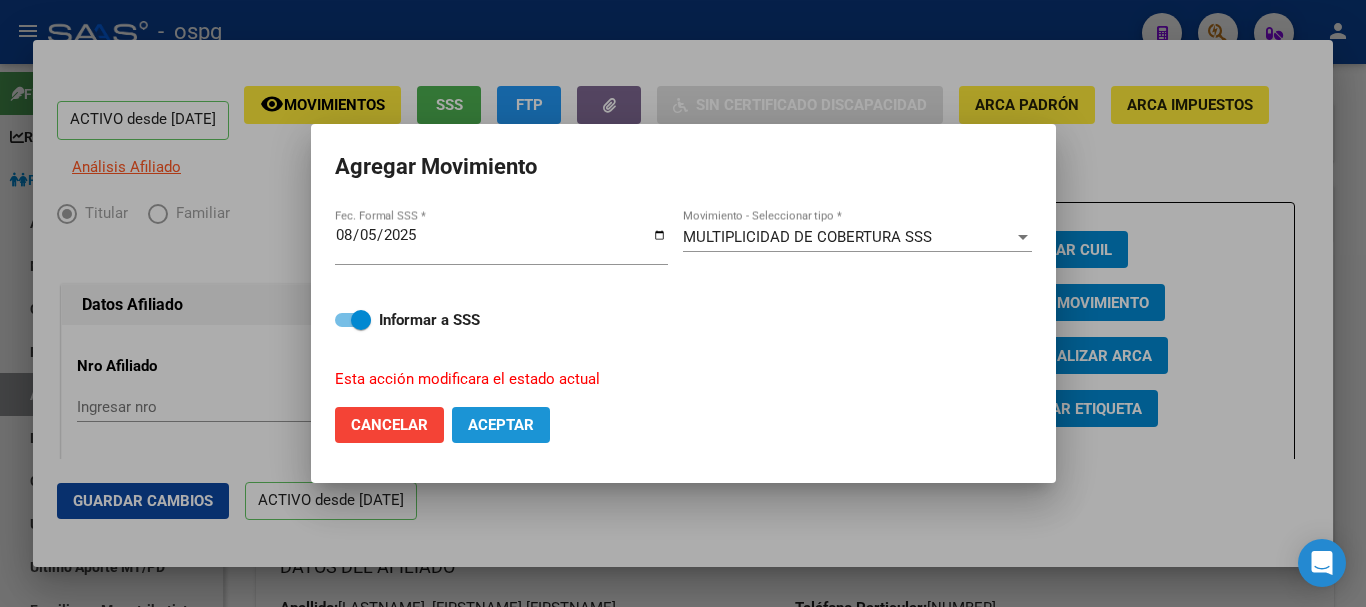 click on "Aceptar" 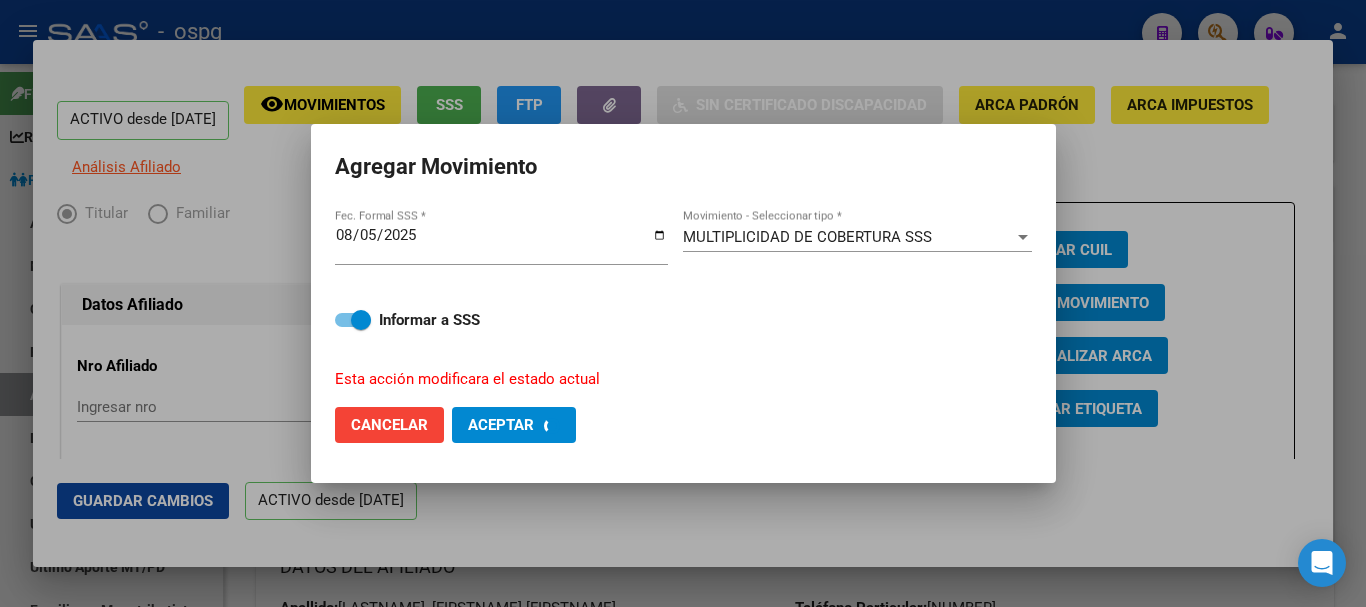 checkbox on "false" 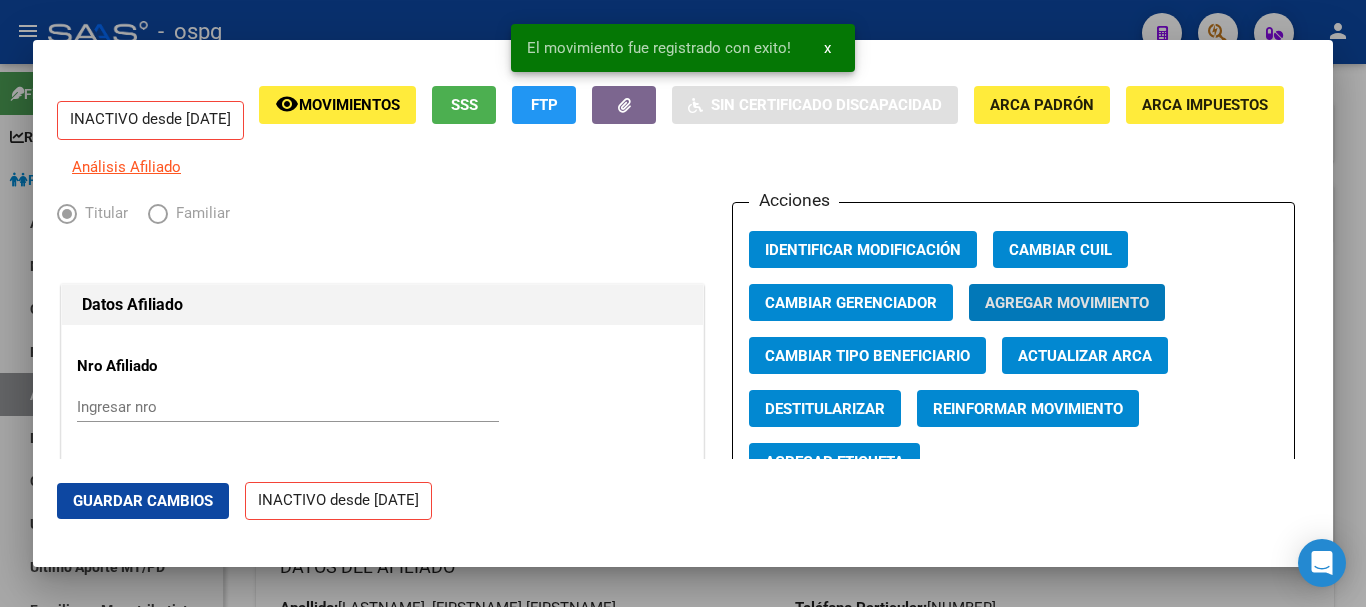 click on "Guardar Cambios" 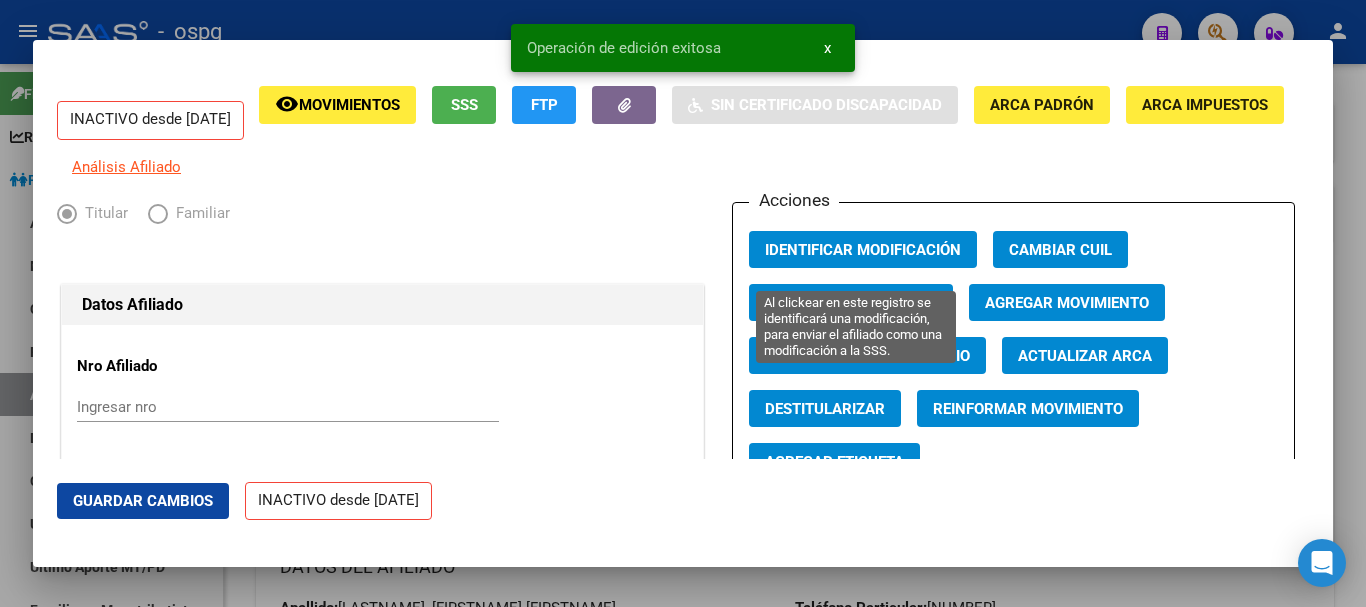 click on "Identificar Modificación" at bounding box center (863, 250) 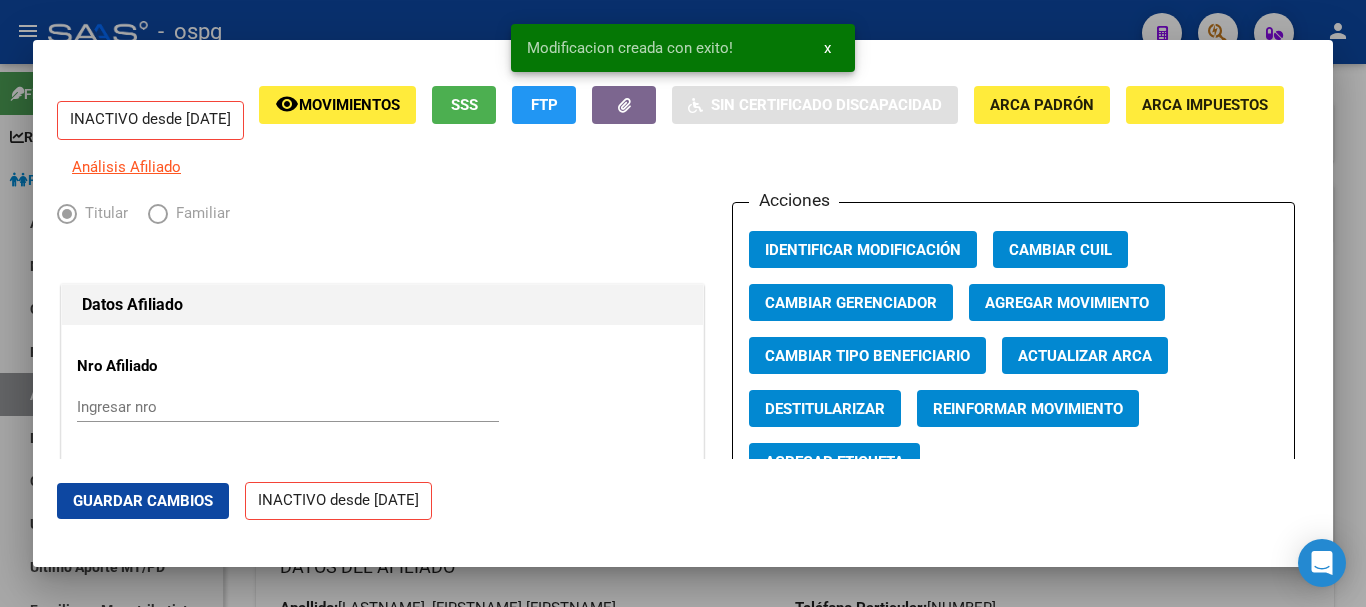 click at bounding box center [683, 303] 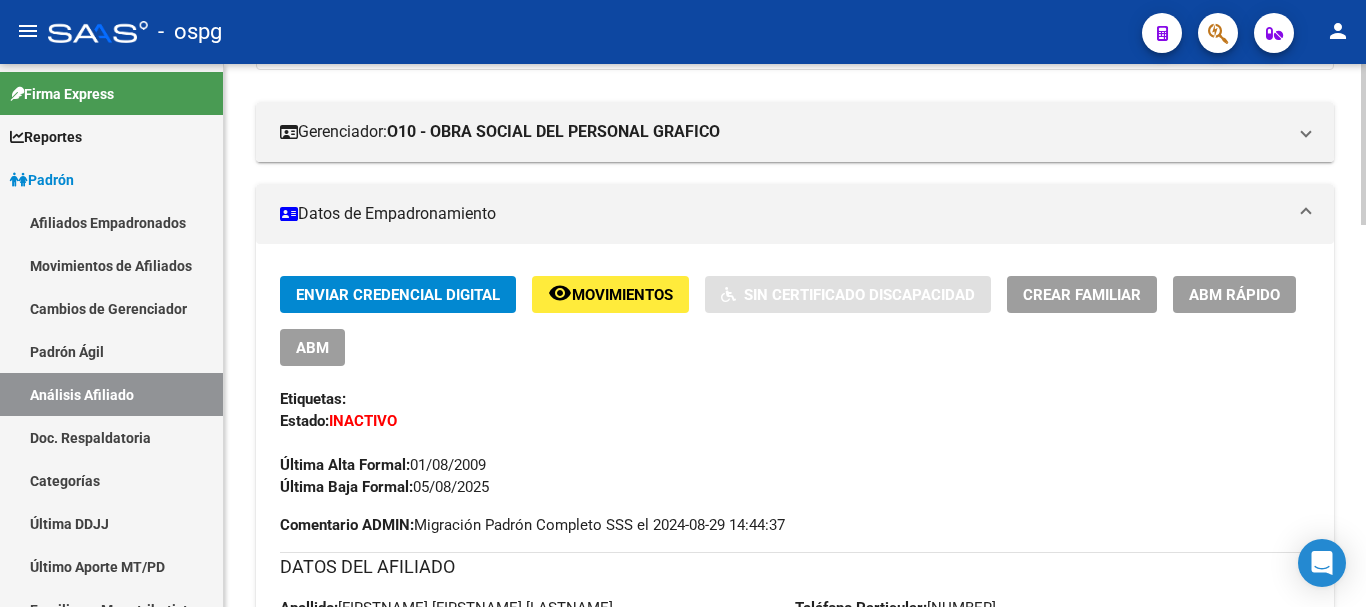 scroll, scrollTop: 0, scrollLeft: 0, axis: both 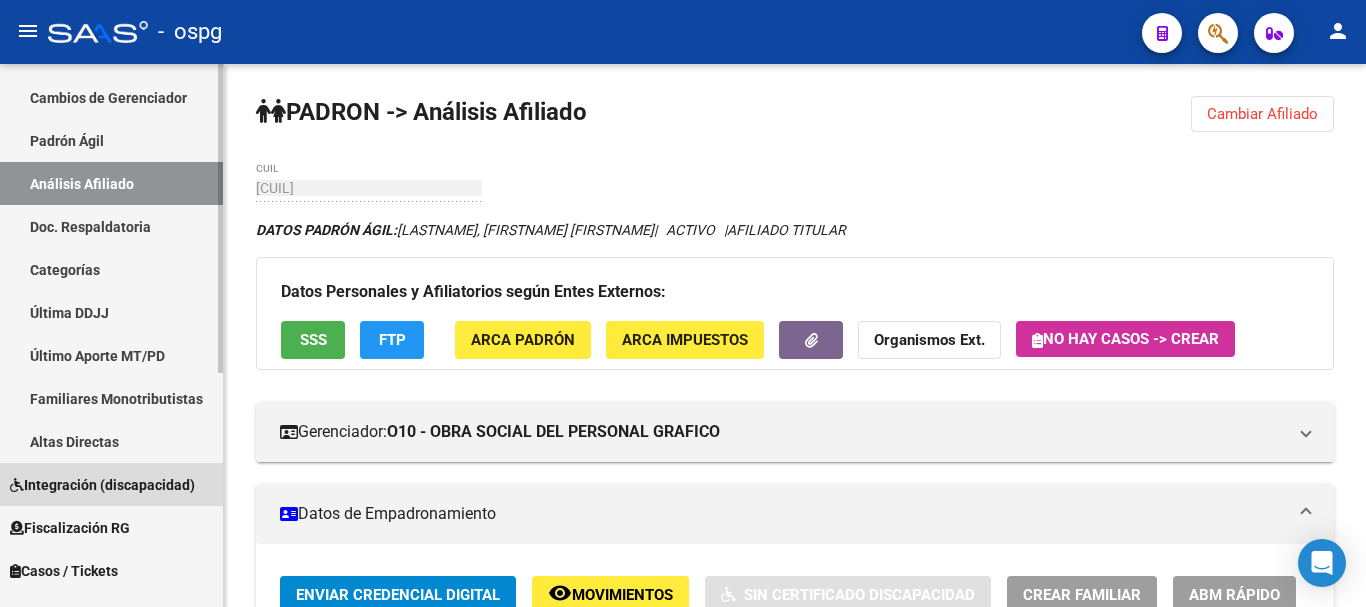 click on "Integración (discapacidad)" at bounding box center [102, 485] 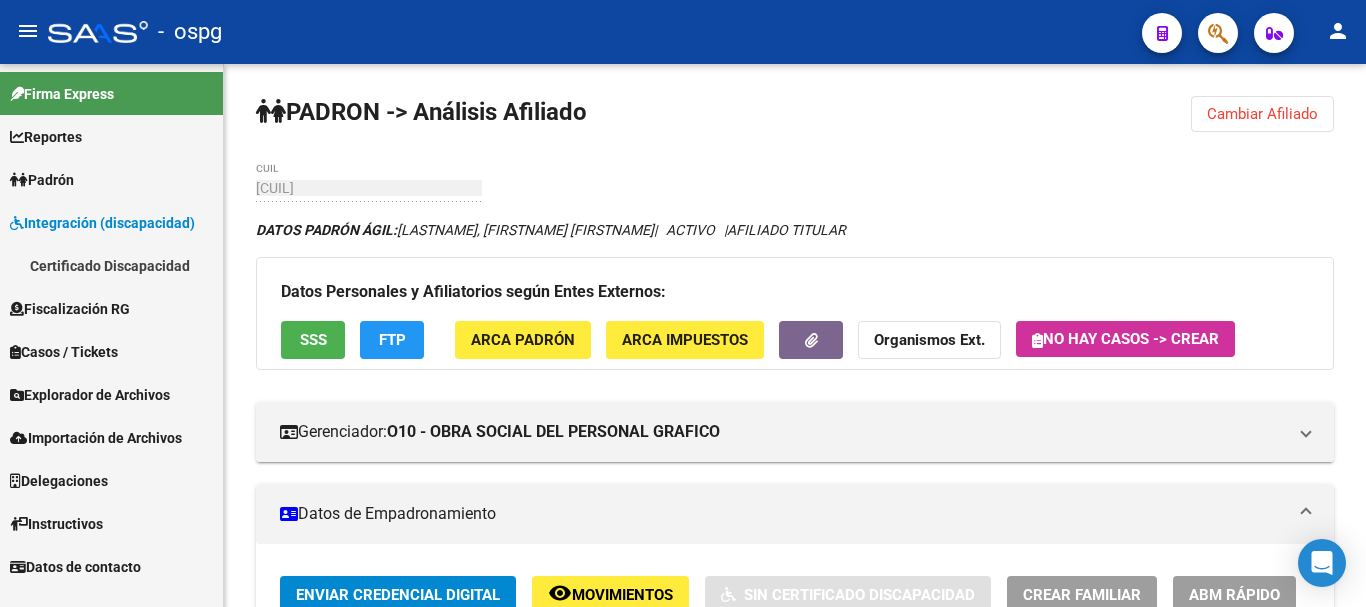 scroll, scrollTop: 0, scrollLeft: 0, axis: both 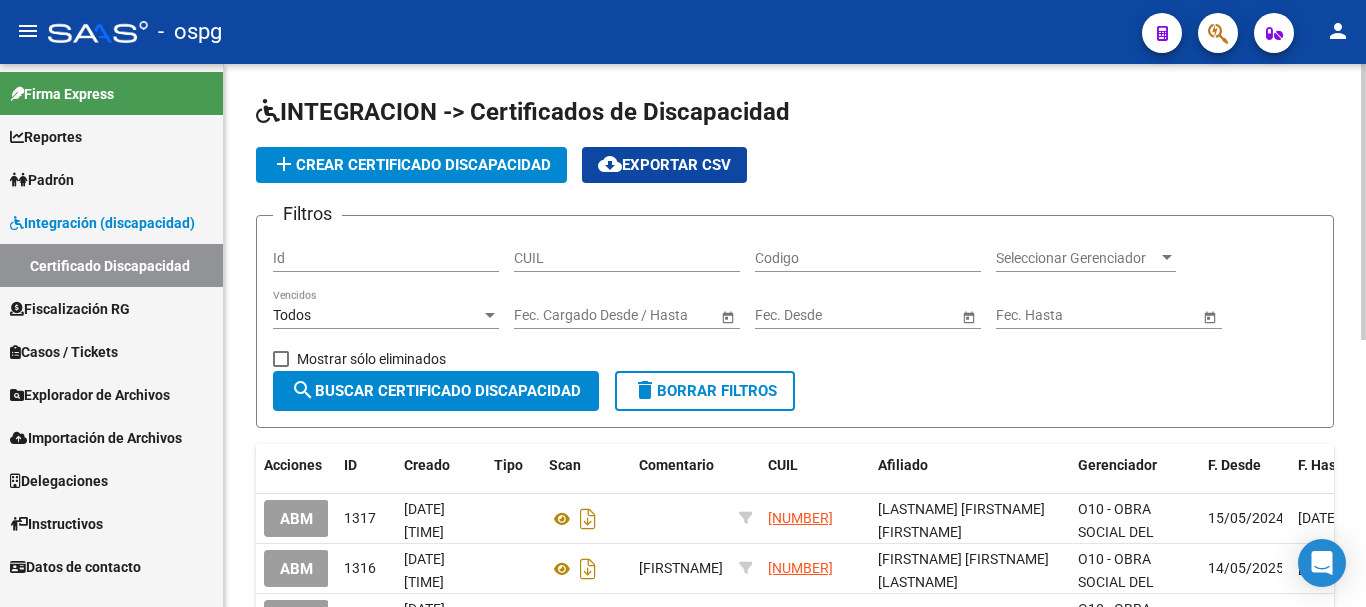 click on "add  Crear Certificado Discapacidad" 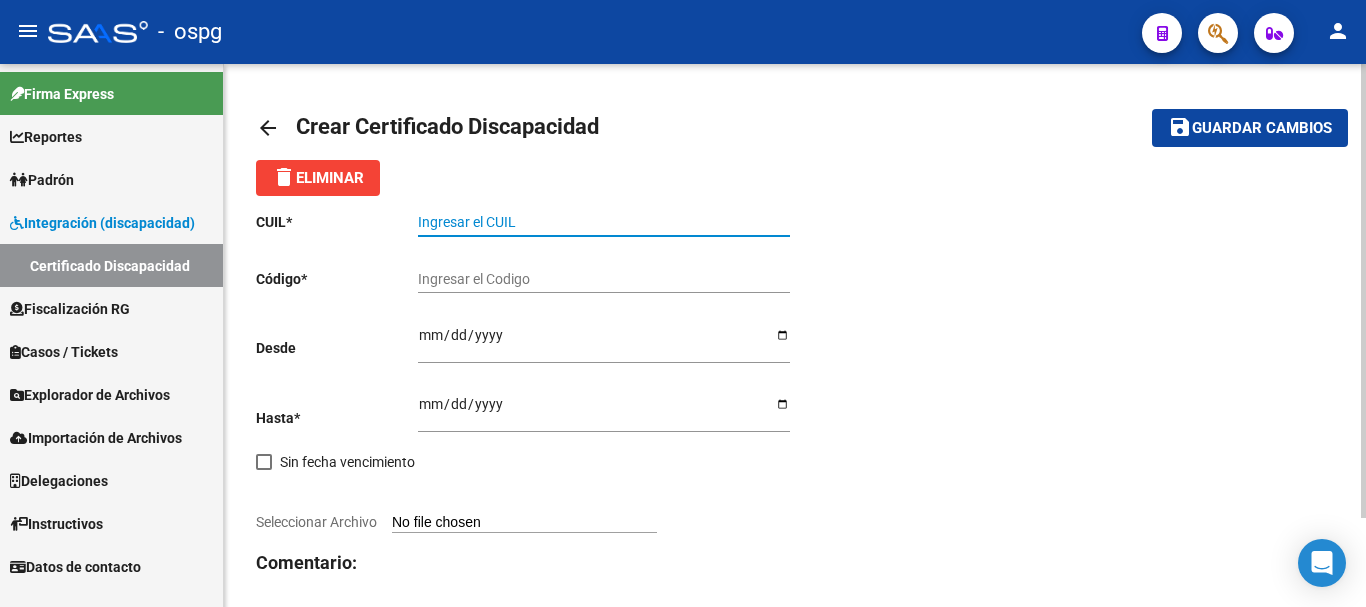 click on "Ingresar el CUIL" at bounding box center [604, 222] 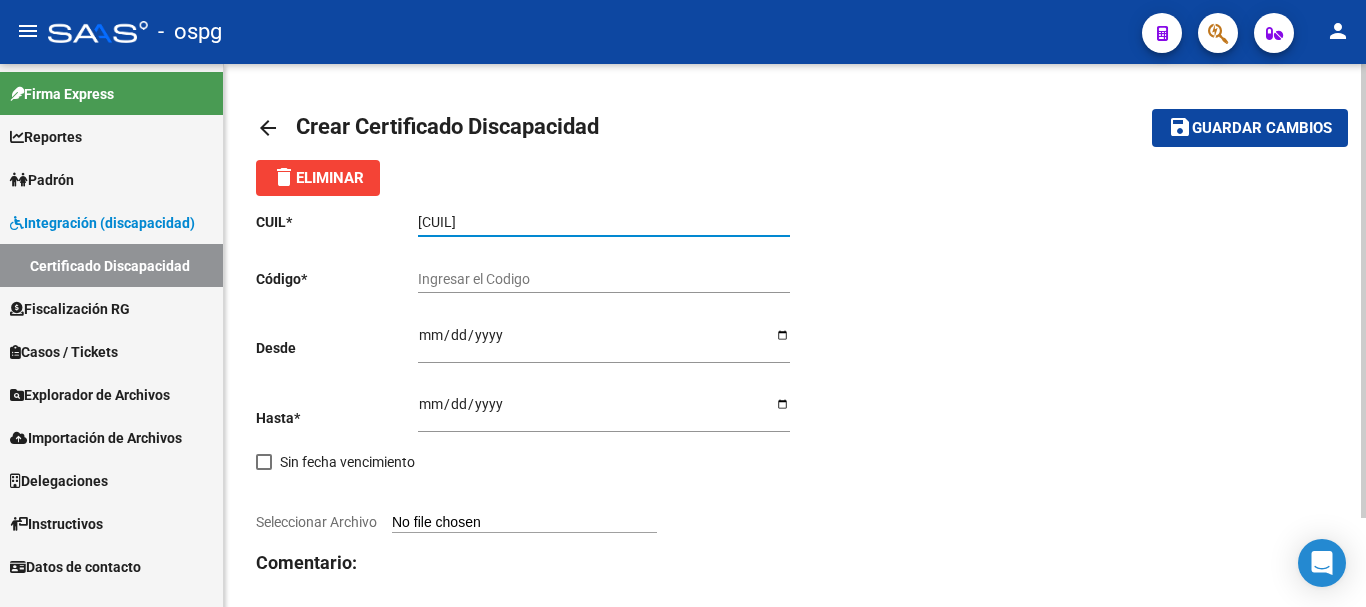 type on "[CUIL]" 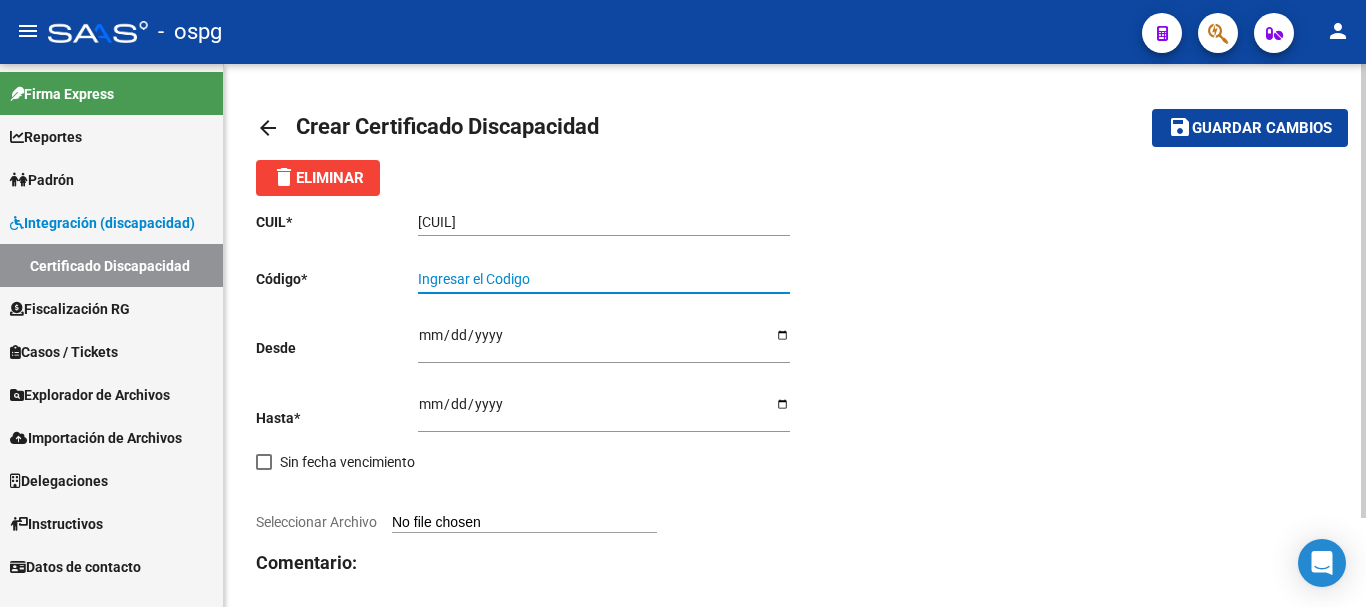 click on "Ingresar el Codigo" at bounding box center (604, 279) 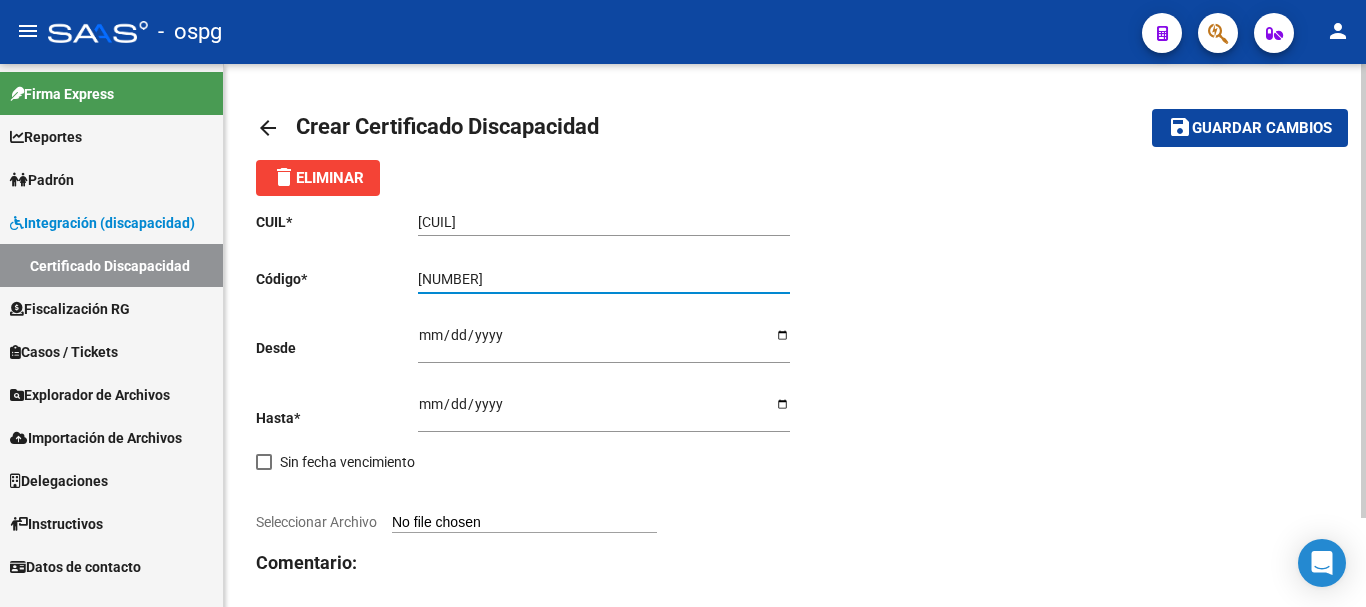 type on "[NUMBER]" 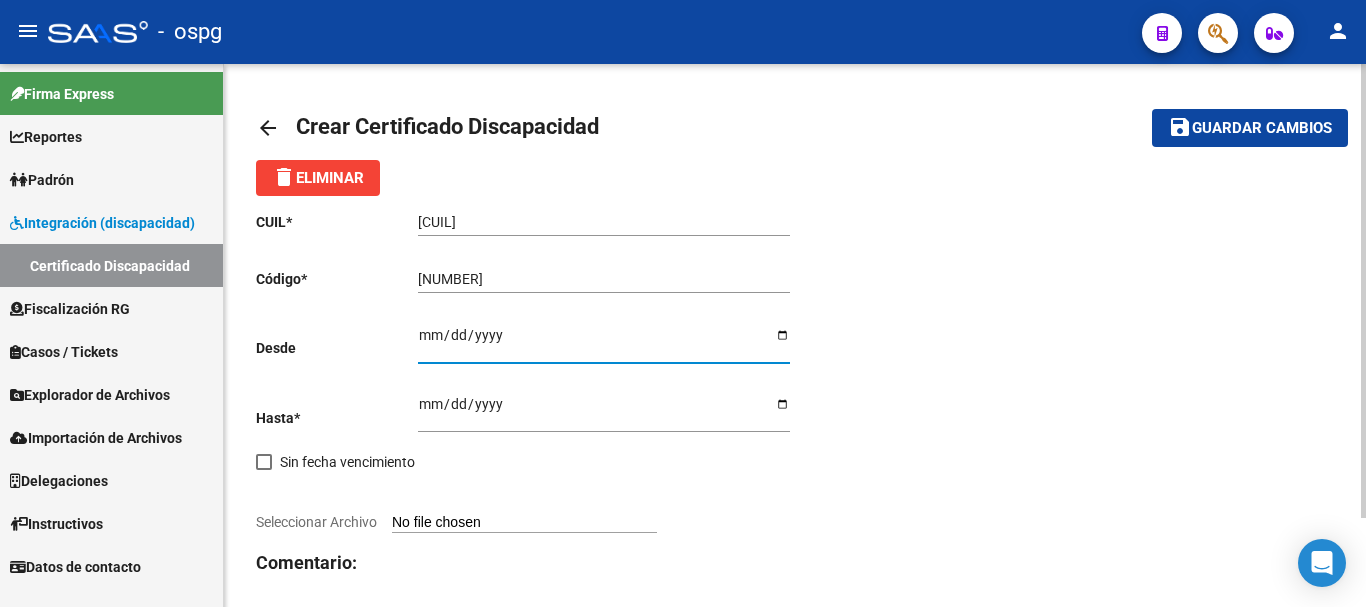 type on "2024-12-26" 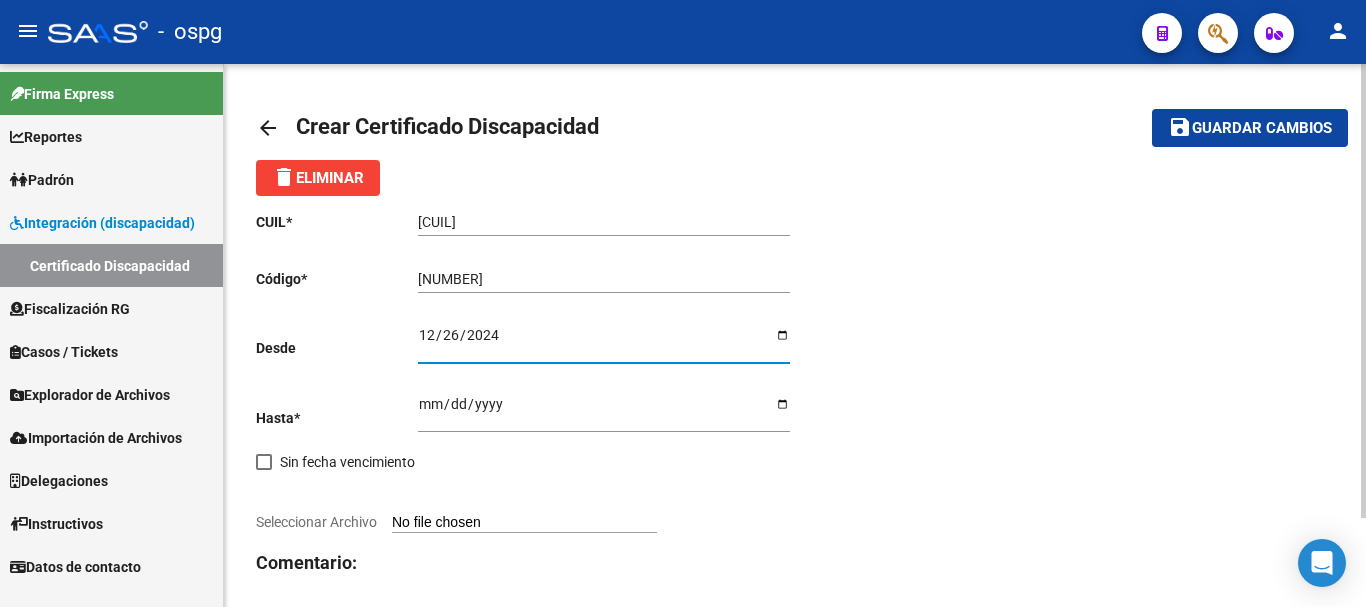 click on "Ingresar fec. Hasta" at bounding box center [604, 411] 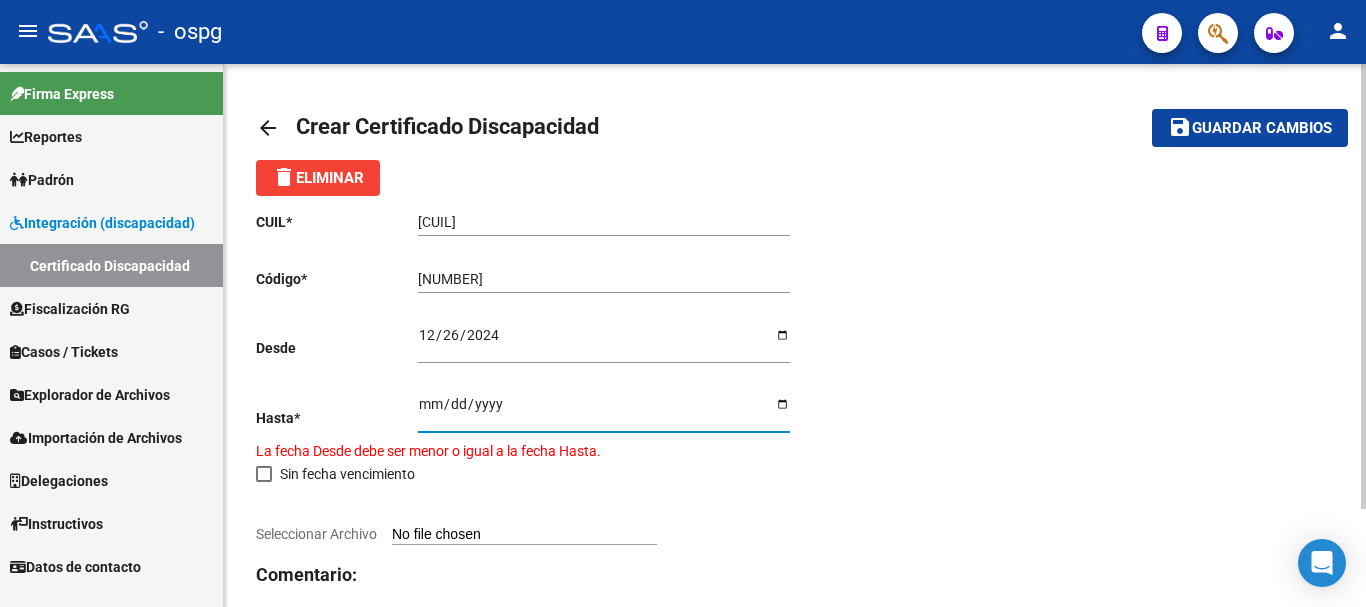 type on "[DATE]" 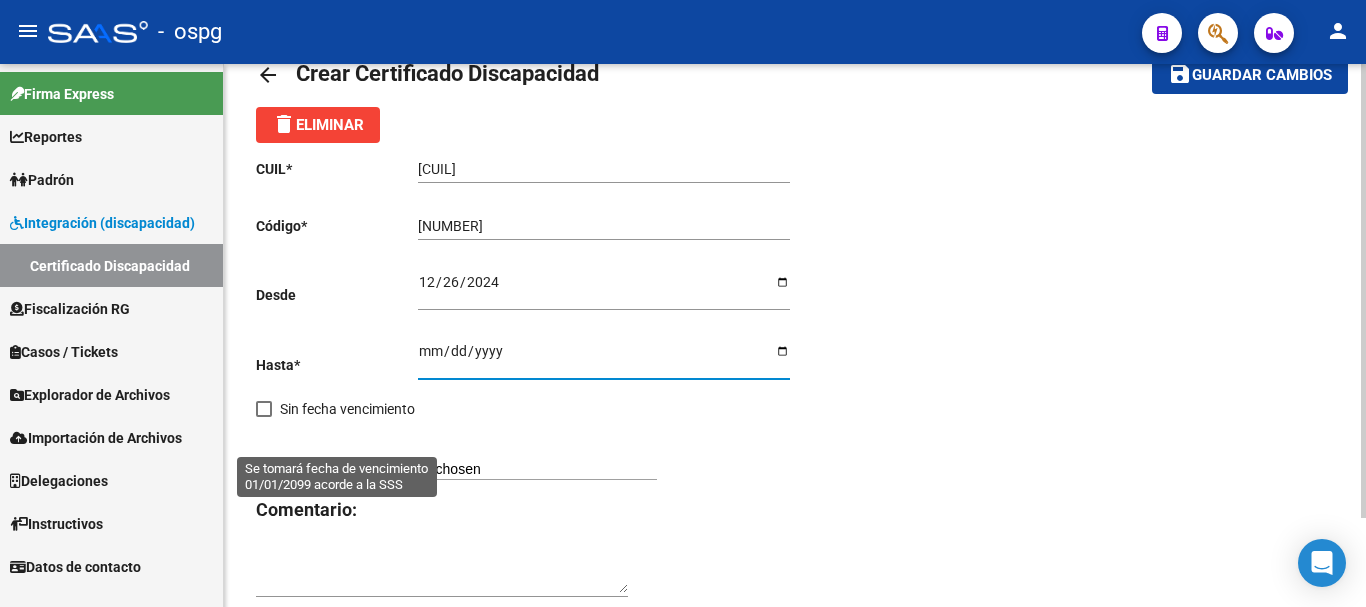 scroll, scrollTop: 100, scrollLeft: 0, axis: vertical 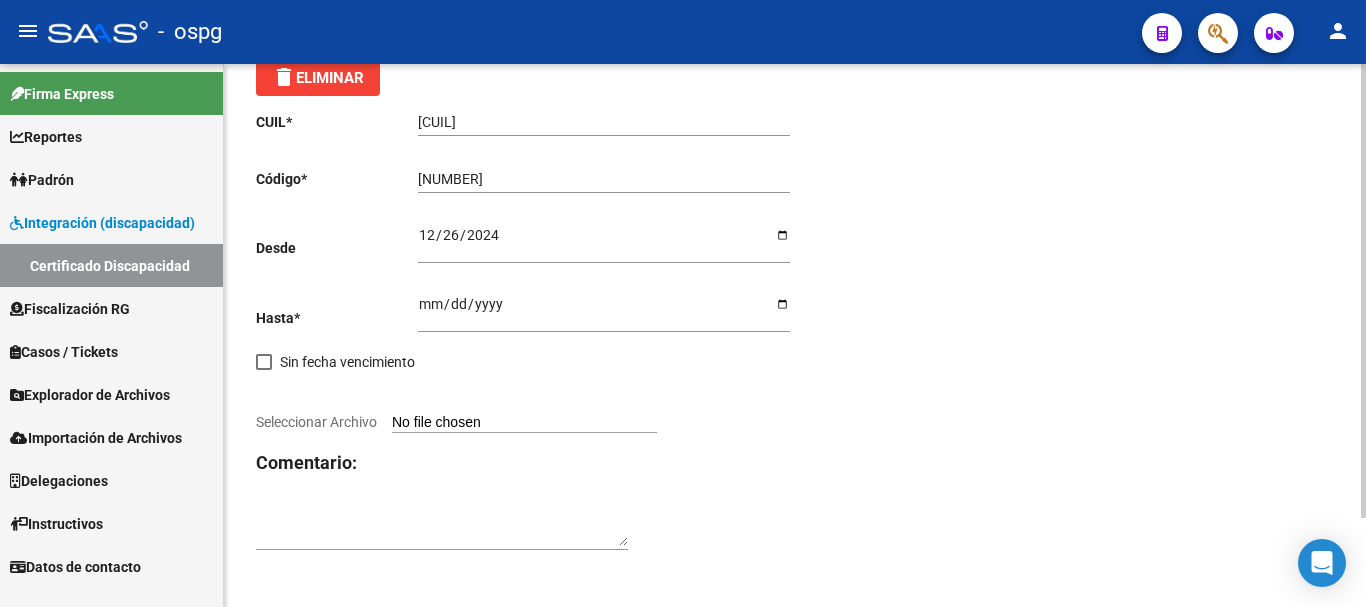 click on "Seleccionar Archivo" at bounding box center [524, 423] 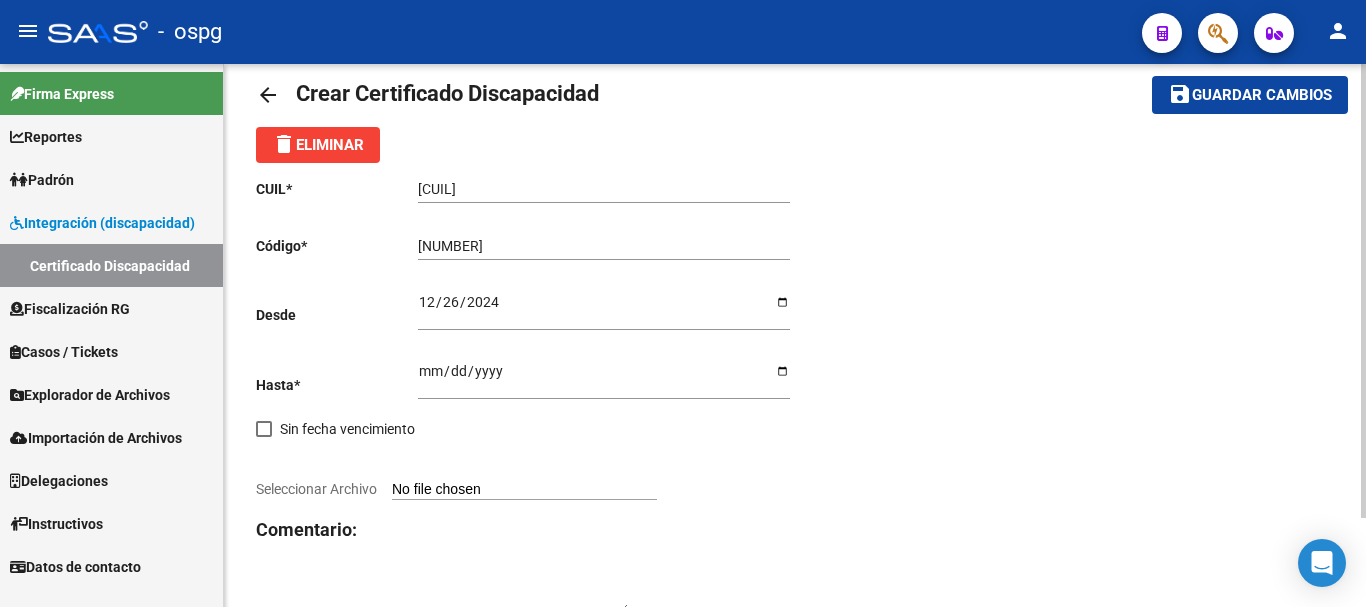 scroll, scrollTop: 0, scrollLeft: 0, axis: both 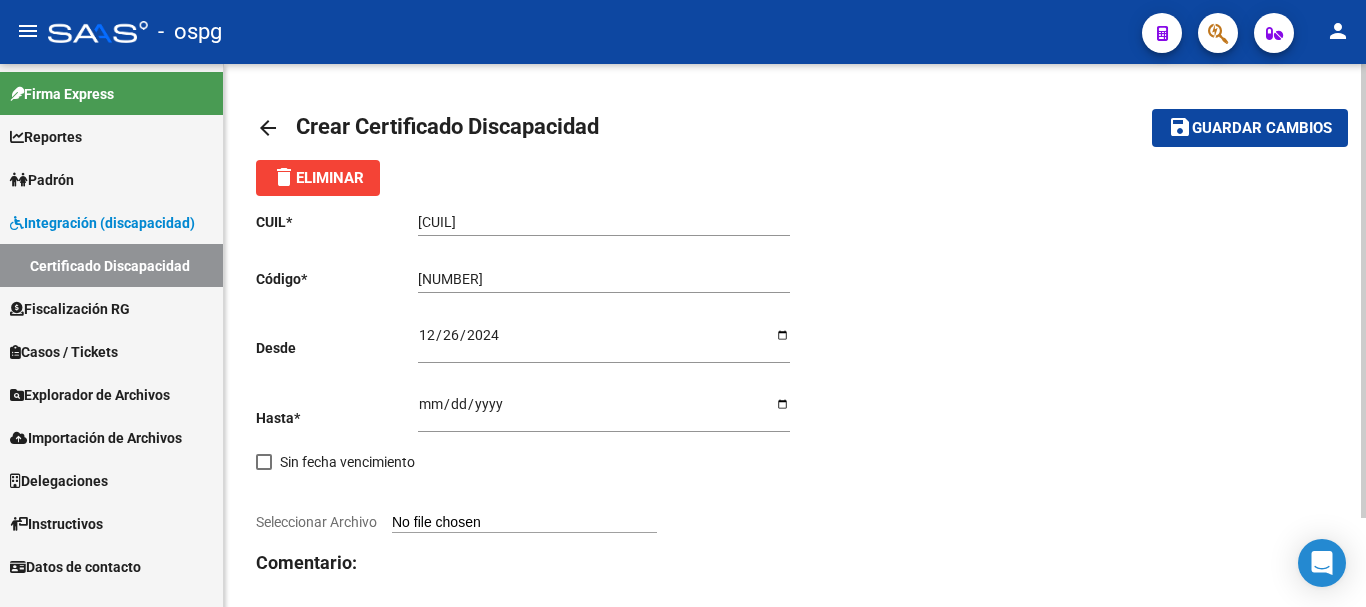 click on "Seleccionar Archivo" at bounding box center (524, 523) 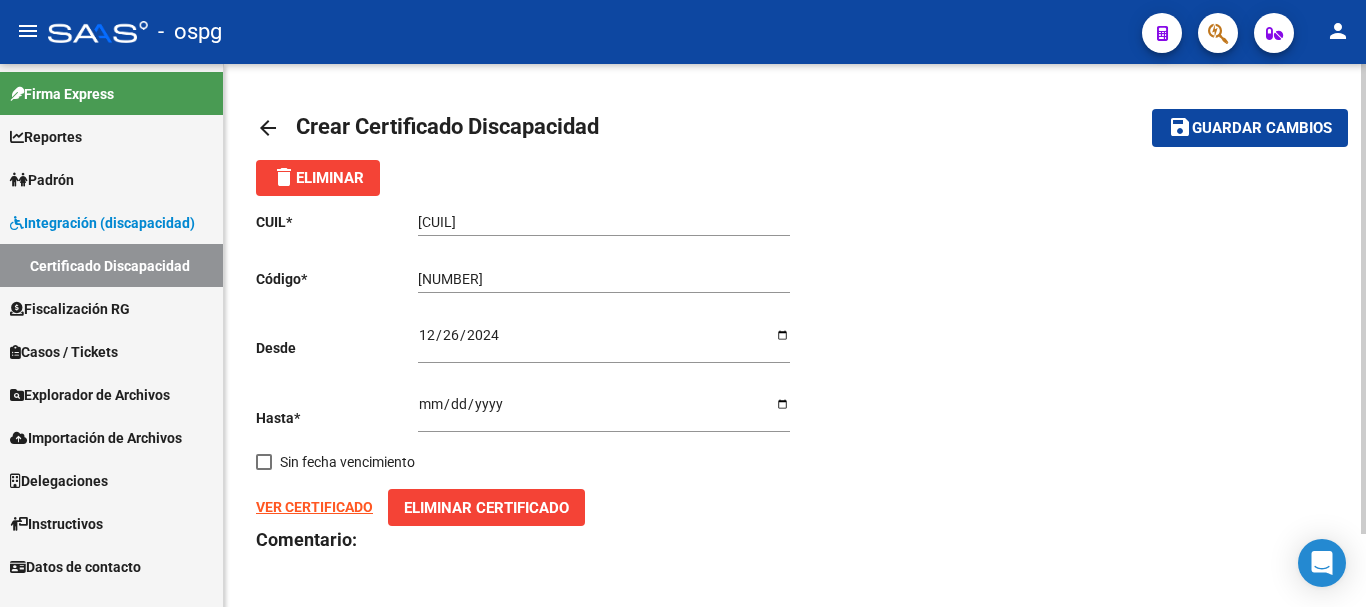 click on "VER CERTIFICADO" 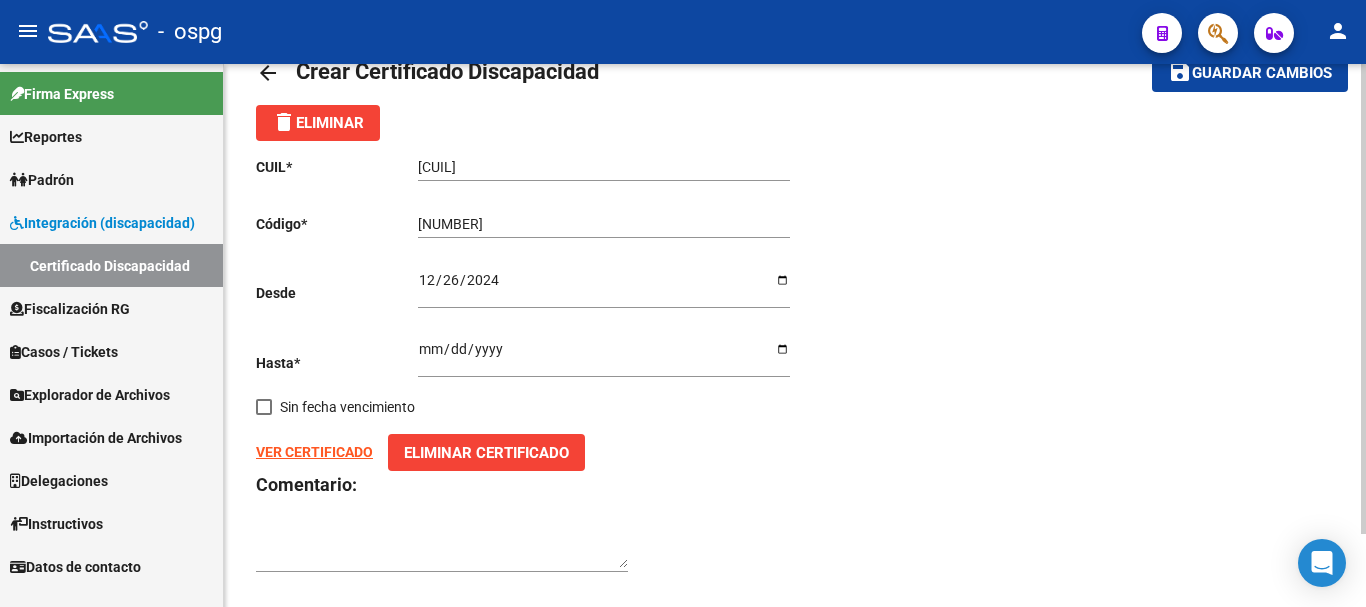 scroll, scrollTop: 85, scrollLeft: 0, axis: vertical 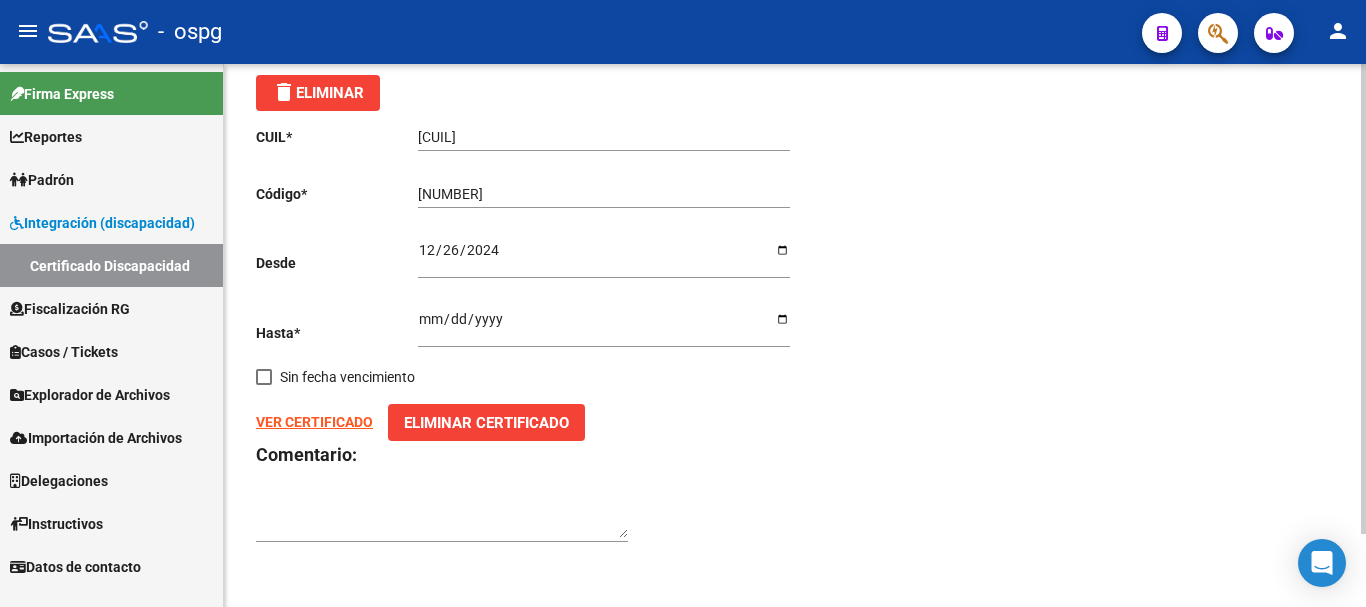 click on "Eliminar Certificado" 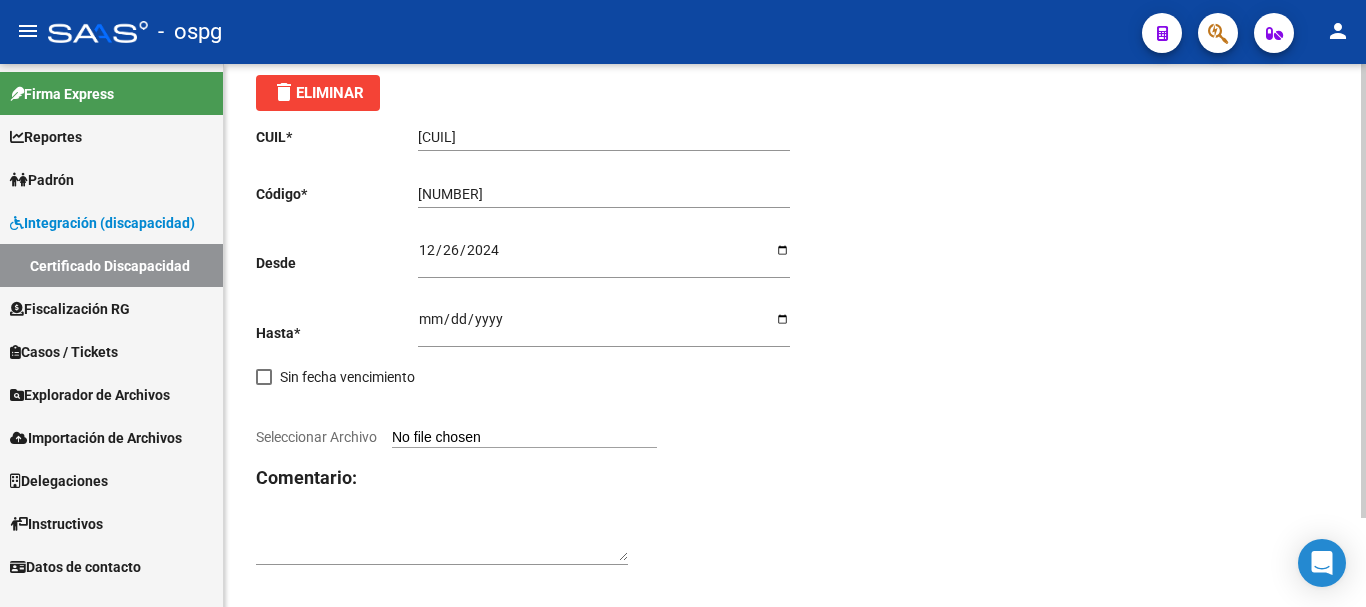 click on "Seleccionar Archivo" at bounding box center (524, 438) 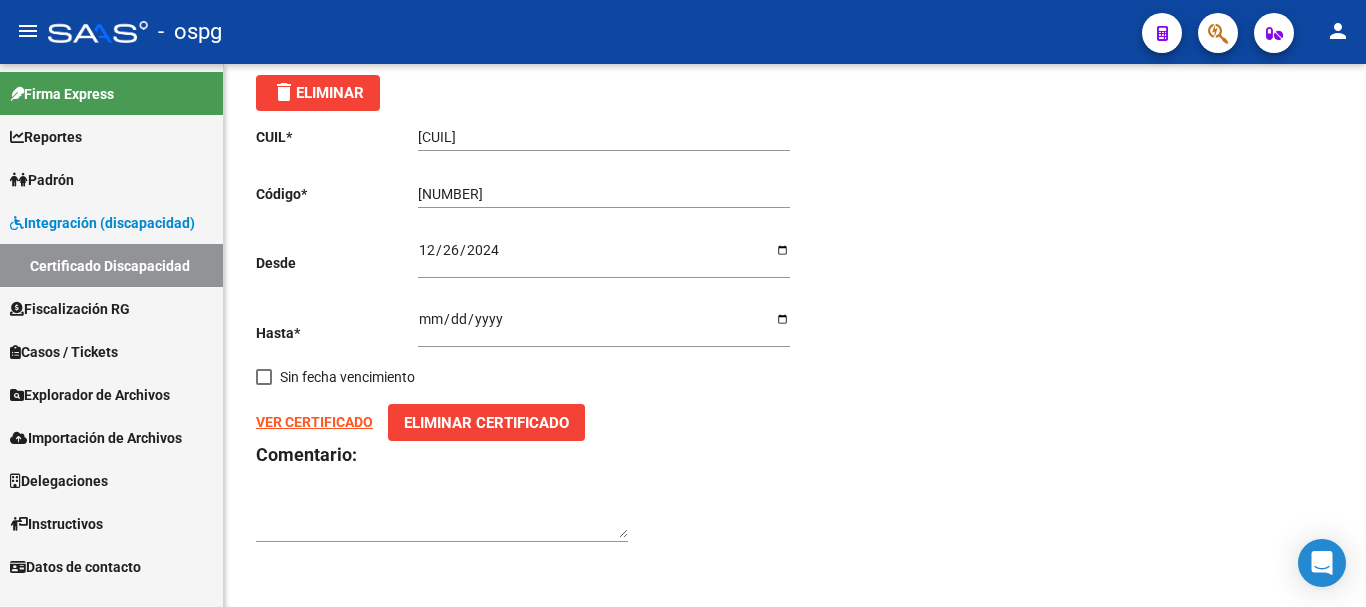click on "VER CERTIFICADO" 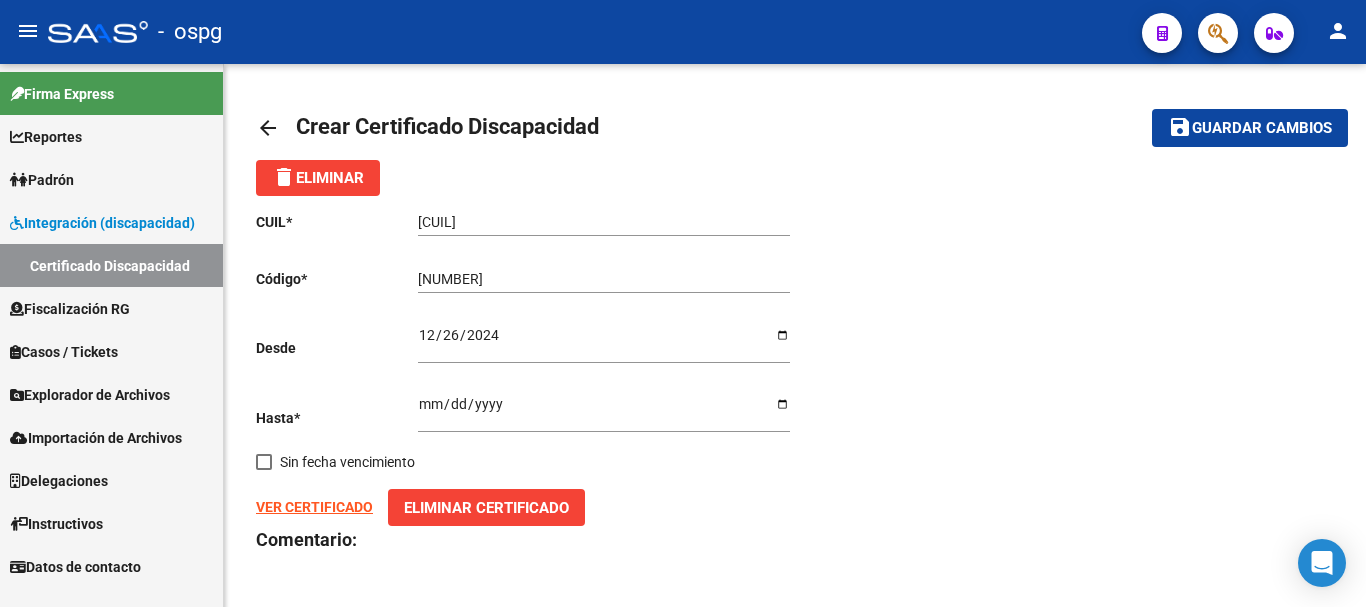 click on "menu -   ospg  person    Firma Express     Reportes Ingresos Devengados Análisis Histórico Detalles Transferencias RG sin DDJJ Detalles por CUIL RG Detalles - MT/PD MT morosos Padrón Traspasos x O.S. Traspasos x Gerenciador Traspasos x Provincia Nuevos Aportantes Métricas - Padrón SSS Métricas - Crecimiento Población    Padrón Afiliados Empadronados Movimientos de Afiliados Cambios de Gerenciador Padrón Ágil Análisis Afiliado Doc. Respaldatoria Categorías Última DDJJ Último Aporte MT/PD Familiares Monotributistas Altas Directas    Integración (discapacidad) Certificado Discapacidad    Fiscalización RG Deuda X Empresa Listado de Empresas Análisis Empresa Actas Ingresos Percibidos Ingresos Percibidos Prorrateado x CUIL Cheques en Cartera Cheques rebotados sin cambiar ABM - Grupos de Fiscalizadores ABM - Fiscalizadores DDJJ Sospechosas    Casos / Tickets Casos Casos Movimientos Comentarios Documentación Adj.    Explorador de Archivos ARCA DDJJ / Nóminas Detalles Transferencias Detalles" 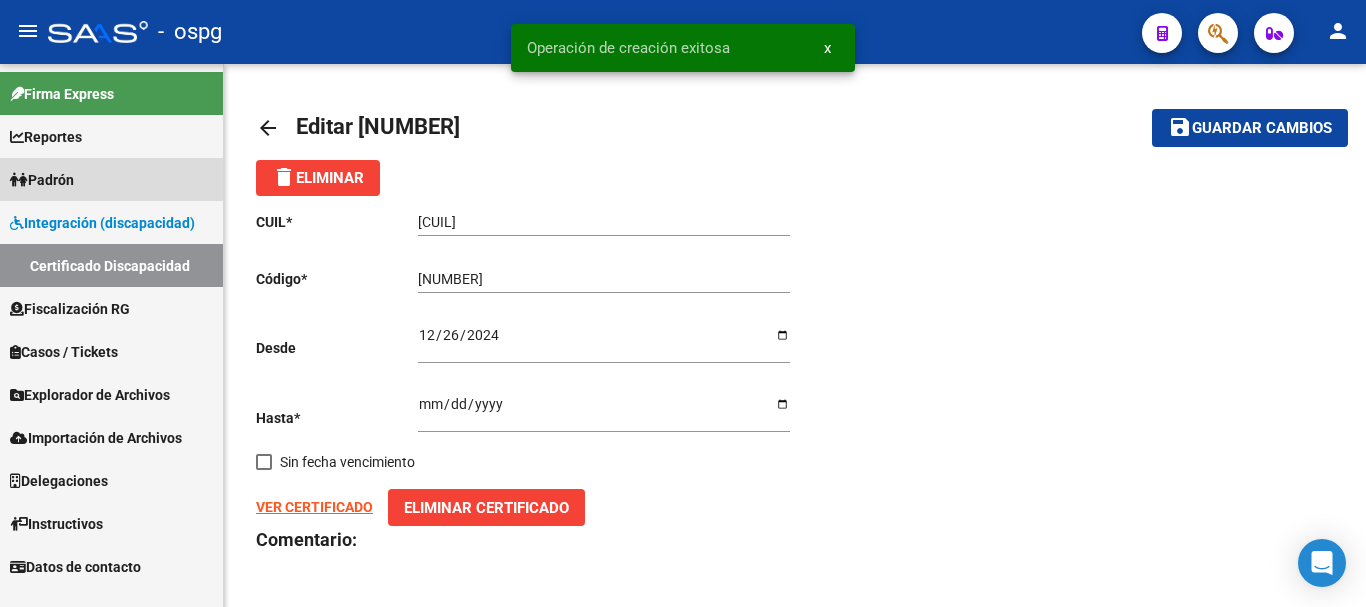 click on "Padrón" at bounding box center (42, 180) 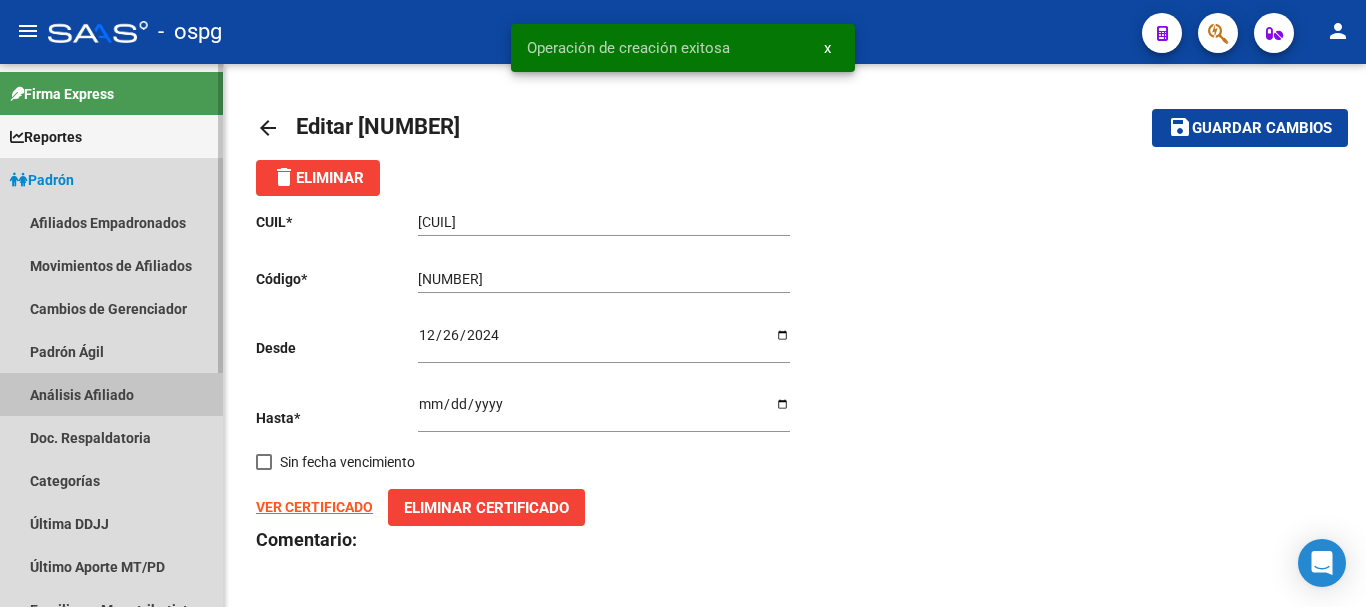 click on "Análisis Afiliado" at bounding box center (111, 394) 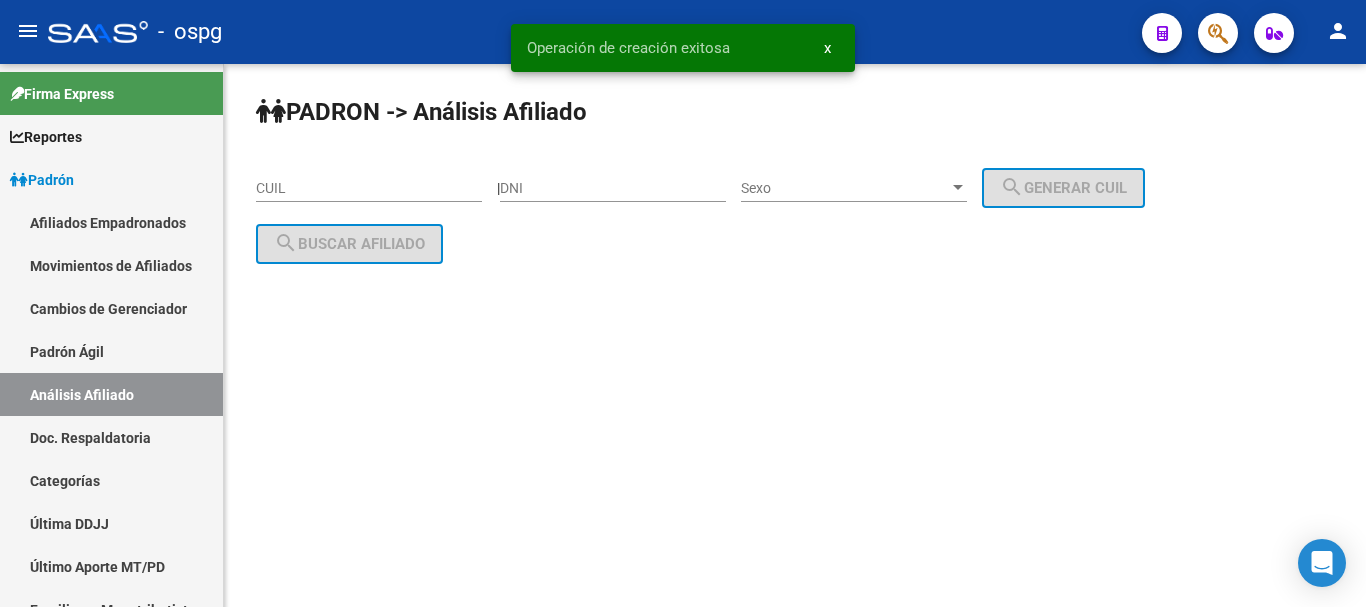 click on "CUIL" at bounding box center [369, 188] 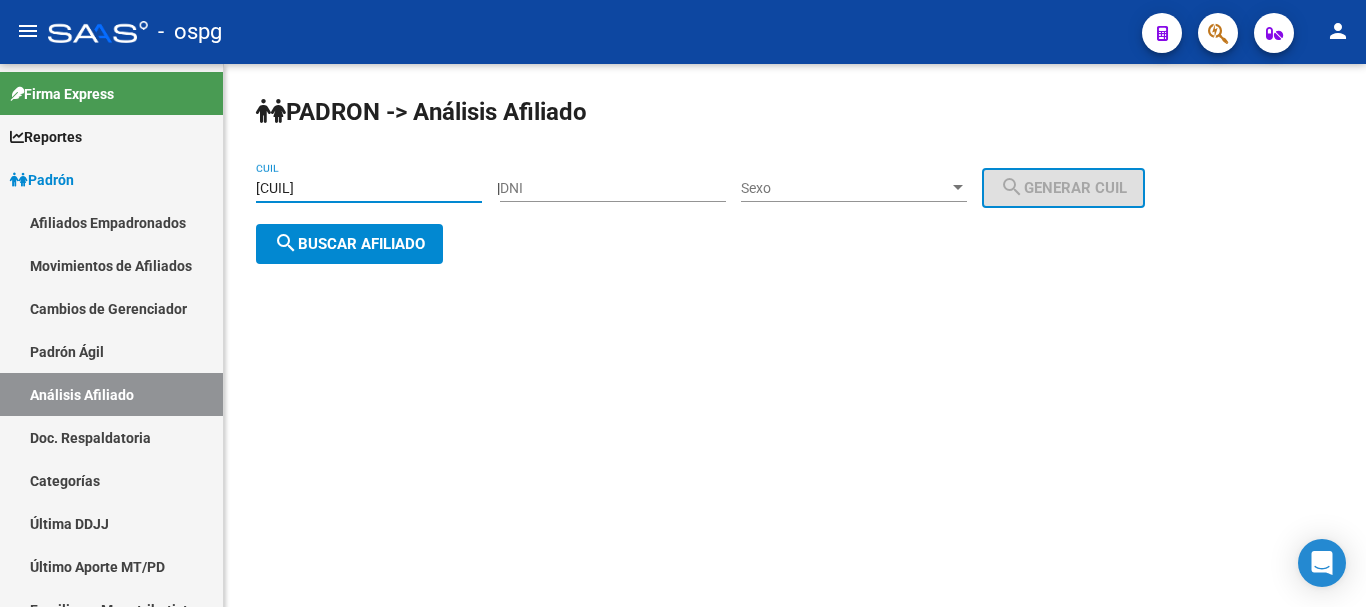 type on "[CUIL]" 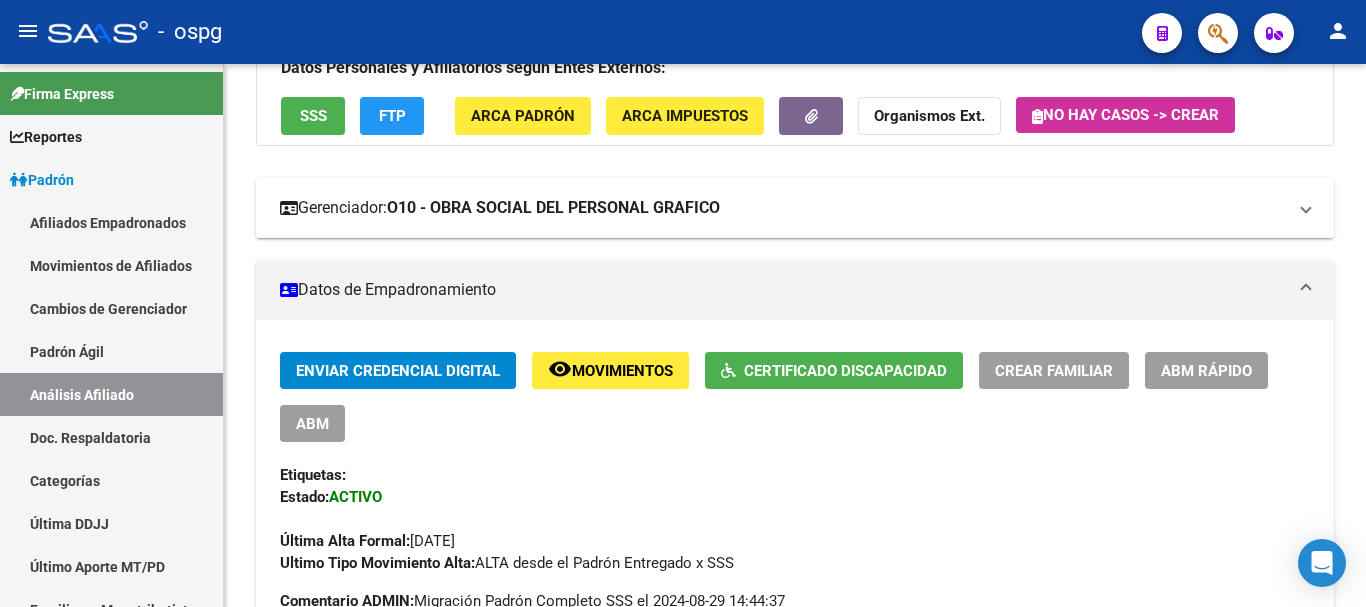 scroll, scrollTop: 300, scrollLeft: 0, axis: vertical 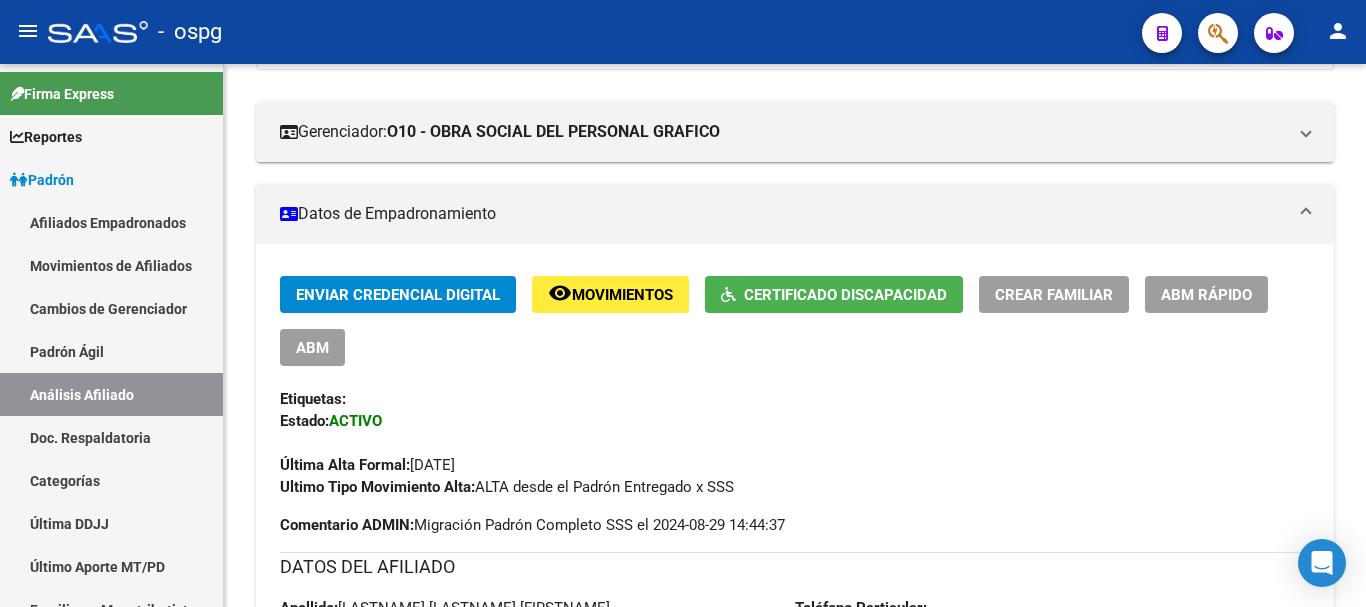click on "ABM Rápido" 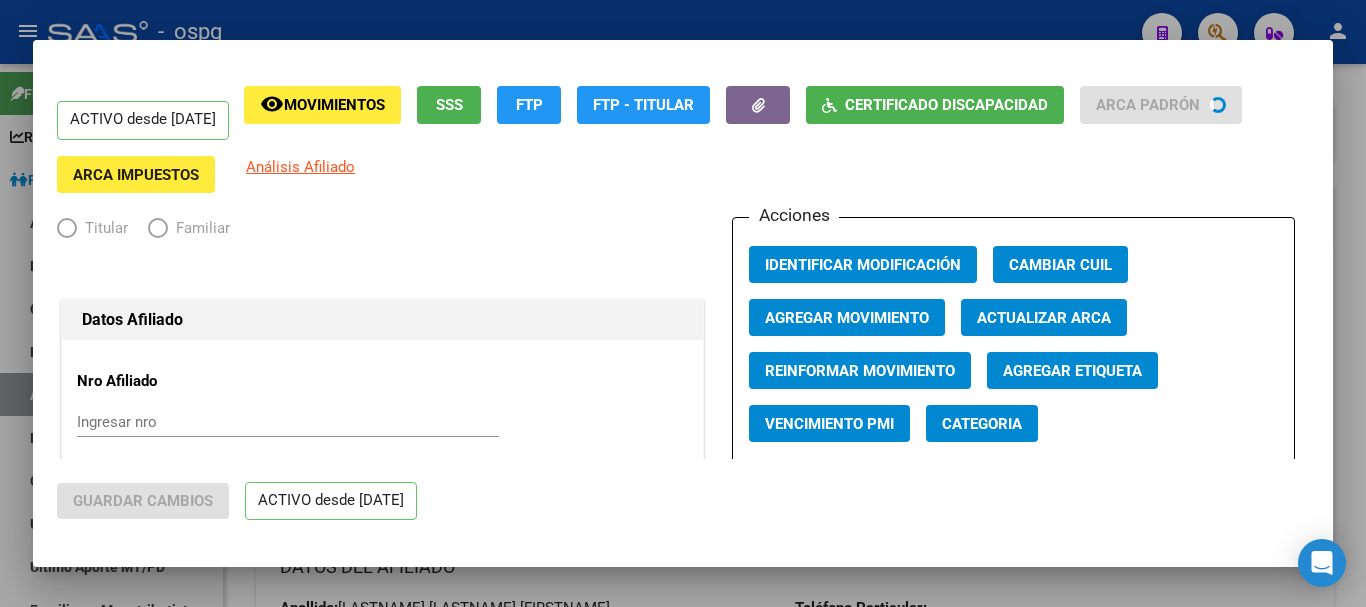 radio on "true" 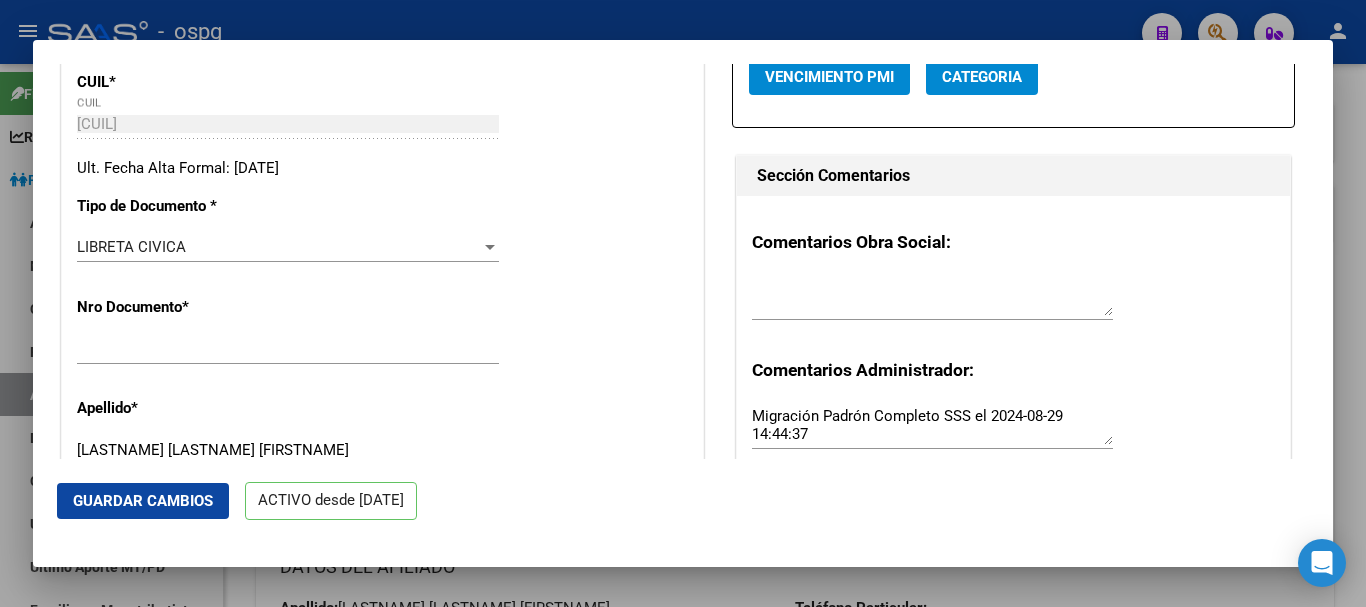scroll, scrollTop: 485, scrollLeft: 0, axis: vertical 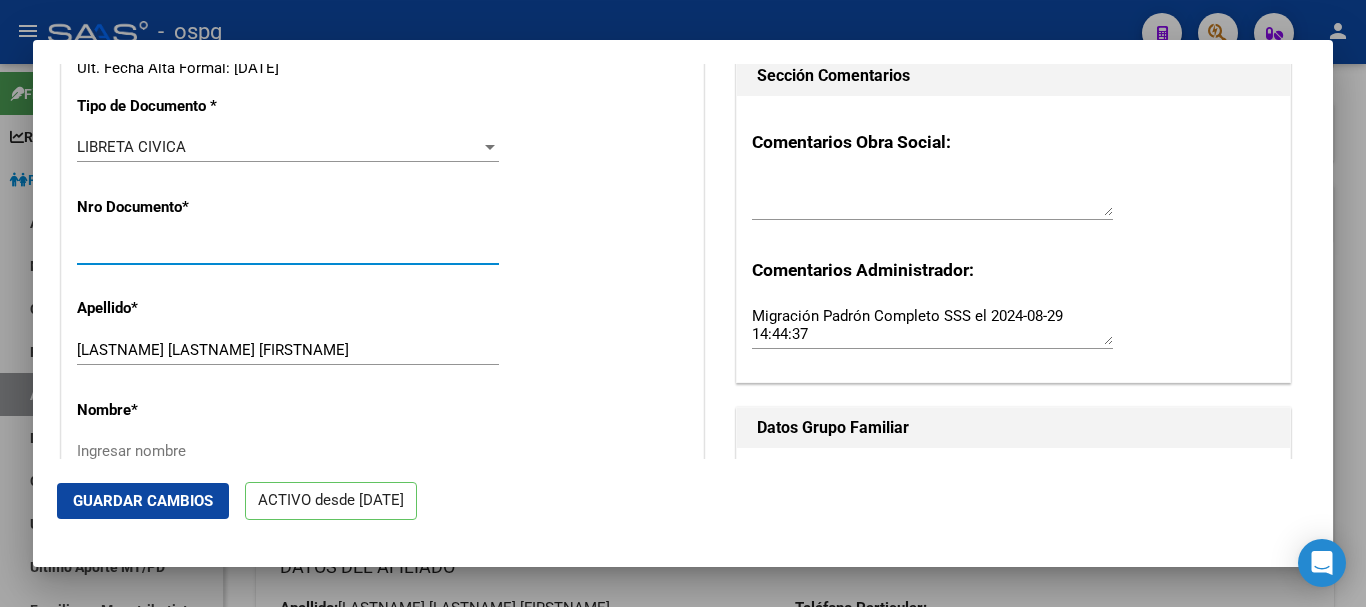 click on "[NUMBER]" at bounding box center [288, 249] 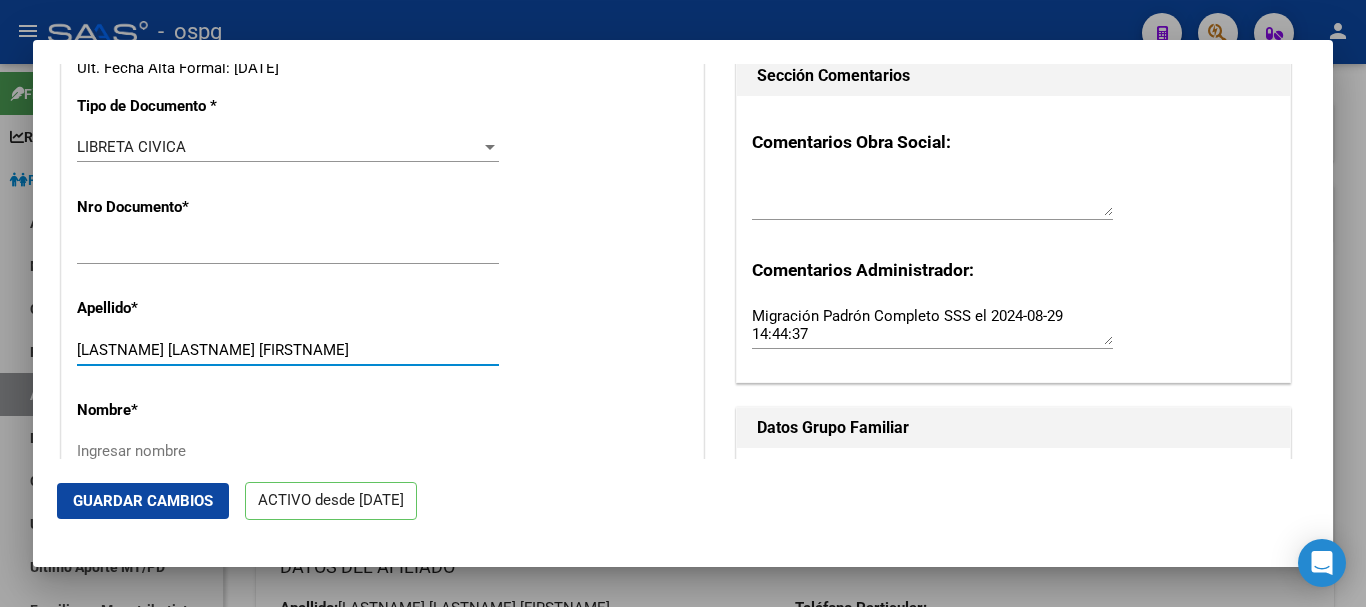 drag, startPoint x: 123, startPoint y: 346, endPoint x: 347, endPoint y: 361, distance: 224.50166 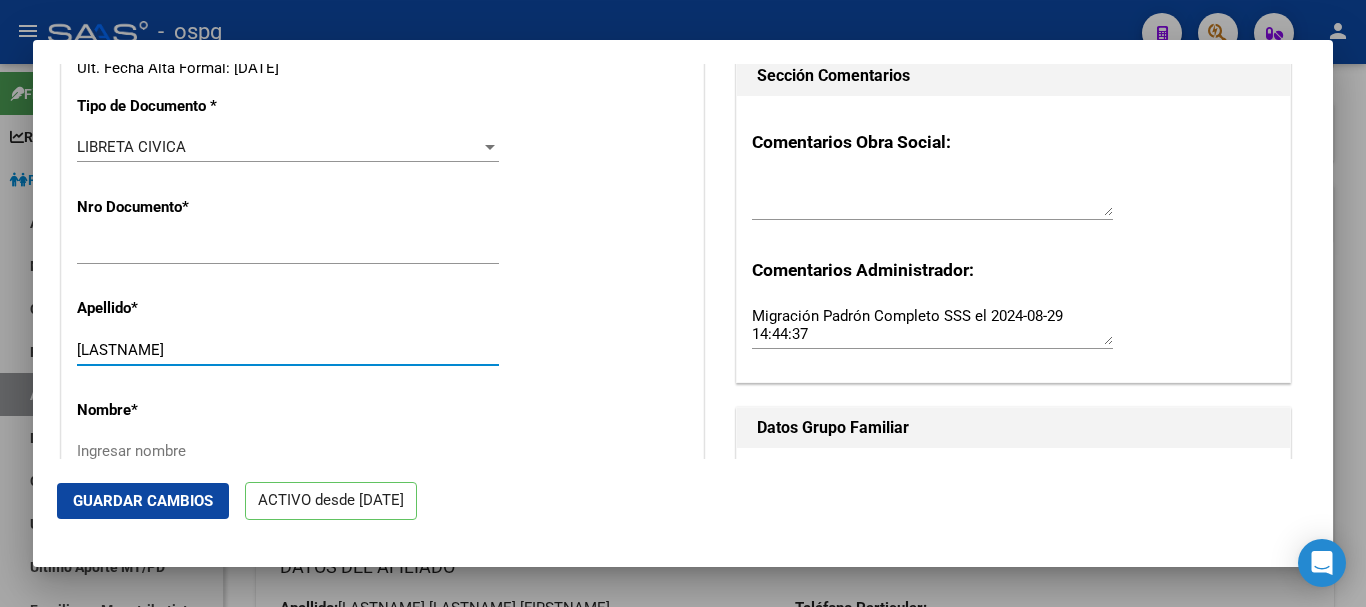 type on "[LASTNAME]" 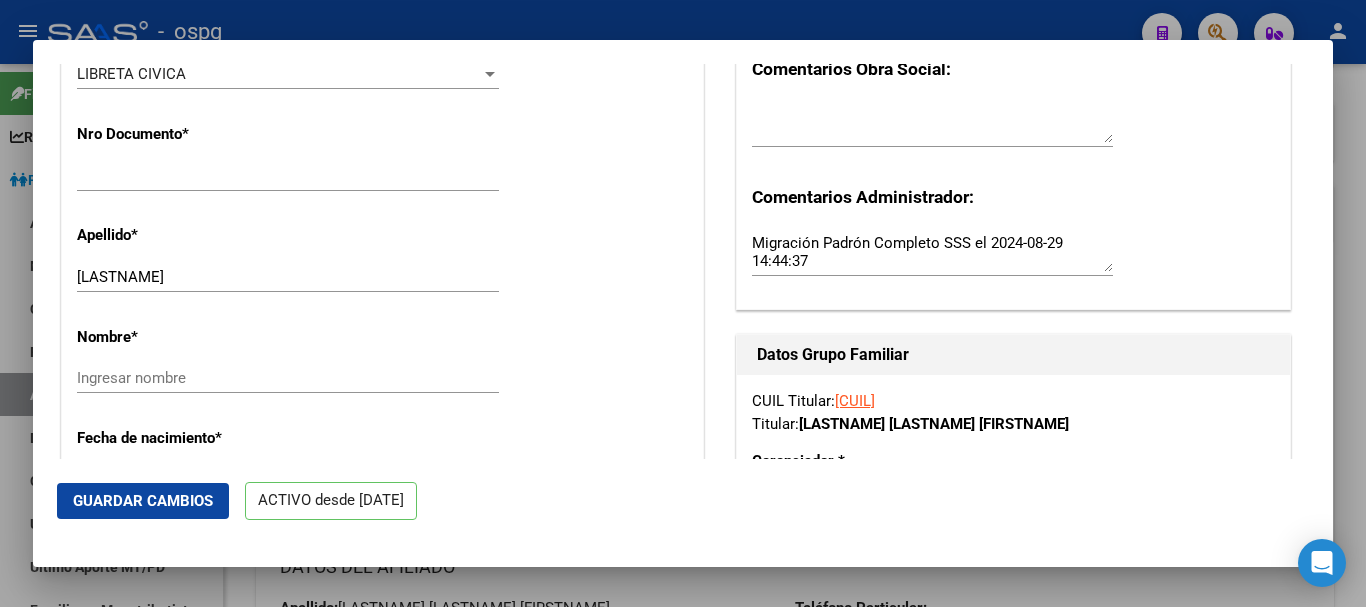 scroll, scrollTop: 685, scrollLeft: 0, axis: vertical 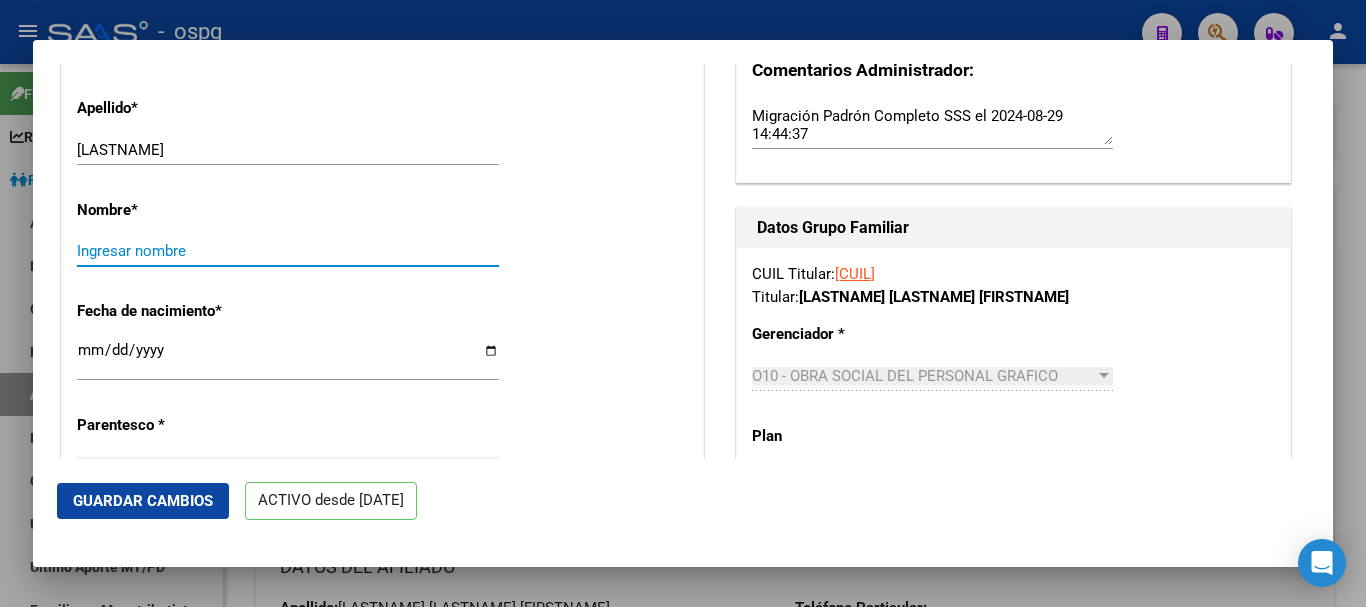 click on "Ingresar nombre" at bounding box center (288, 251) 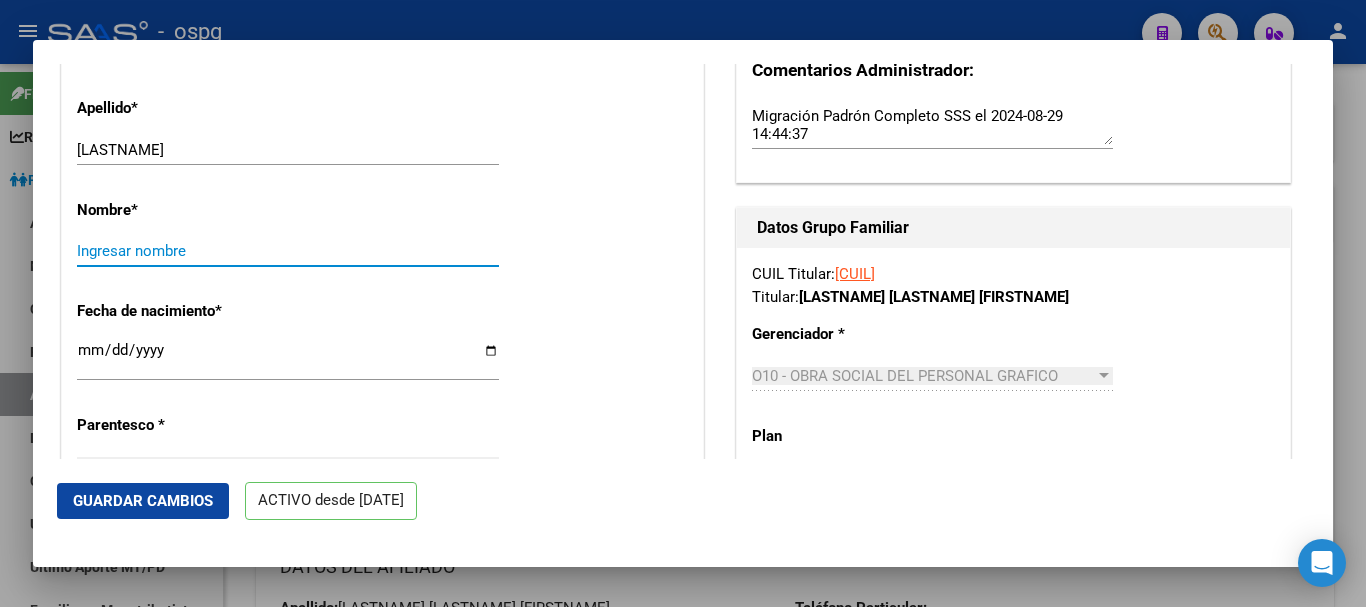 paste on "[FIRSTNAME] [LASTNAME]" 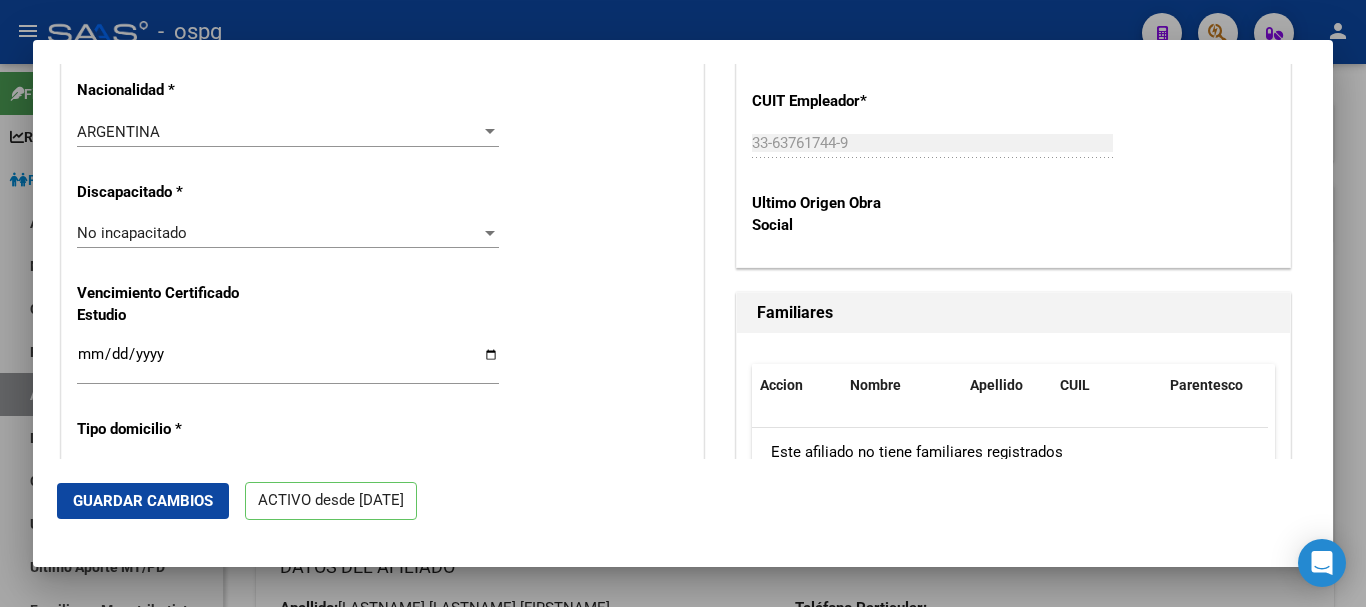 scroll, scrollTop: 1400, scrollLeft: 0, axis: vertical 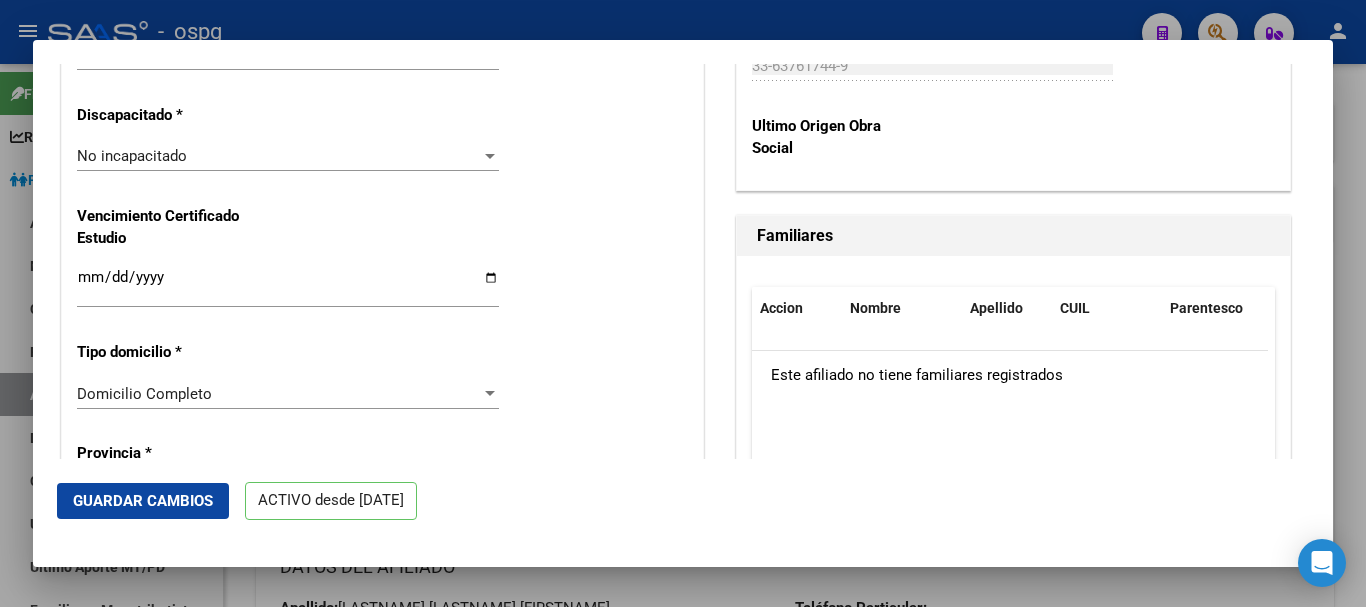 type on "[FIRSTNAME] [LASTNAME]" 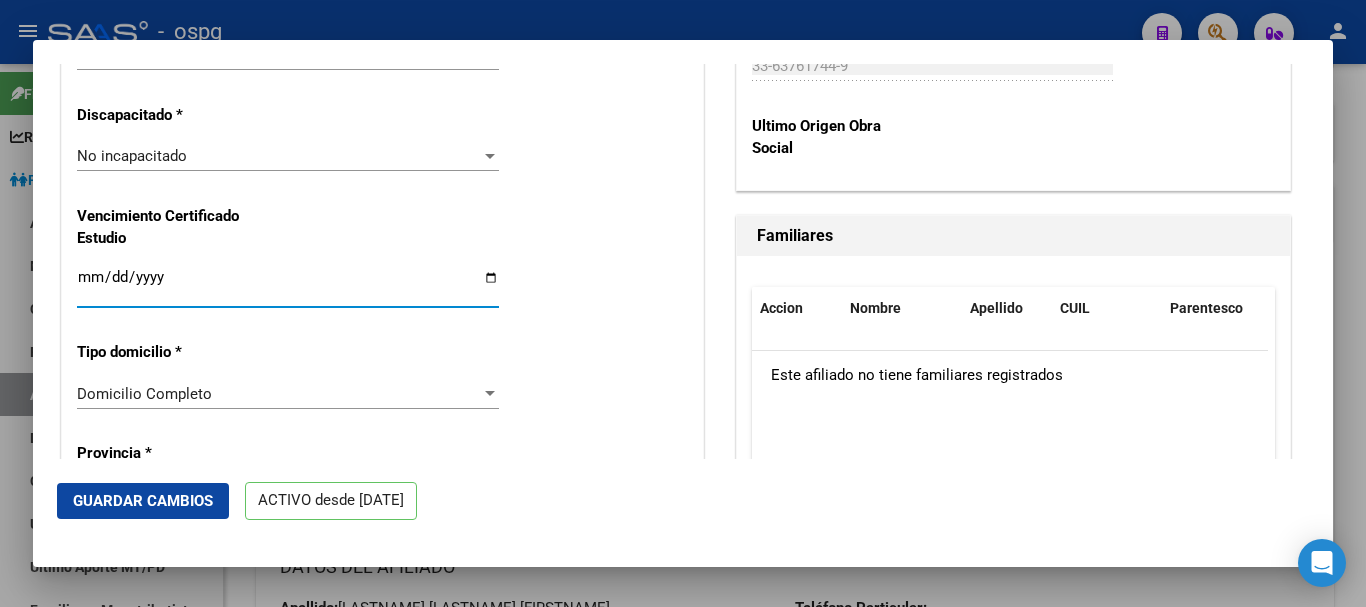 type on "[DATE]" 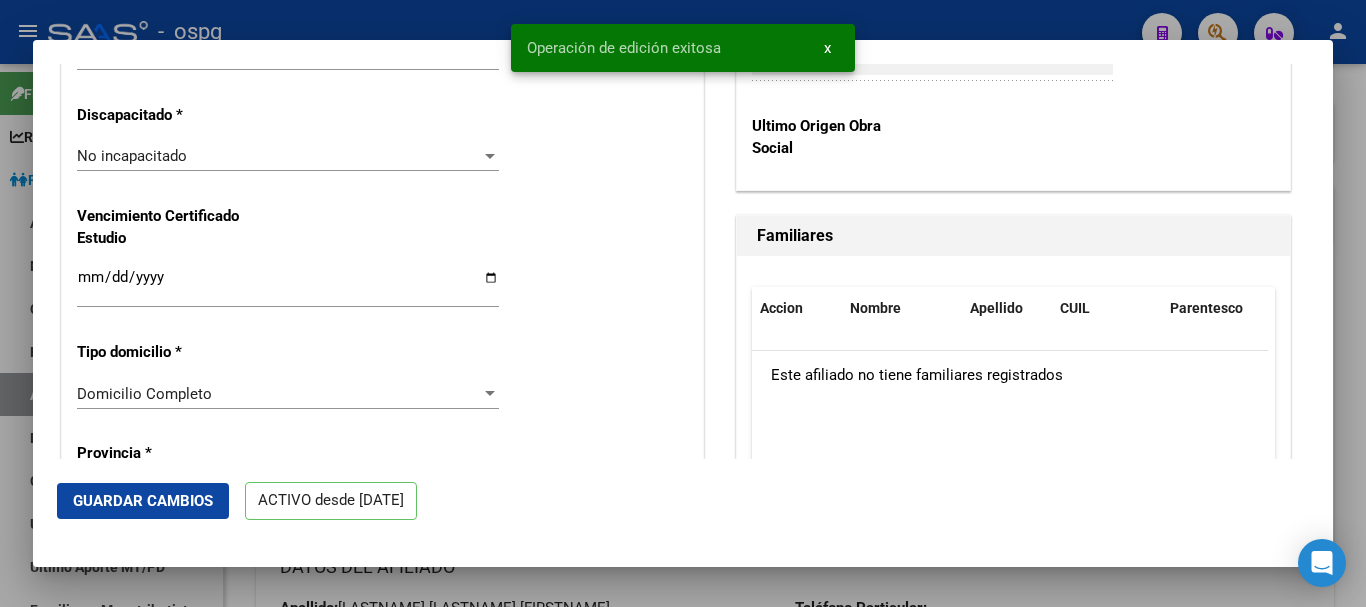 click at bounding box center [683, 303] 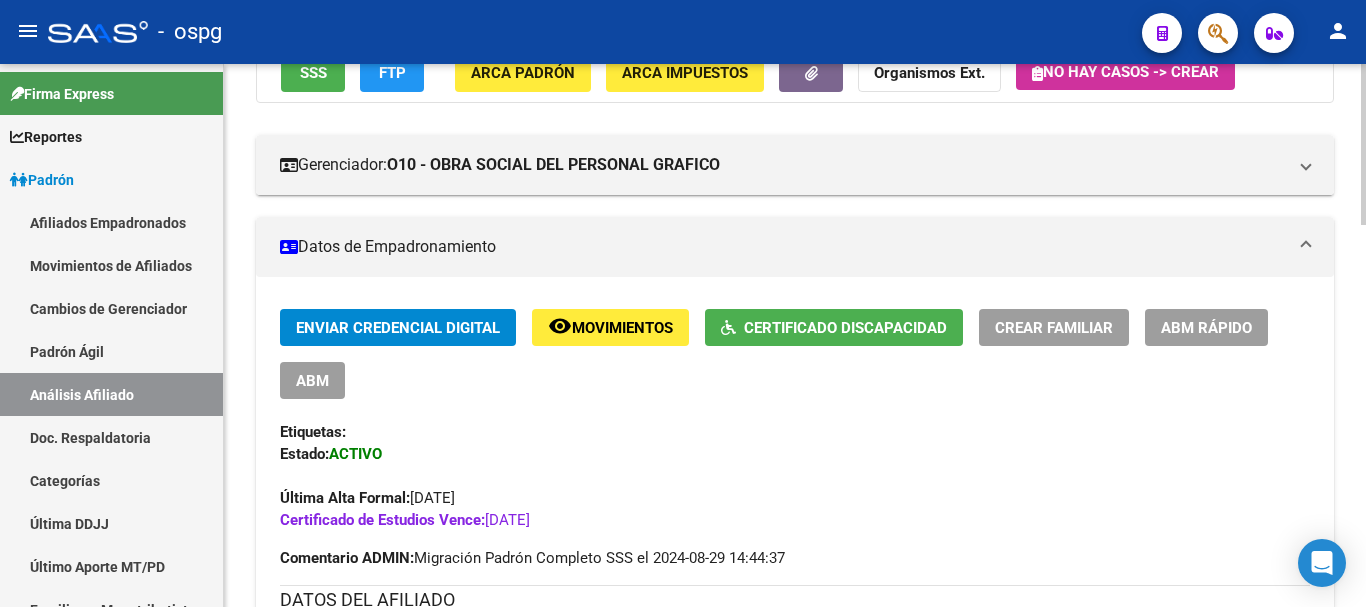 scroll, scrollTop: 300, scrollLeft: 0, axis: vertical 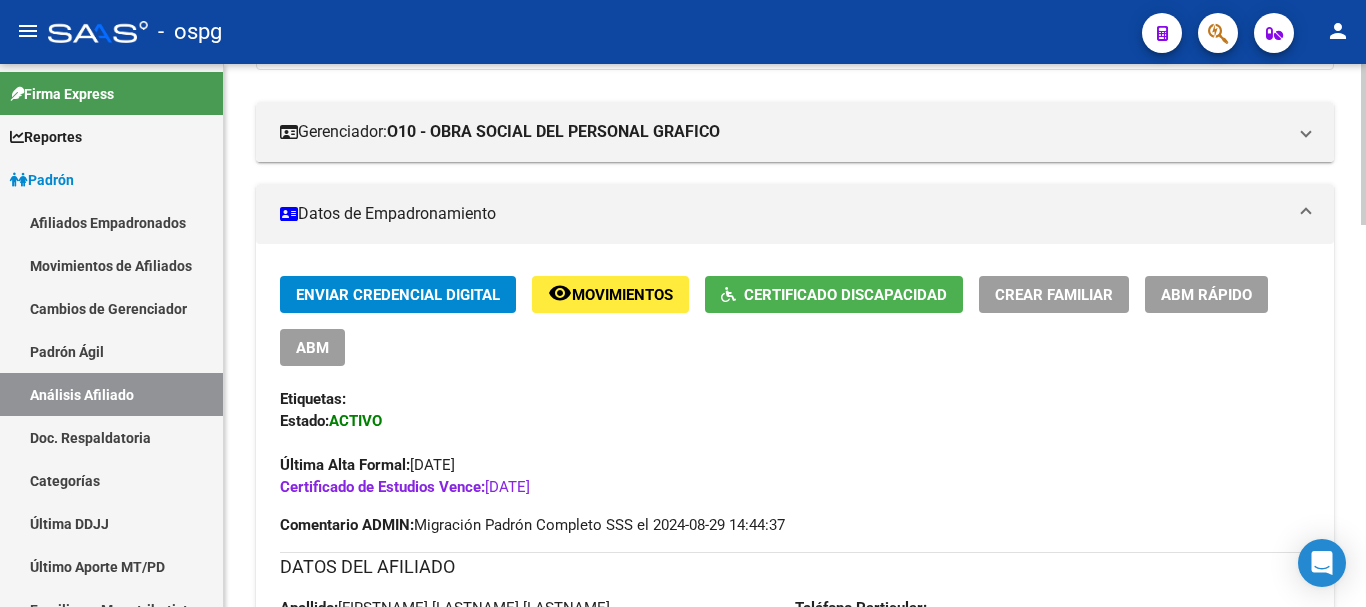 click on "ABM Rápido" 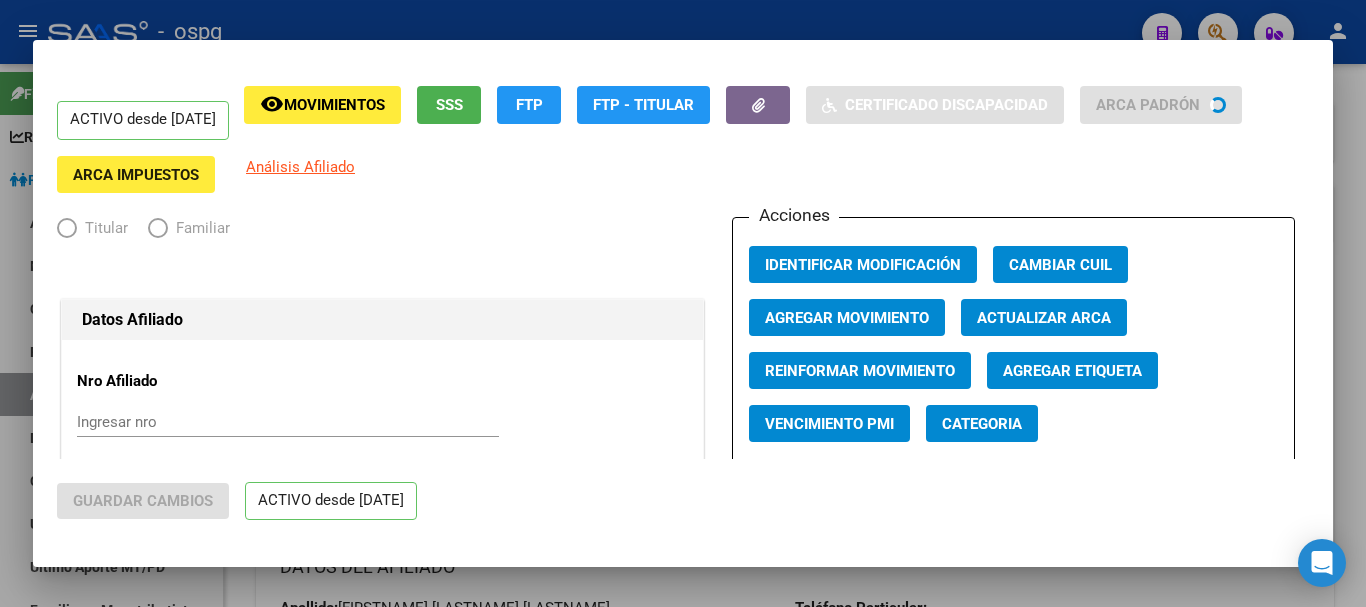 radio on "true" 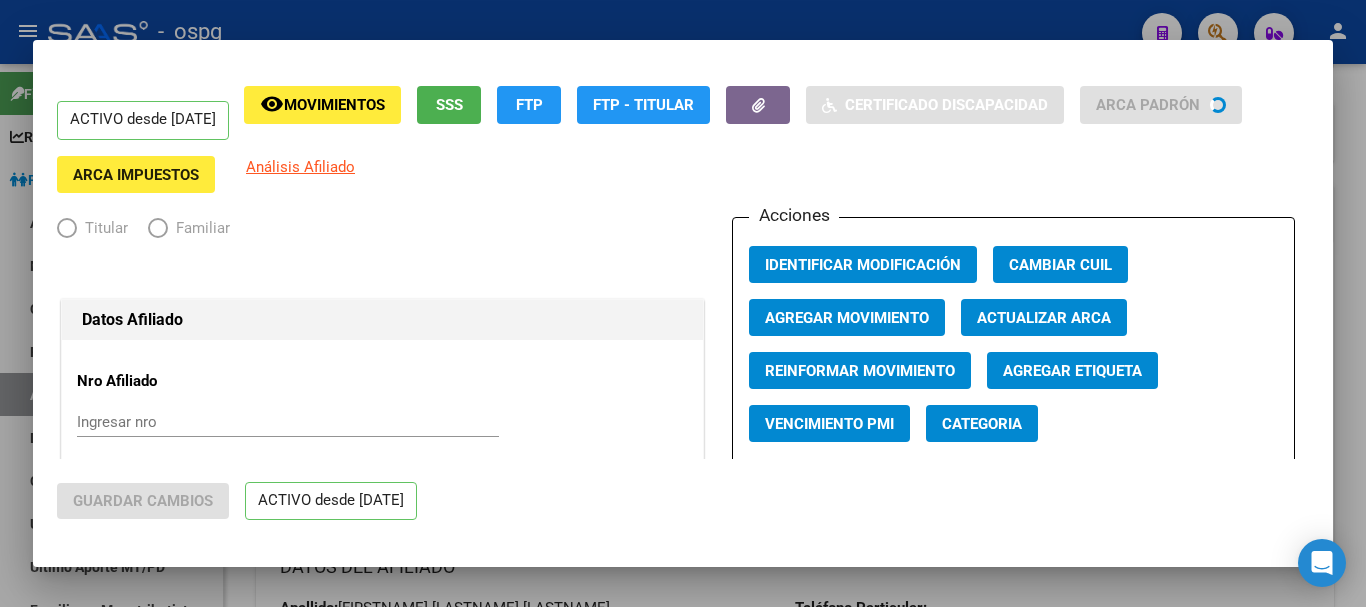 type on "33-63761744-9" 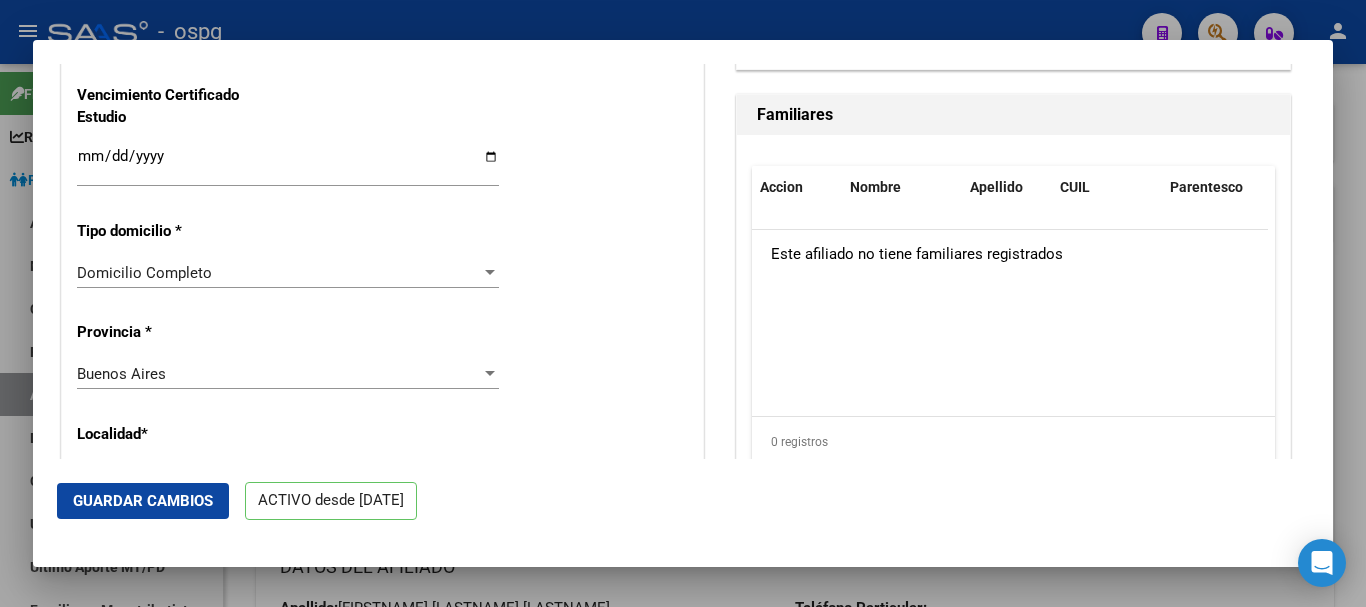 scroll, scrollTop: 1400, scrollLeft: 0, axis: vertical 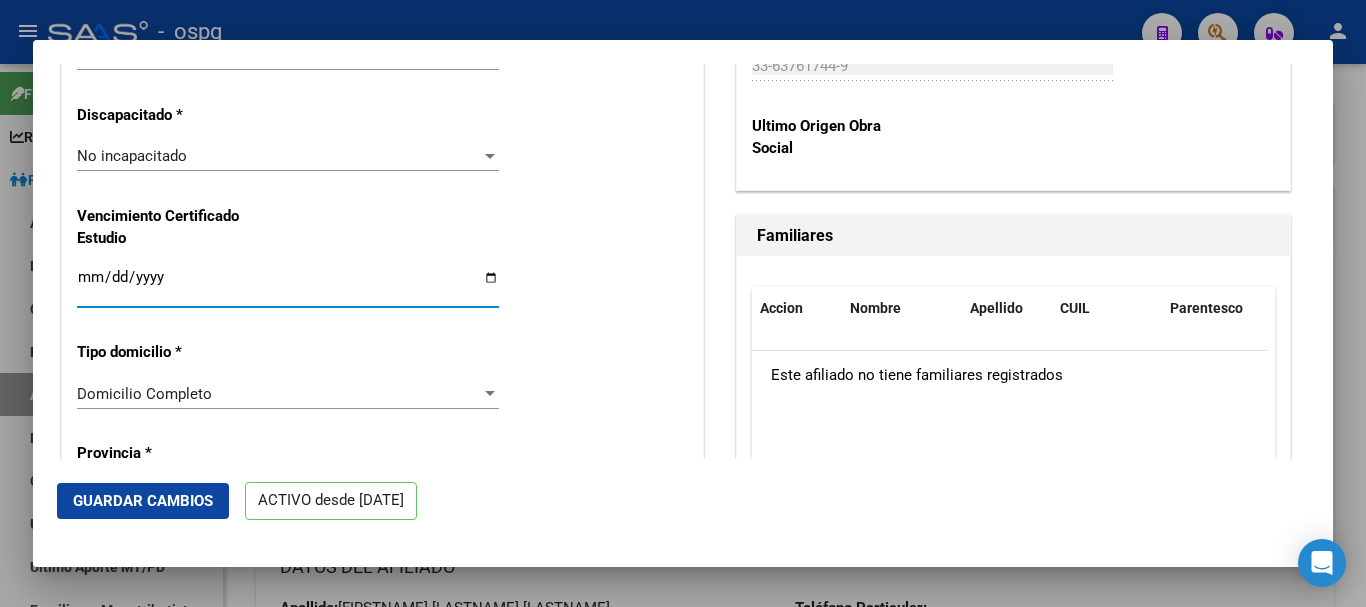 drag, startPoint x: 185, startPoint y: 283, endPoint x: 13, endPoint y: 224, distance: 181.83784 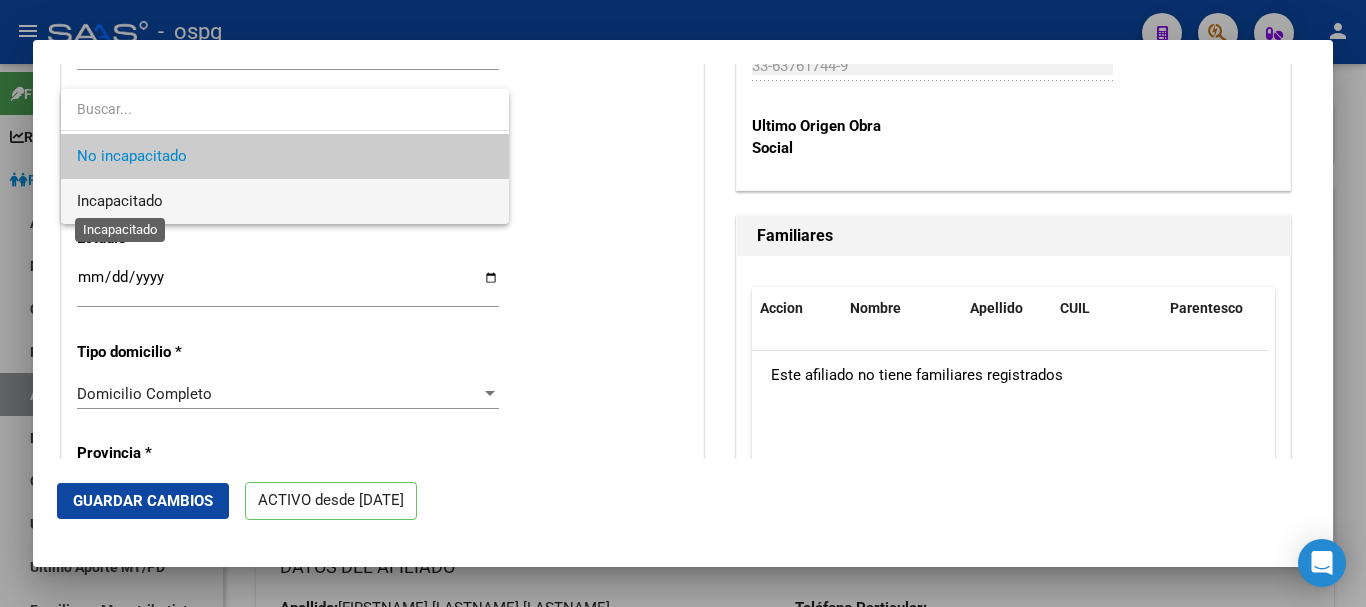 click on "Incapacitado" at bounding box center (120, 201) 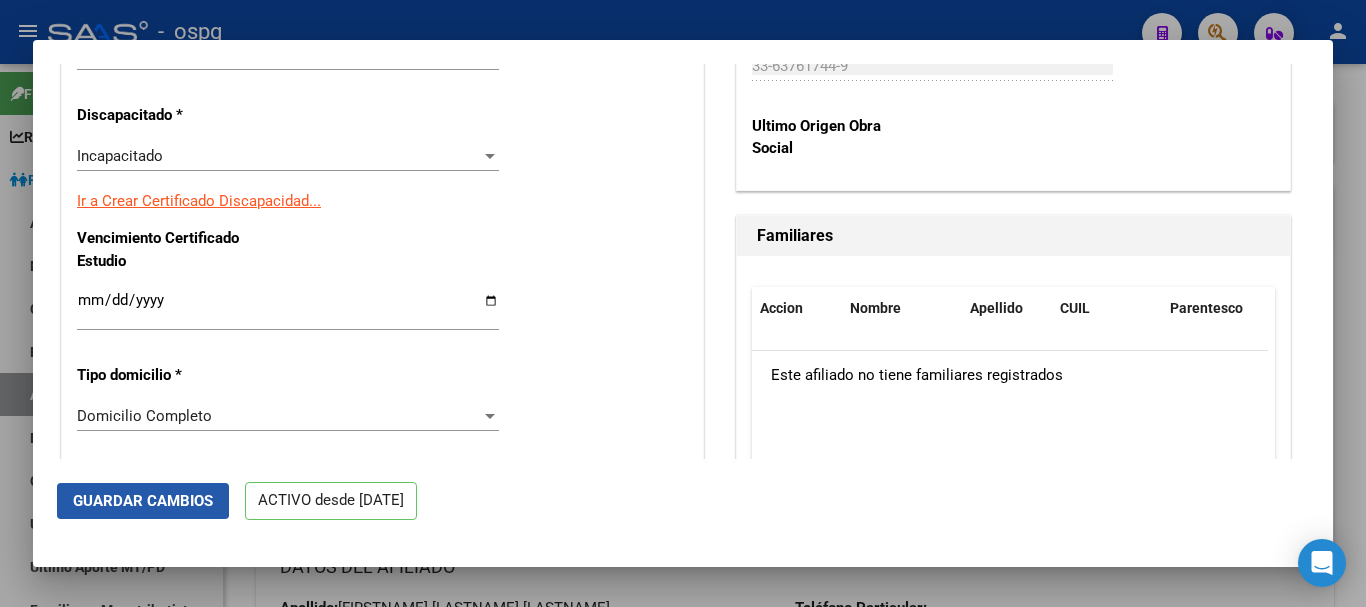 click on "Guardar Cambios" 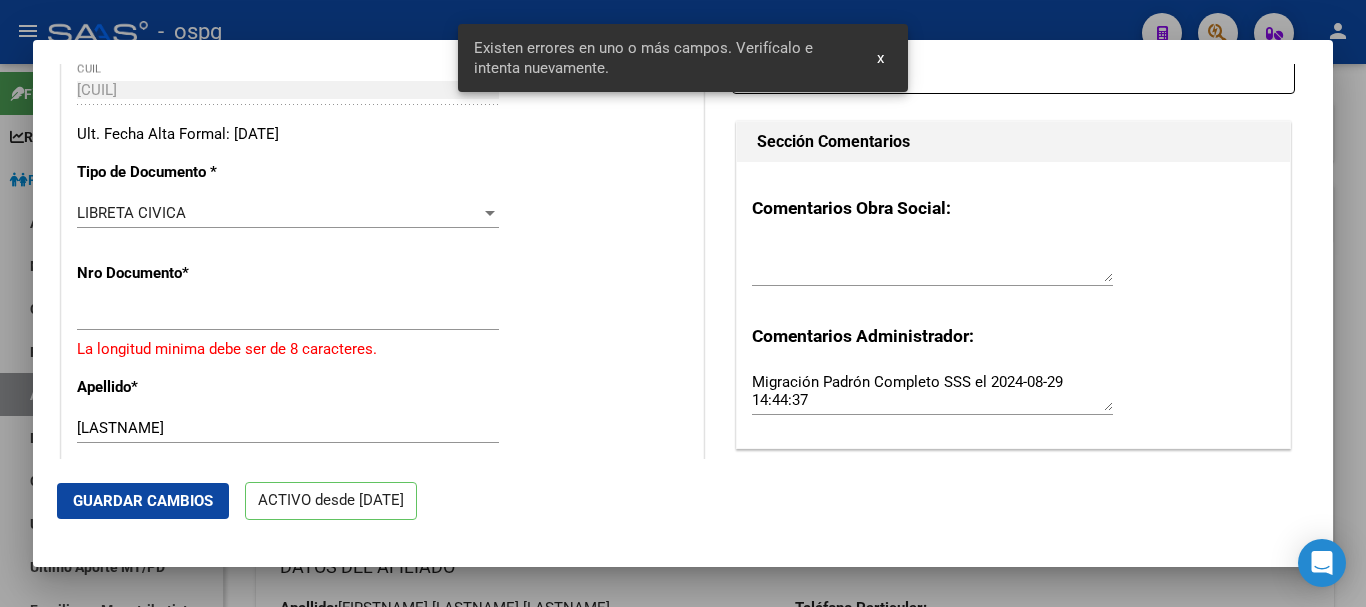 scroll, scrollTop: 412, scrollLeft: 0, axis: vertical 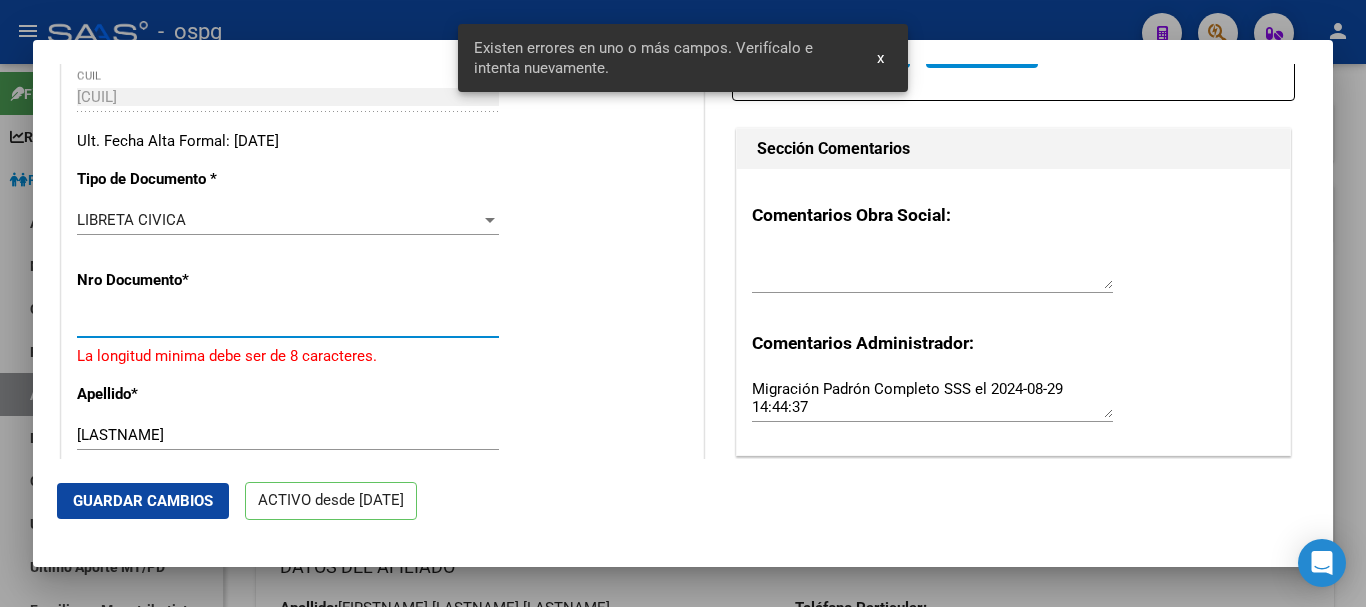click on "[NUMBER]" at bounding box center (288, 322) 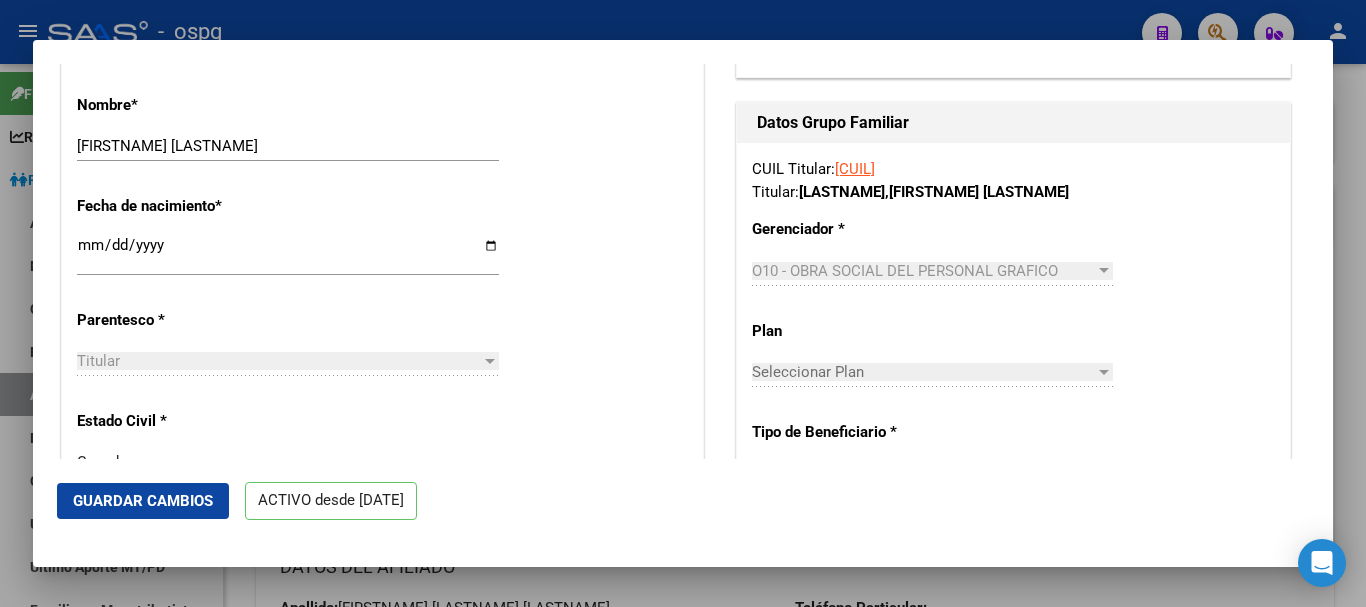 scroll, scrollTop: 900, scrollLeft: 0, axis: vertical 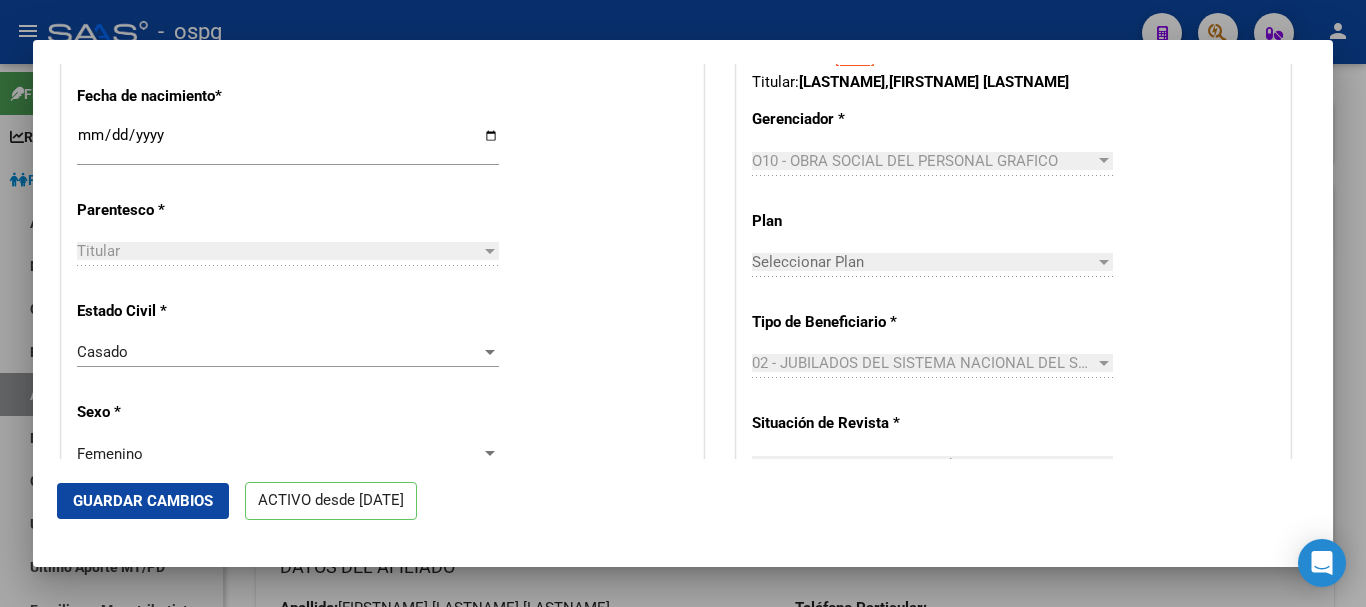 type on "[NUMBER]" 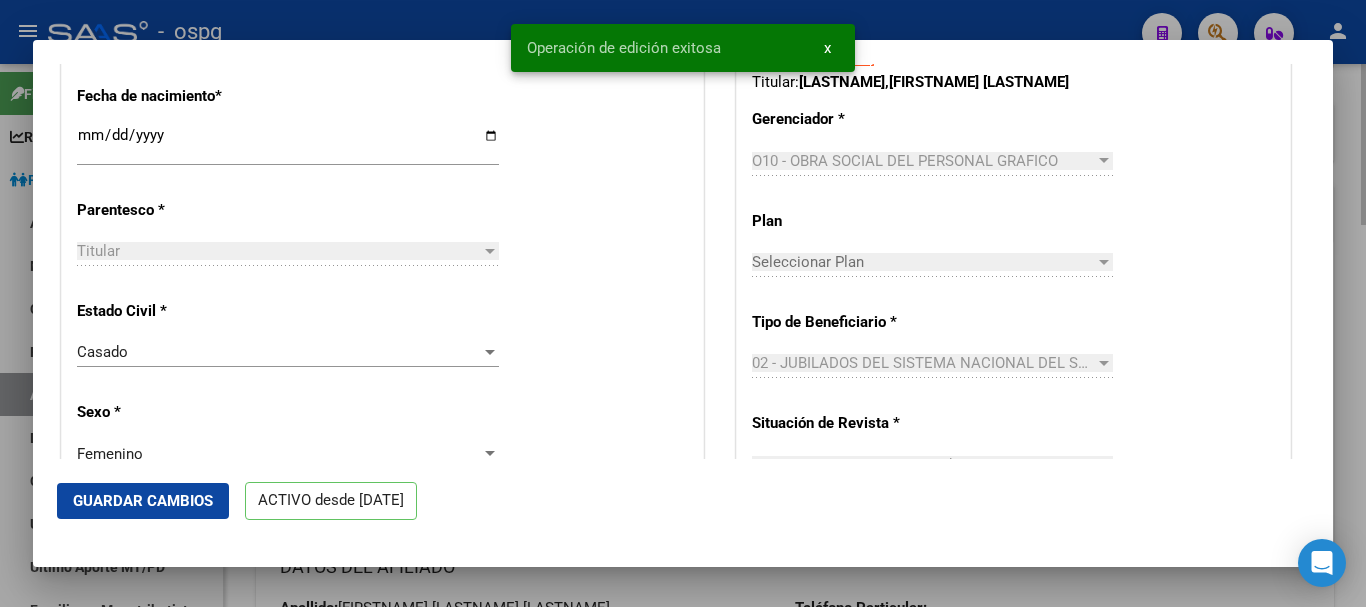 click at bounding box center [683, 303] 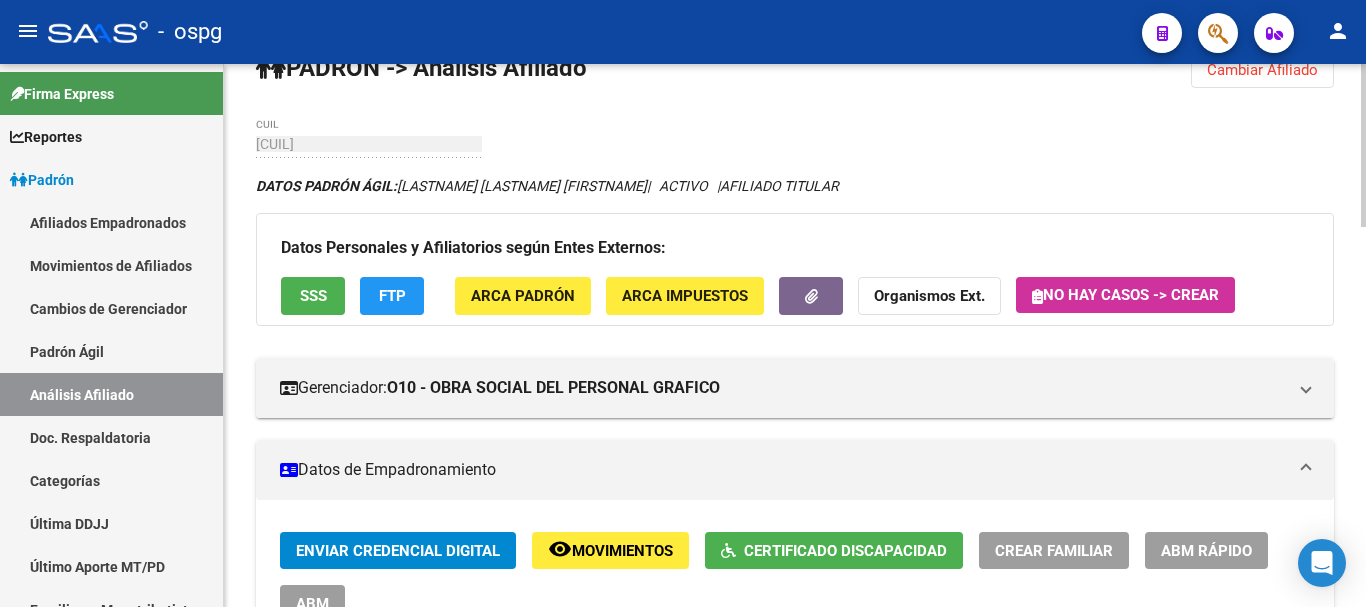 scroll, scrollTop: 0, scrollLeft: 0, axis: both 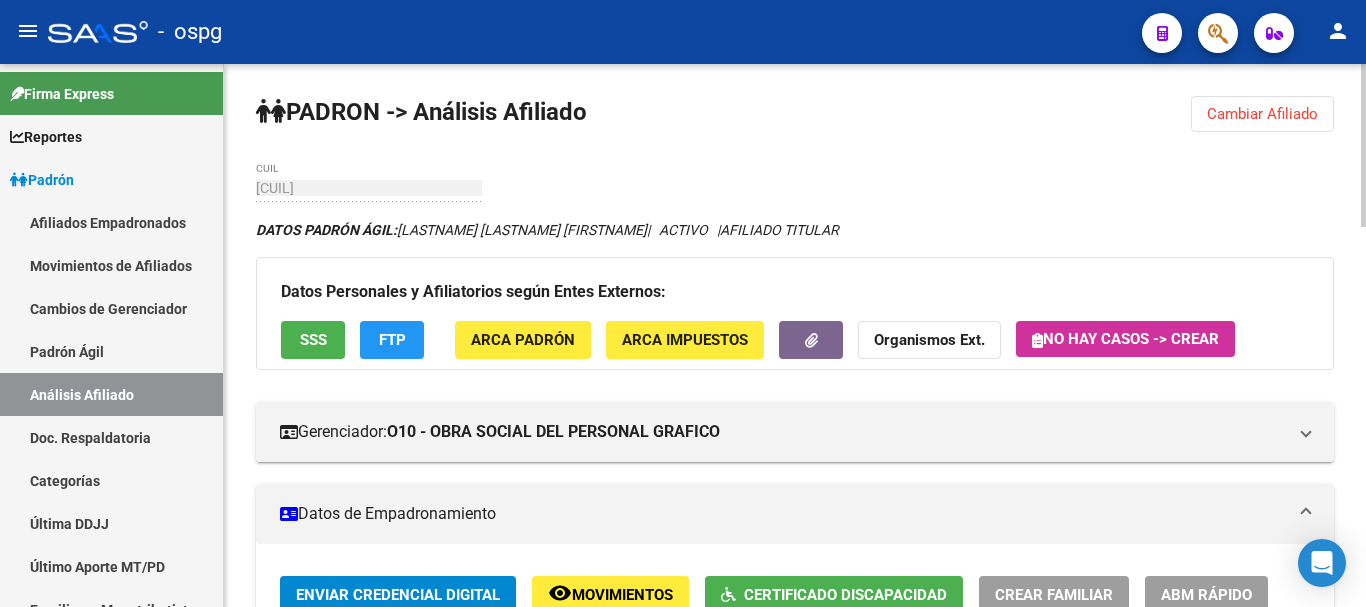 click on "Cambiar Afiliado" 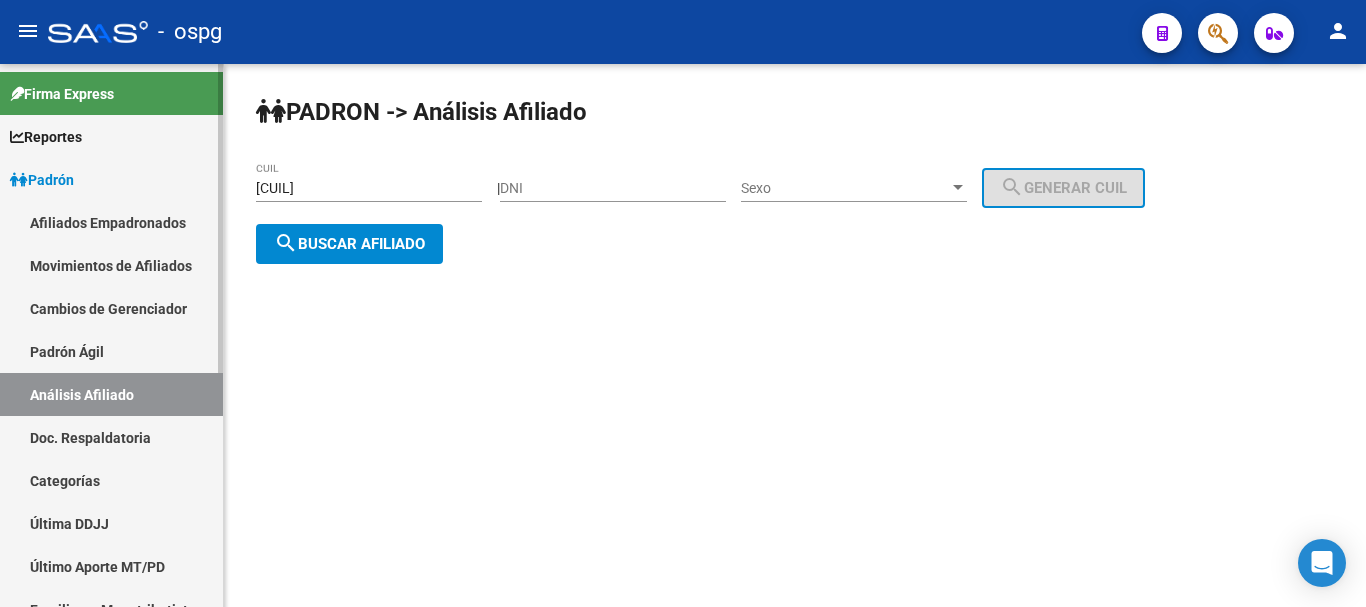 drag, startPoint x: 386, startPoint y: 187, endPoint x: 25, endPoint y: 130, distance: 365.4723 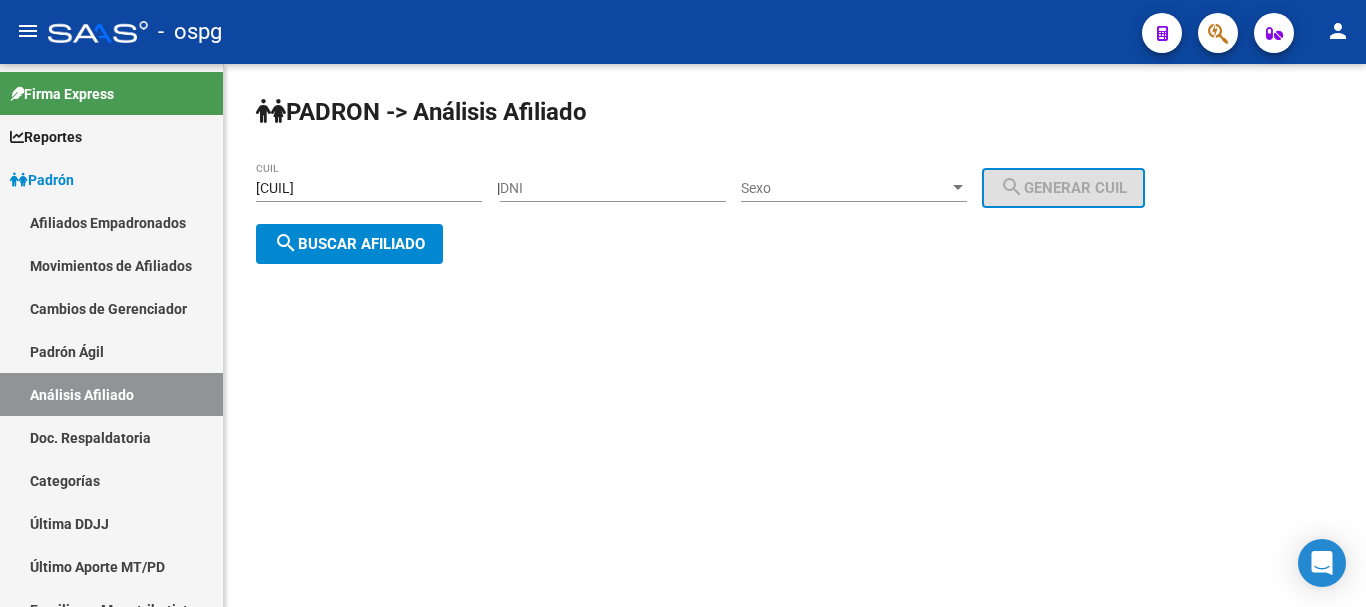 drag, startPoint x: 372, startPoint y: 197, endPoint x: 344, endPoint y: 190, distance: 28.86174 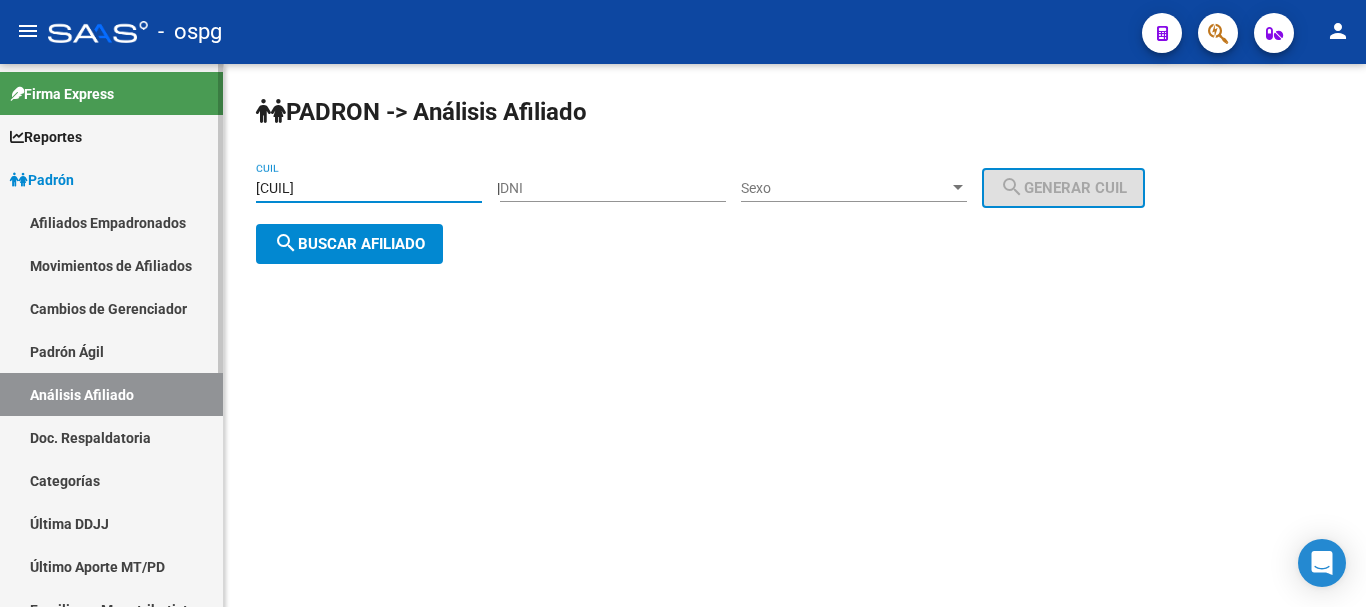 drag, startPoint x: 403, startPoint y: 189, endPoint x: 138, endPoint y: 161, distance: 266.47513 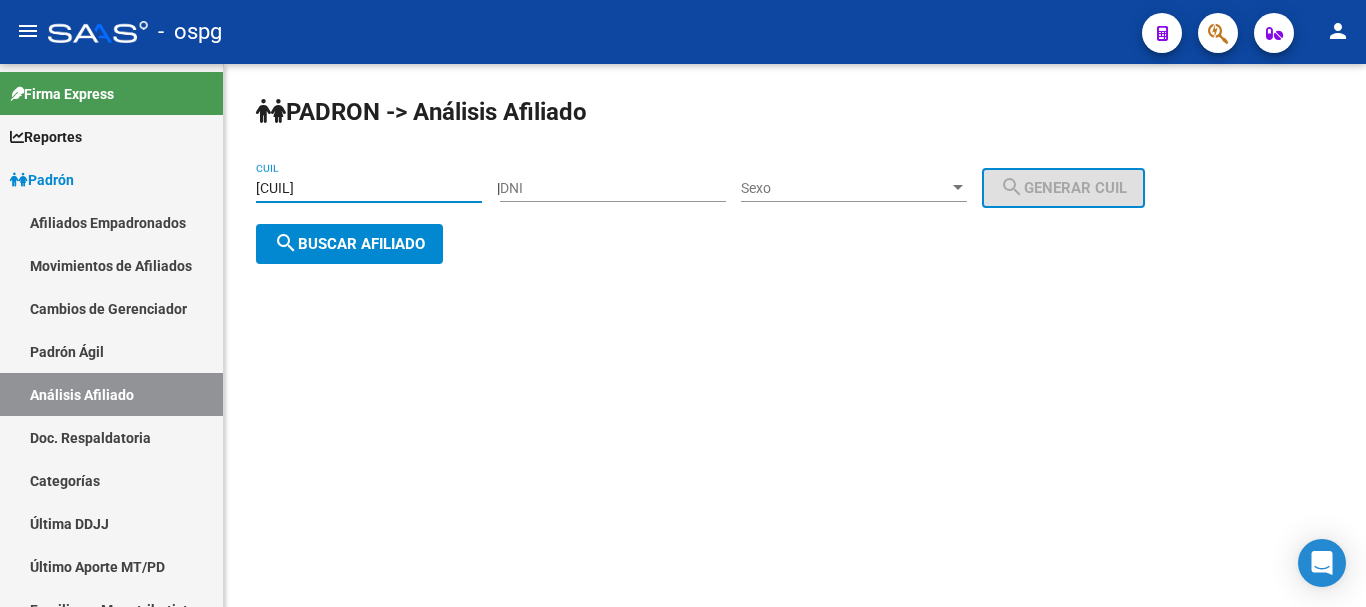 paste on "[CUIL]" 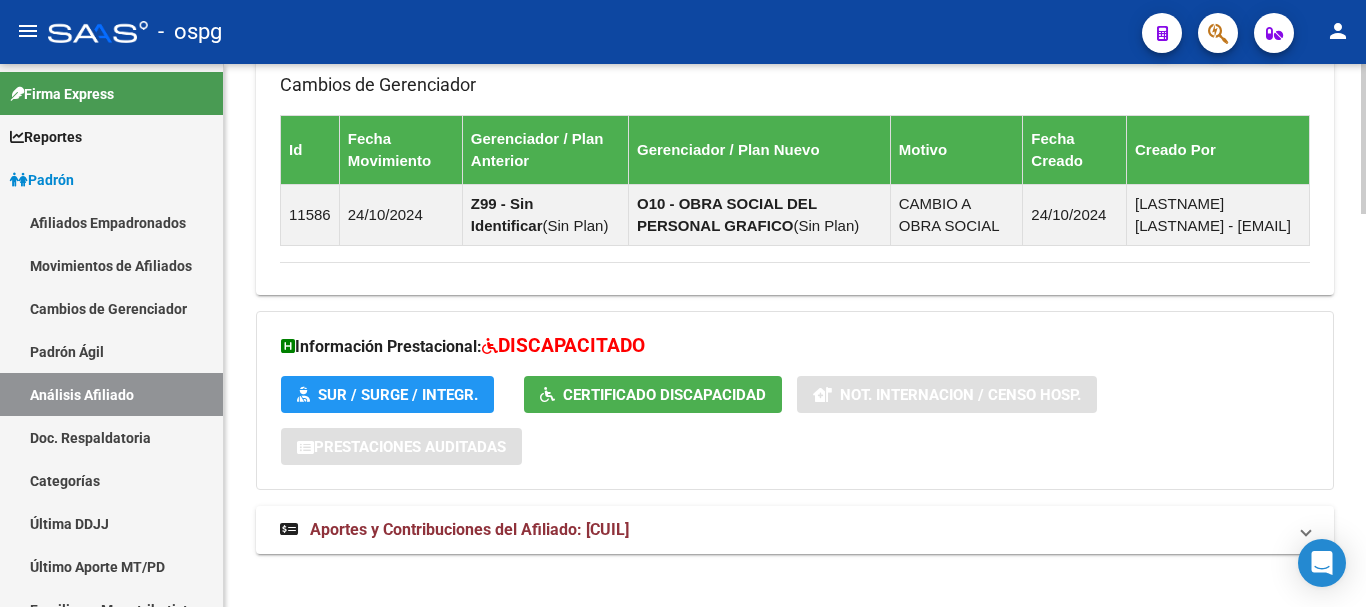 scroll, scrollTop: 1417, scrollLeft: 0, axis: vertical 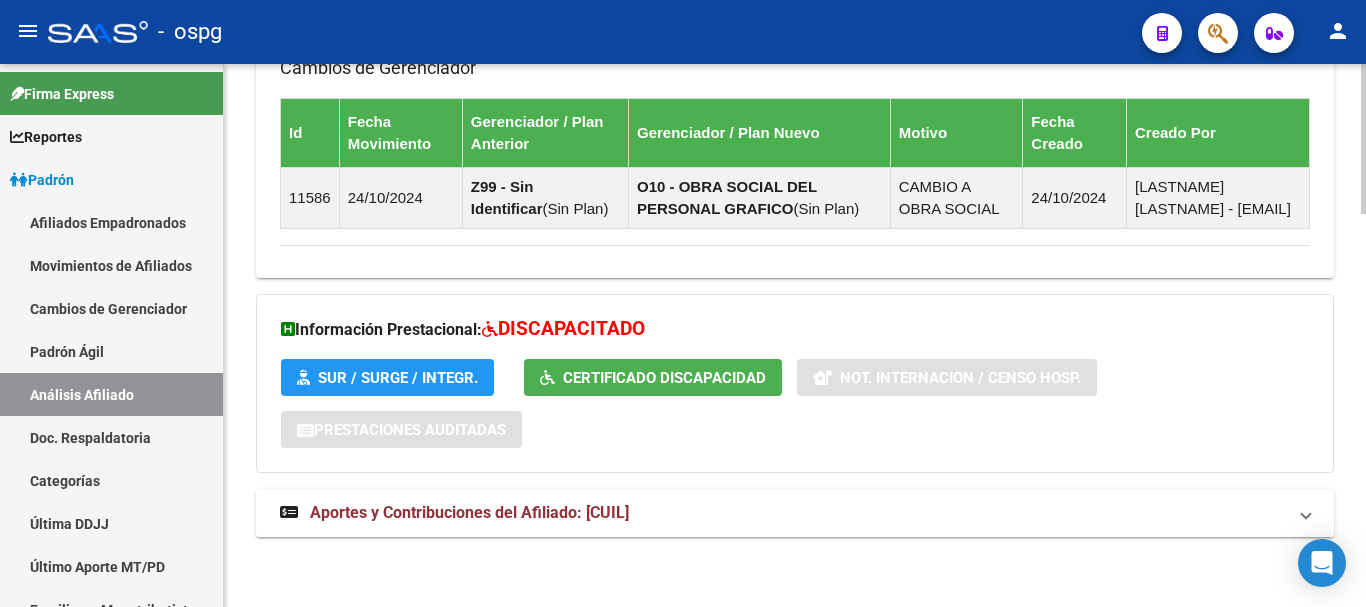 drag, startPoint x: 637, startPoint y: 502, endPoint x: 745, endPoint y: 502, distance: 108 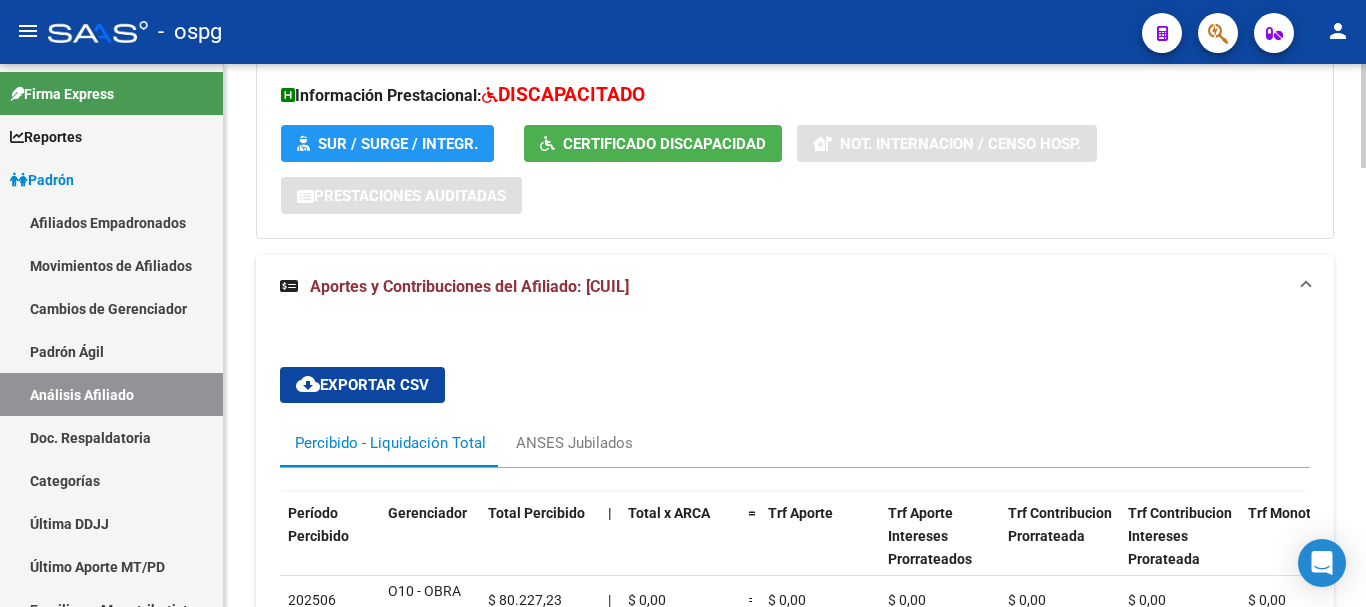 scroll, scrollTop: 1717, scrollLeft: 0, axis: vertical 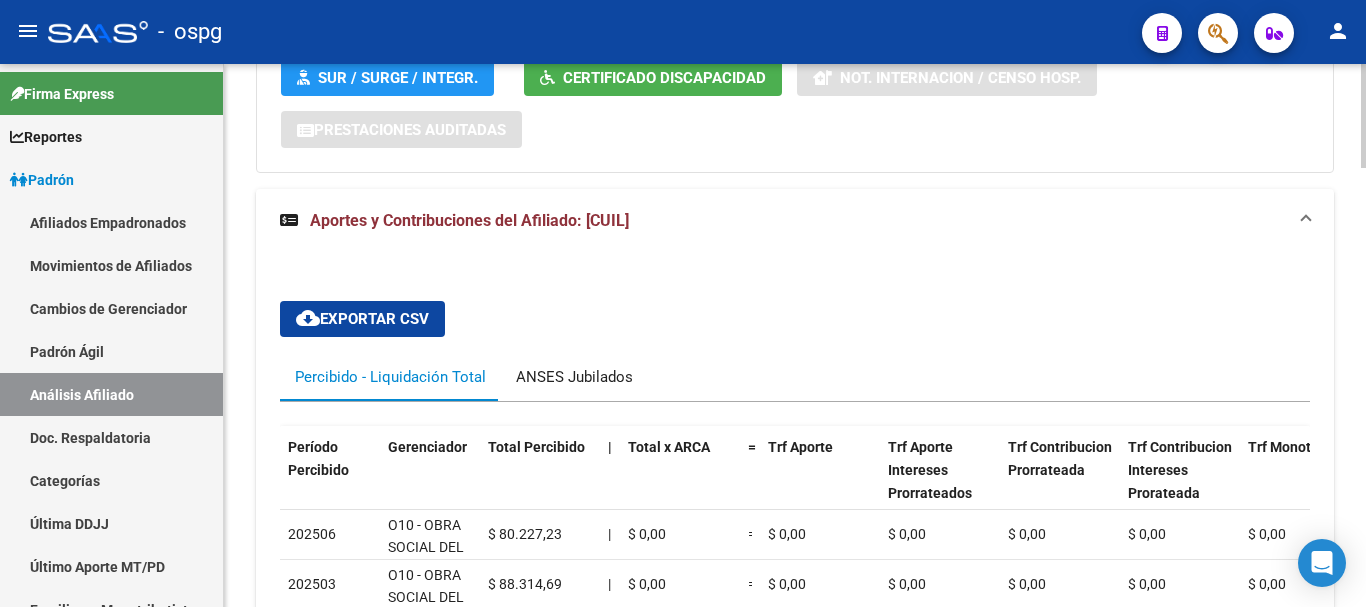 click on "ANSES Jubilados" at bounding box center (574, 377) 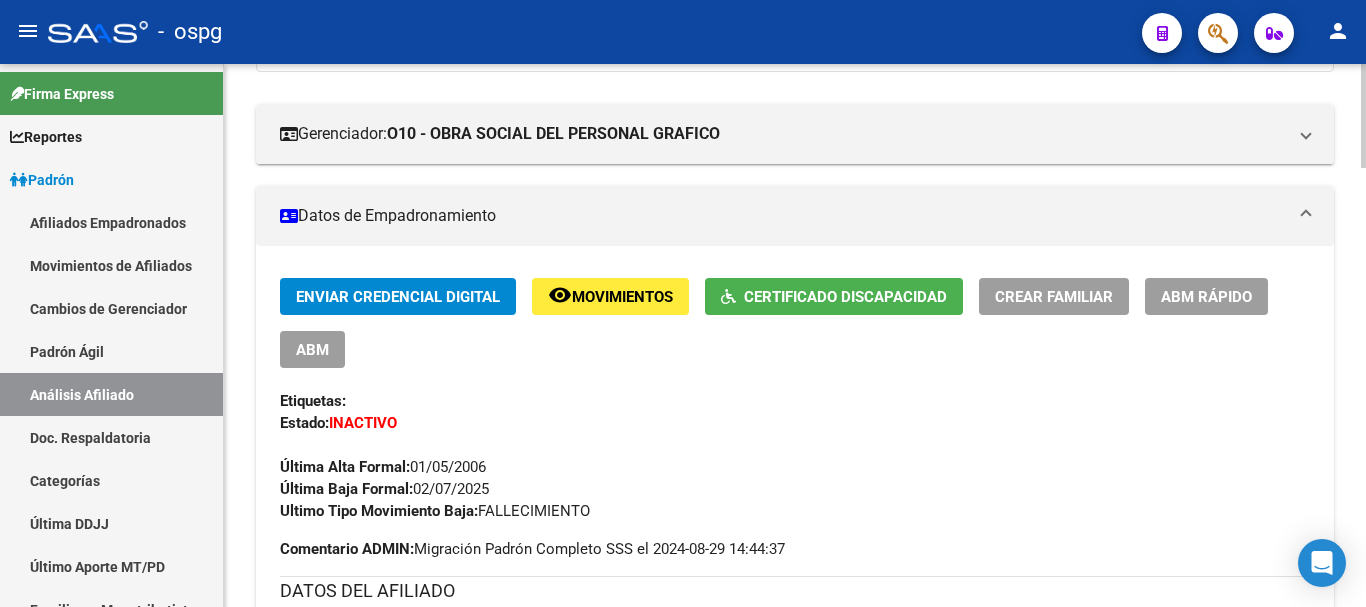 scroll, scrollTop: 234, scrollLeft: 0, axis: vertical 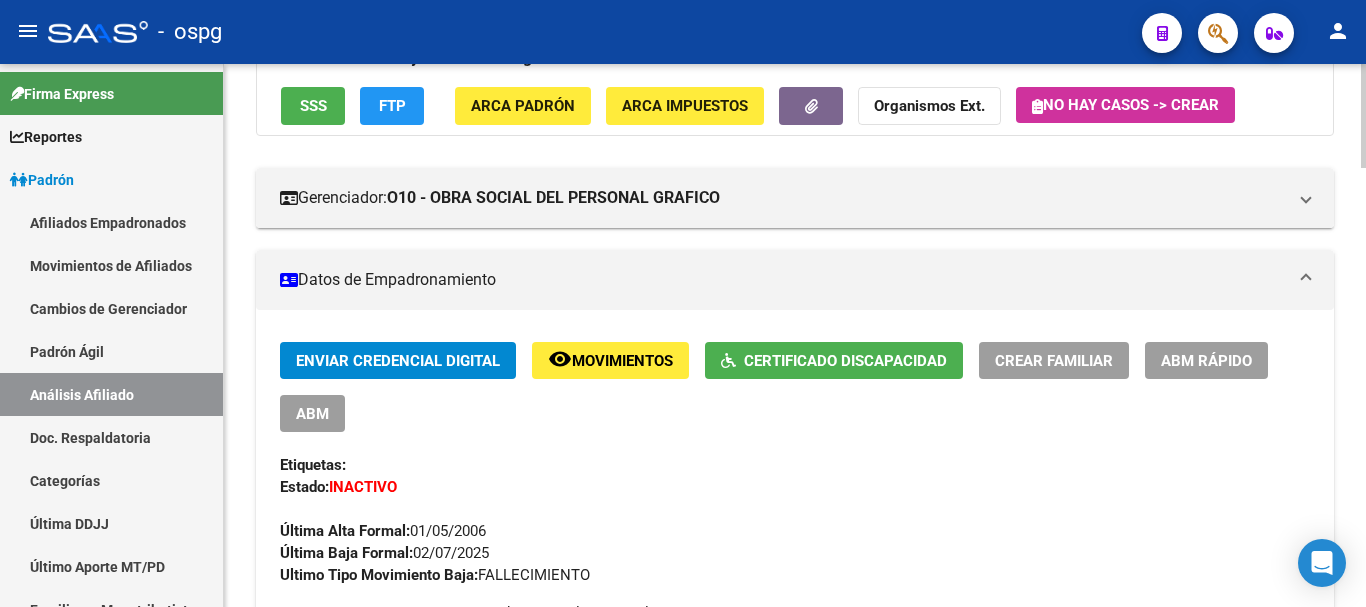 click on "ABM Rápido" 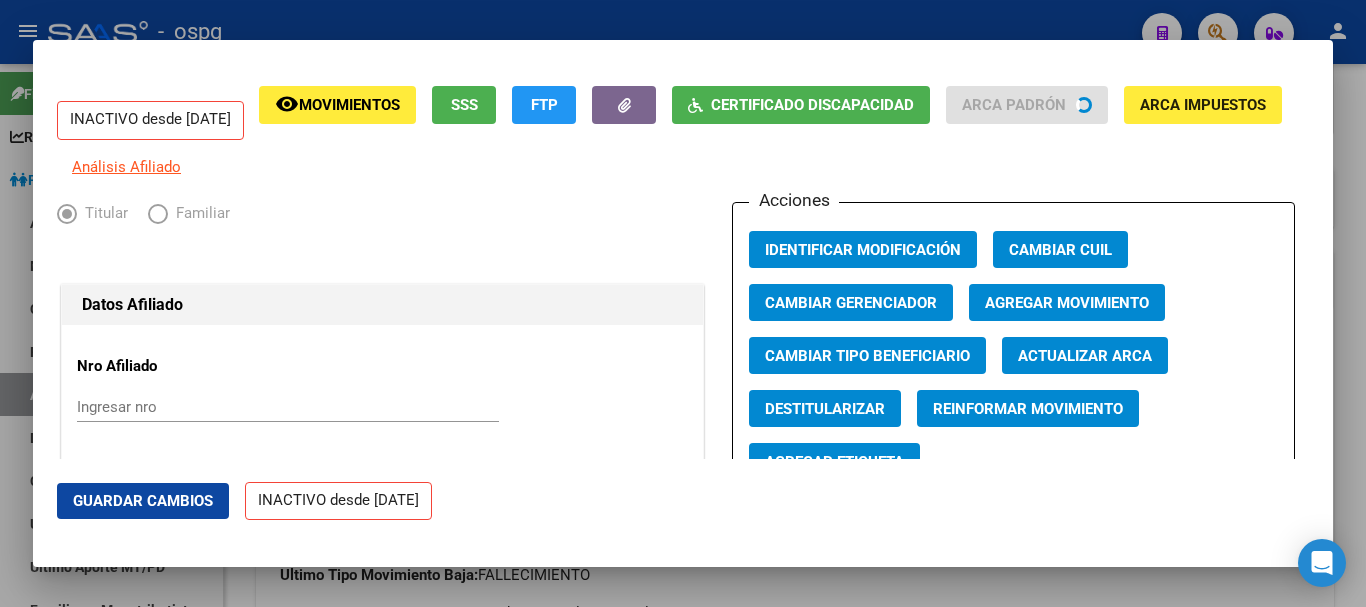 radio on "true" 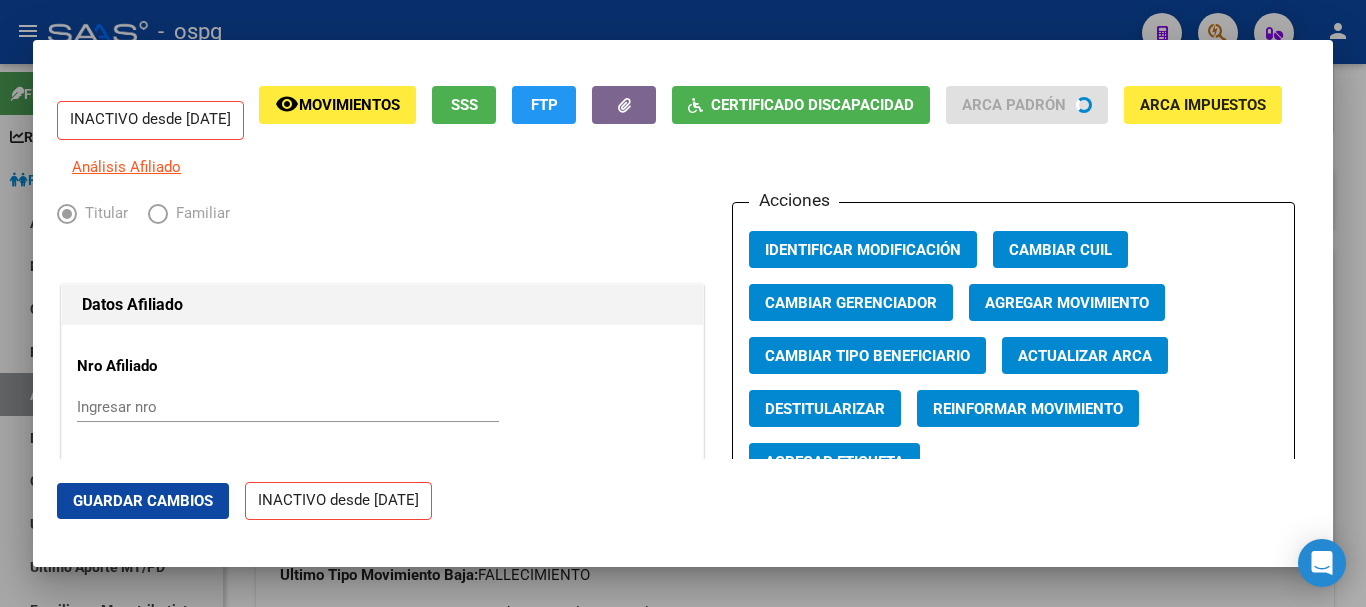 type on "33-63761744-9" 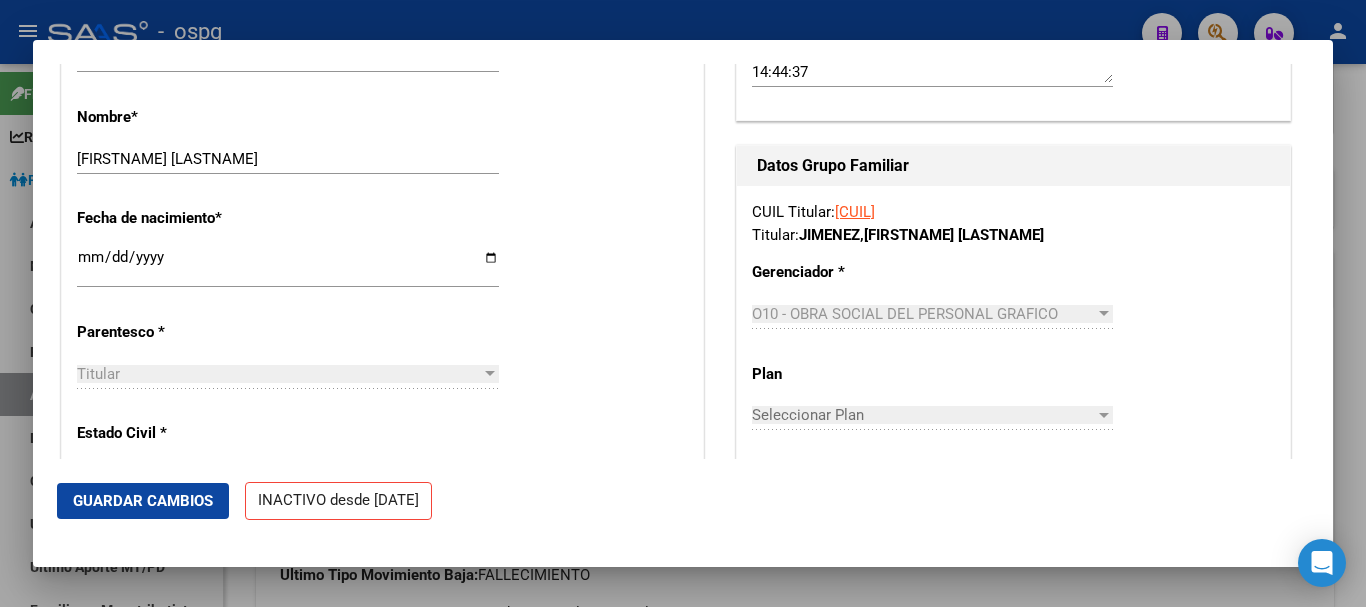 scroll, scrollTop: 900, scrollLeft: 0, axis: vertical 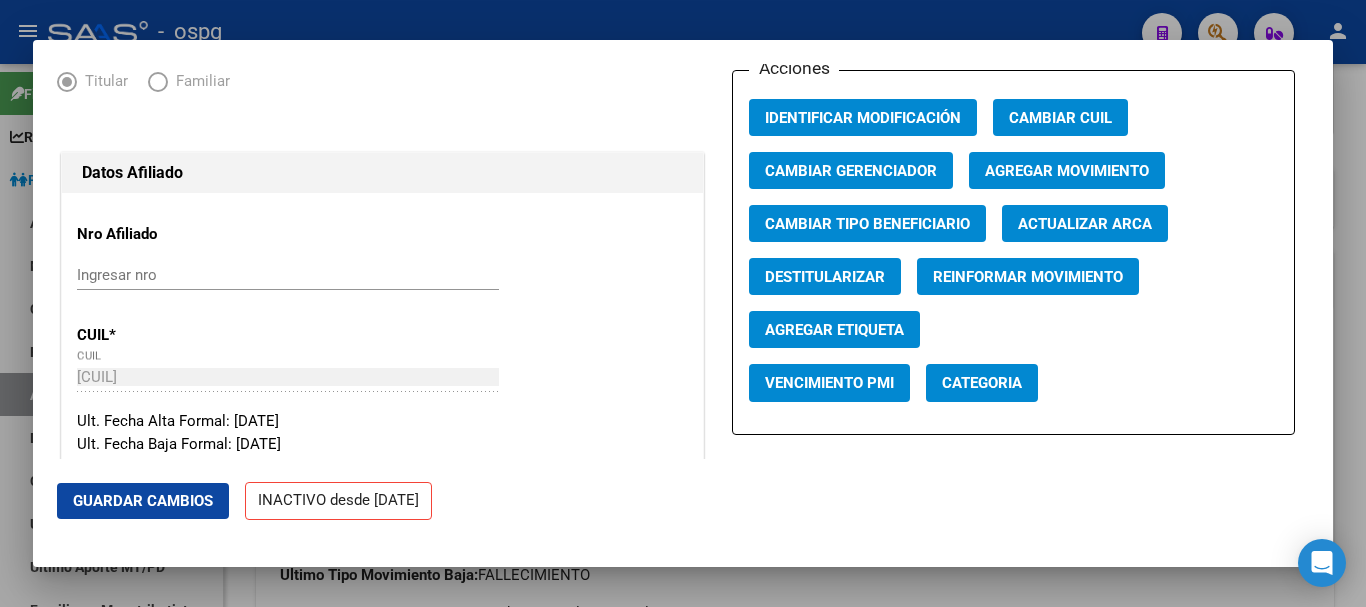 click at bounding box center [683, 303] 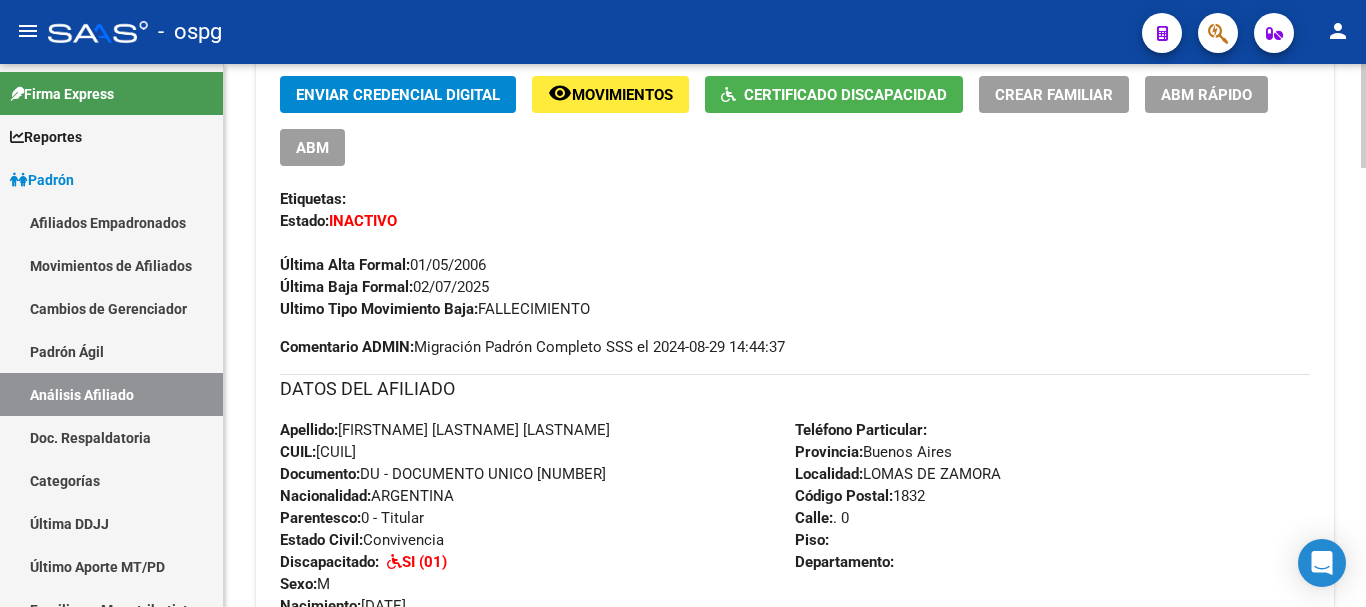 scroll, scrollTop: 0, scrollLeft: 0, axis: both 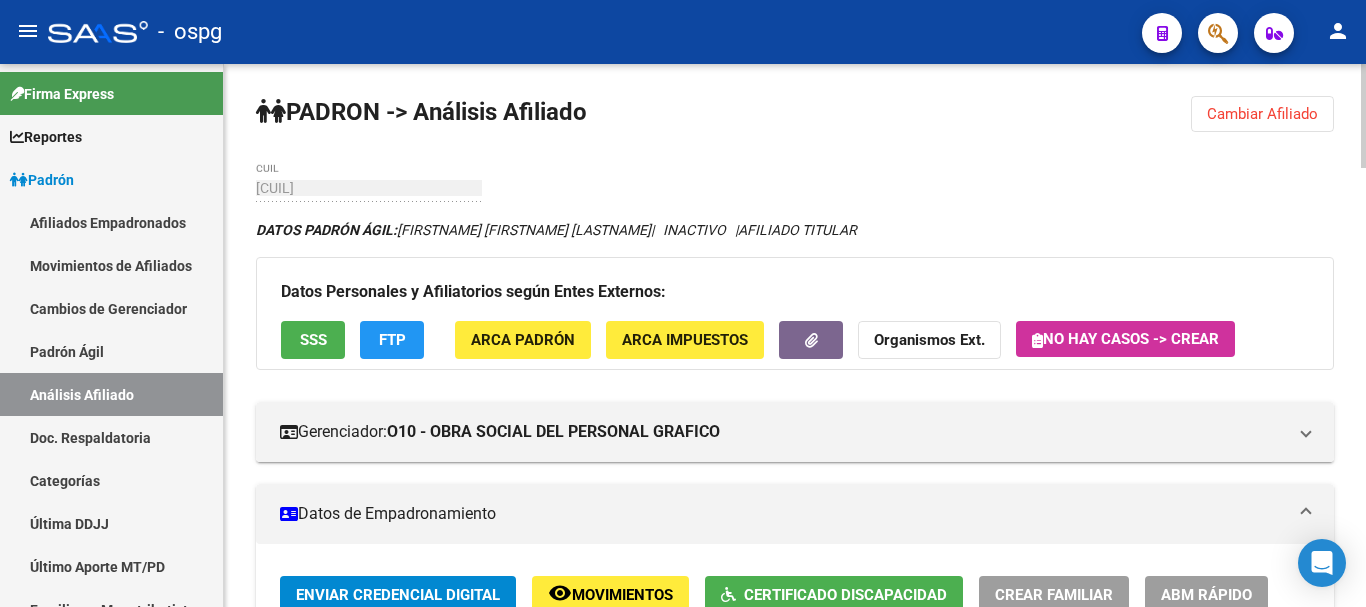 click on "menu -   ospg  person    Firma Express     Reportes Ingresos Devengados Análisis Histórico Detalles Transferencias RG sin DDJJ Detalles por CUIL RG Detalles - MT/PD MT morosos Padrón Traspasos x O.S. Traspasos x Gerenciador Traspasos x Provincia Nuevos Aportantes Métricas - Padrón SSS Métricas - Crecimiento Población    Padrón Afiliados Empadronados Movimientos de Afiliados Cambios de Gerenciador Padrón Ágil Análisis Afiliado Doc. Respaldatoria Categorías Última DDJJ Último Aporte MT/PD Familiares Monotributistas Altas Directas    Integración (discapacidad) Certificado Discapacidad    Fiscalización RG Deuda X Empresa Listado de Empresas Análisis Empresa Actas Ingresos Percibidos Ingresos Percibidos Prorrateado x CUIL Cheques en Cartera Cheques rebotados sin cambiar ABM - Grupos de Fiscalizadores ABM - Fiscalizadores DDJJ Sospechosas    Casos / Tickets Casos Casos Movimientos Comentarios Documentación Adj.    Explorador de Archivos ARCA DDJJ / Nóminas Detalles Transferencias Detalles" 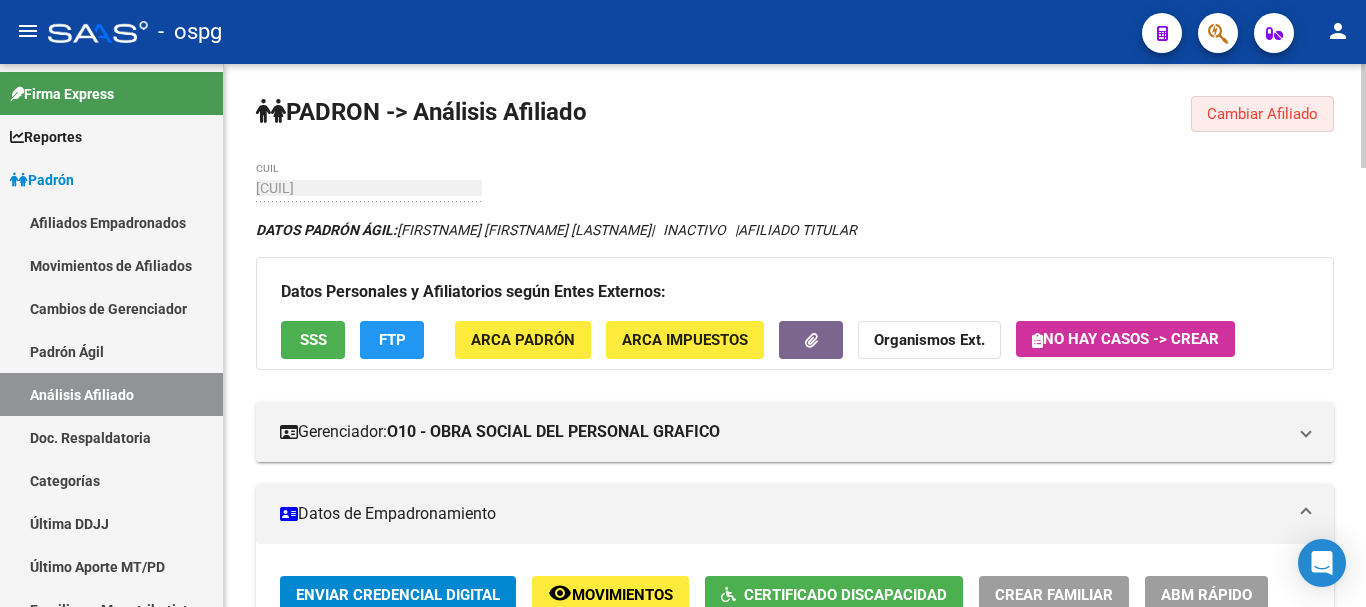 click on "Cambiar Afiliado" 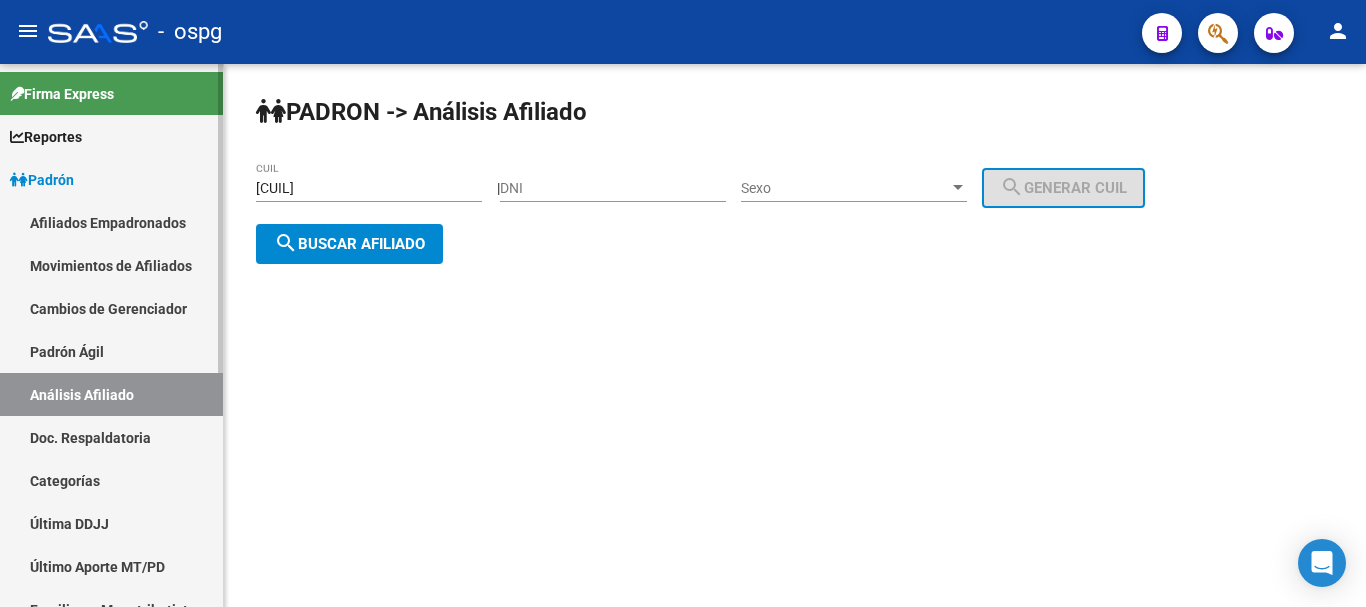 click on "Firma Express     Reportes Ingresos Devengados Análisis Histórico Detalles Transferencias RG sin DDJJ Detalles por CUIL RG Detalles - MT/PD MT morosos Padrón Traspasos x O.S. Traspasos x Gerenciador Traspasos x Provincia Nuevos Aportantes Métricas - Padrón SSS Métricas - Crecimiento Población    Padrón Afiliados Empadronados Movimientos de Afiliados Cambios de Gerenciador Padrón Ágil Análisis Afiliado Doc. Respaldatoria Categorías Última DDJJ Último Aporte MT/PD Familiares Monotributistas Altas Directas    Integración (discapacidad) Certificado Discapacidad    Fiscalización RG Deuda X Empresa Listado de Empresas Análisis Empresa Actas Ingresos Percibidos Ingresos Percibidos Prorrateado x CUIL Cheques en Cartera Cheques rebotados sin cambiar ABM - Grupos de Fiscalizadores ABM - Fiscalizadores DDJJ Sospechosas    Casos / Tickets Casos Casos Movimientos Comentarios Documentación Adj.    Explorador de Archivos ARCA DDJJ / Nóminas Detalles Transferencias Detalles Relaciones Laborales" 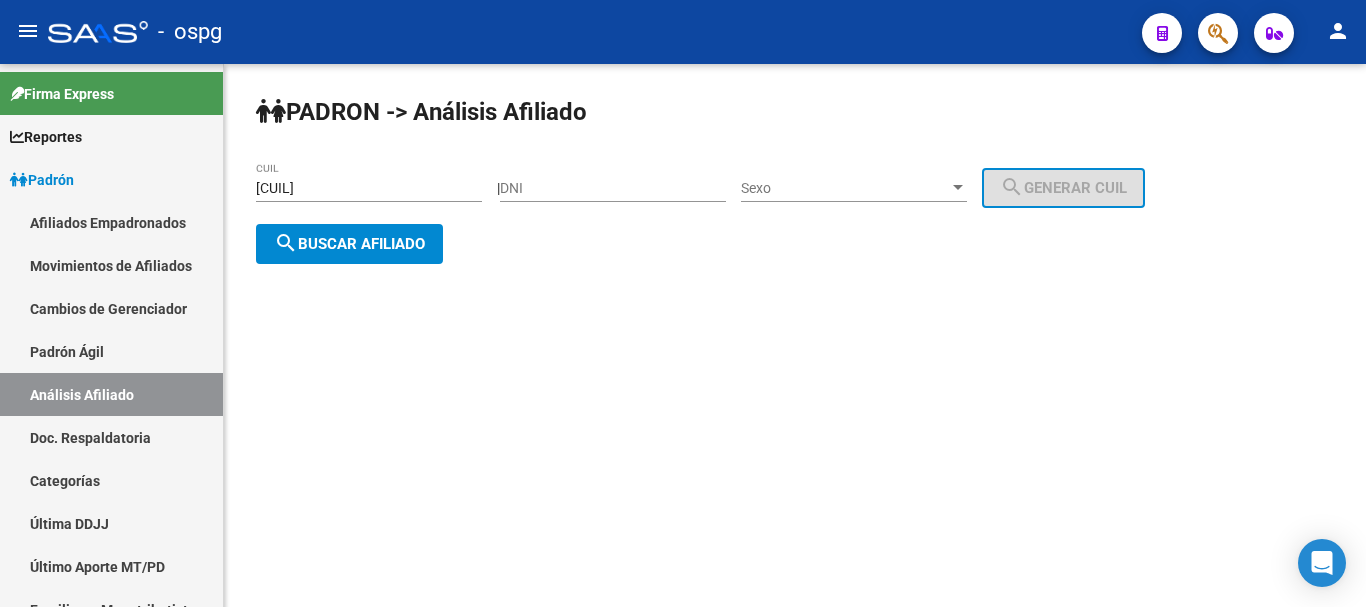drag, startPoint x: 403, startPoint y: 178, endPoint x: 373, endPoint y: 187, distance: 31.320919 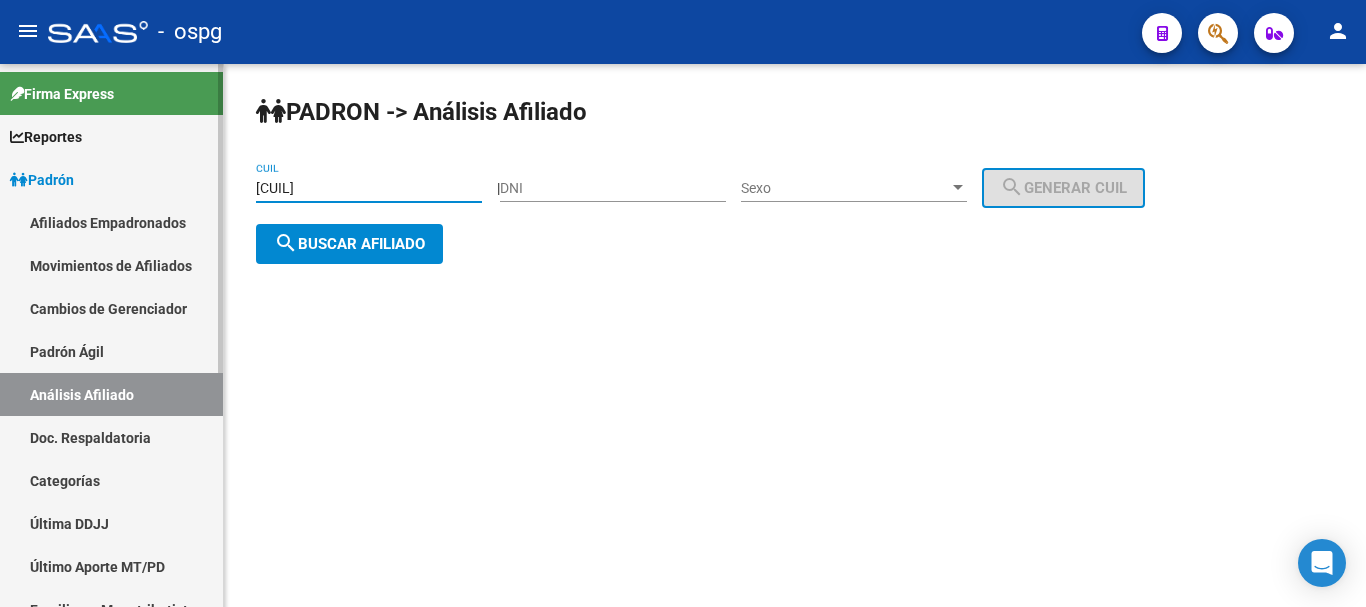 drag, startPoint x: 398, startPoint y: 186, endPoint x: 144, endPoint y: 157, distance: 255.65015 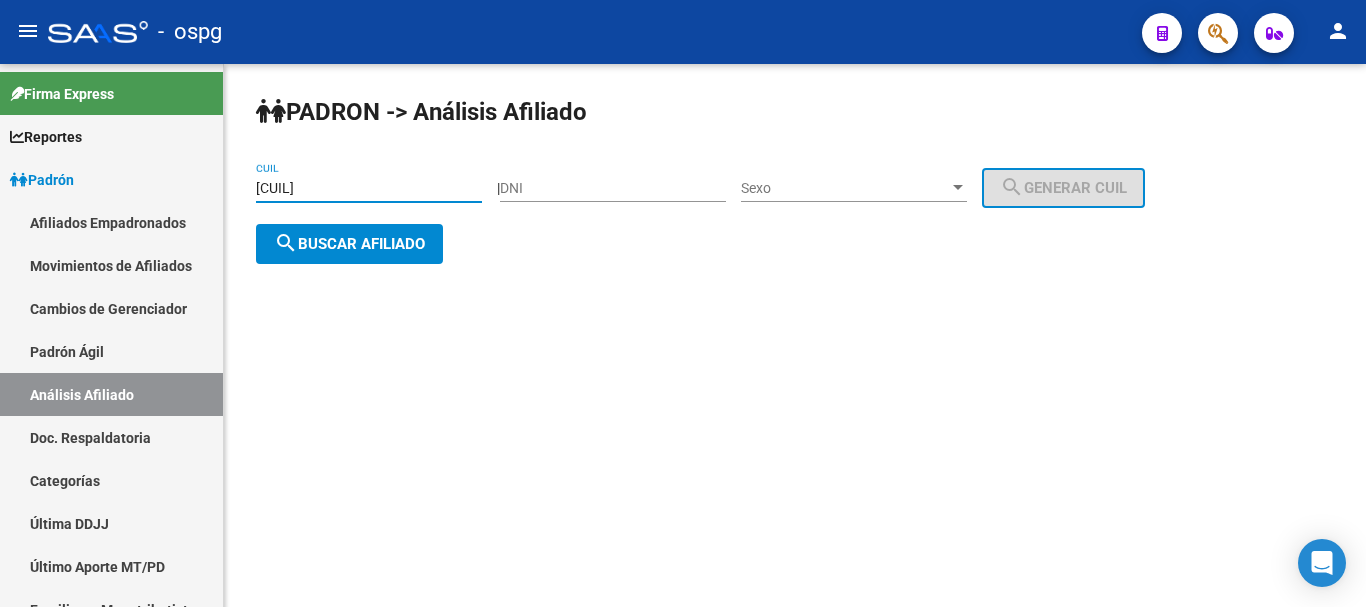 paste on "[CUIL]" 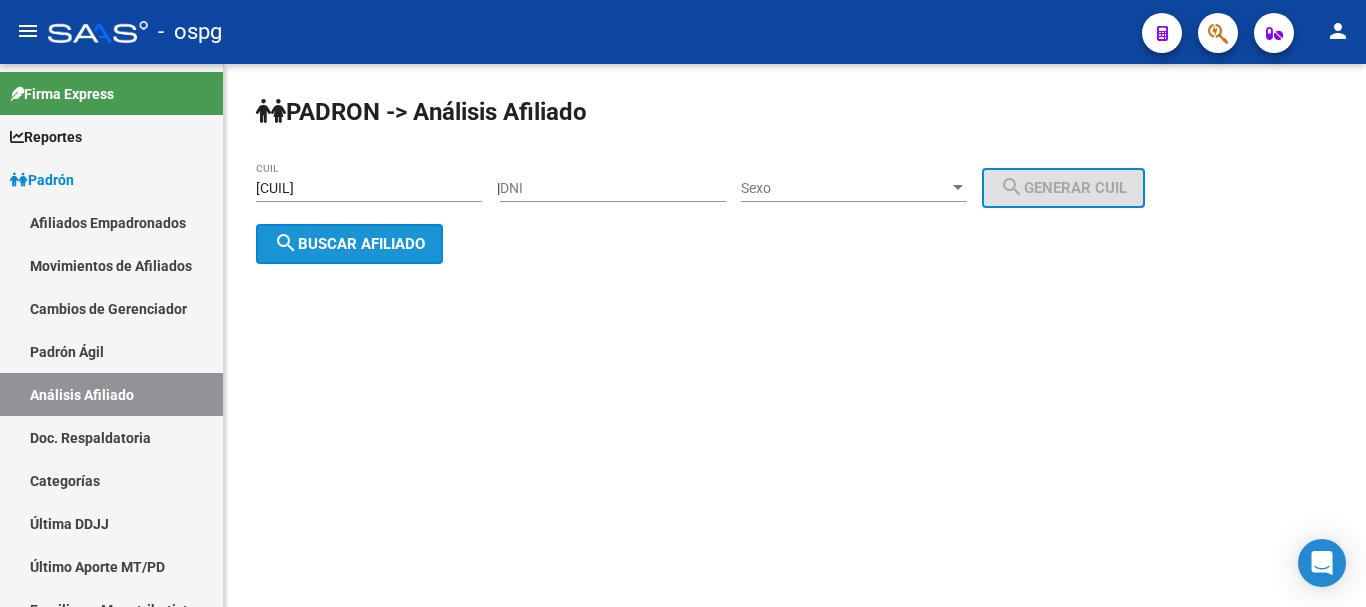 click on "search  Buscar afiliado" 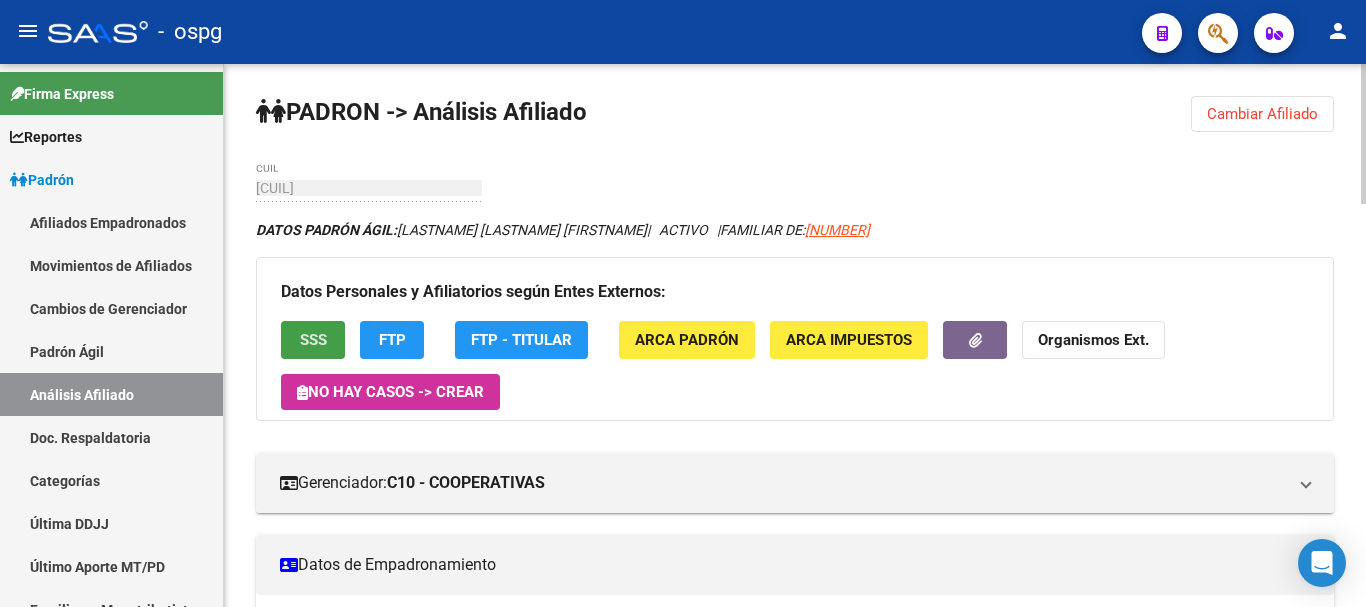 click on "SSS" 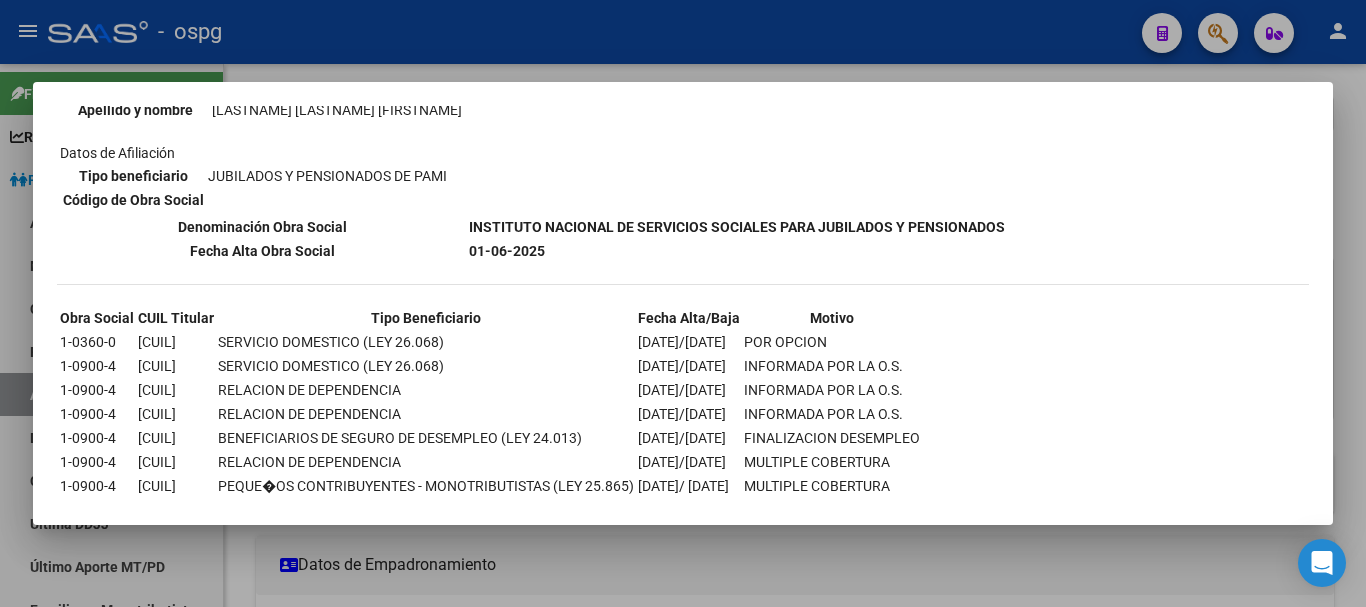 scroll, scrollTop: 304, scrollLeft: 0, axis: vertical 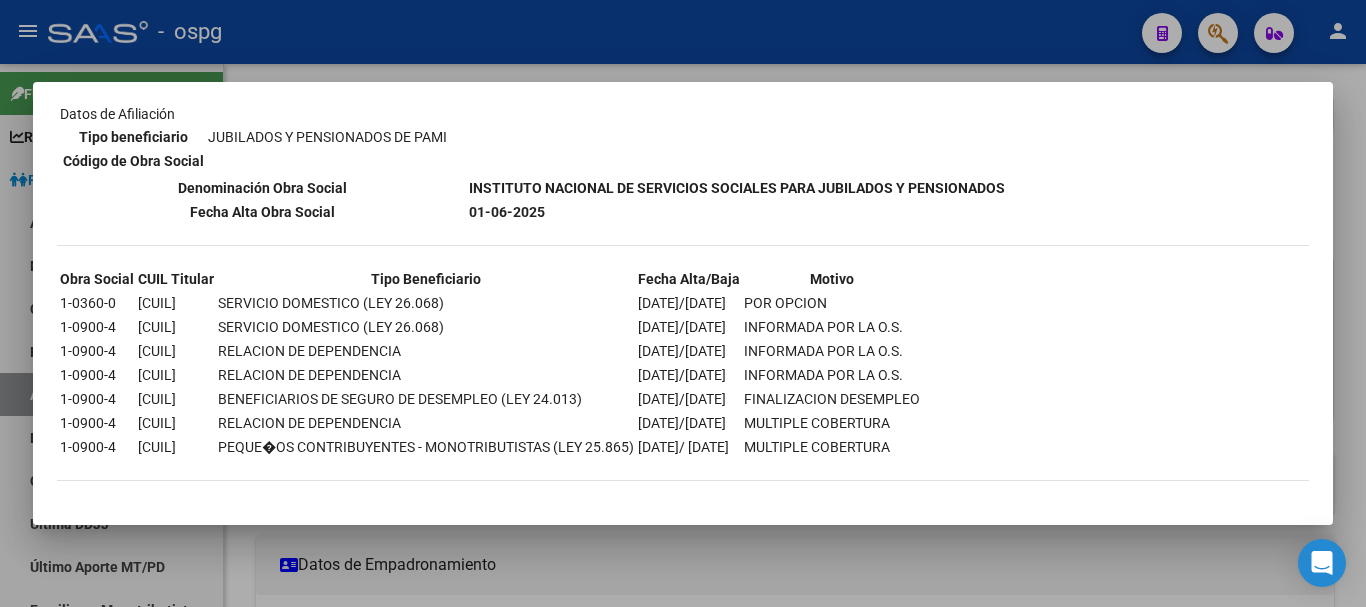 click at bounding box center [683, 303] 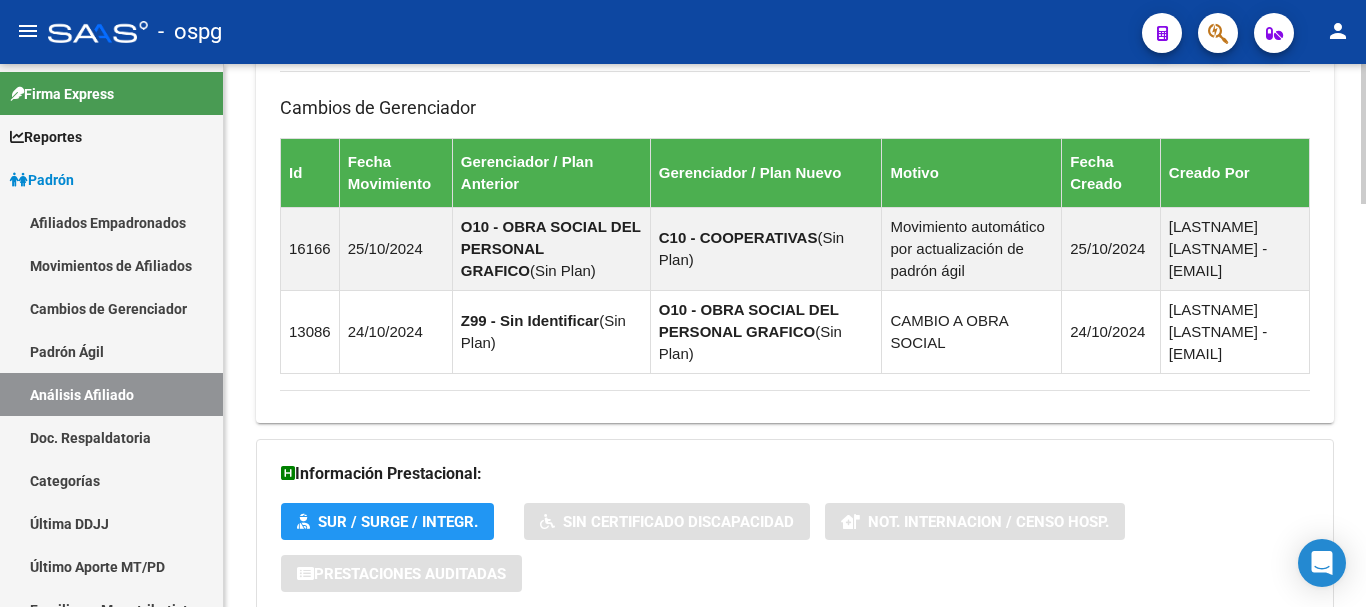 scroll, scrollTop: 1567, scrollLeft: 0, axis: vertical 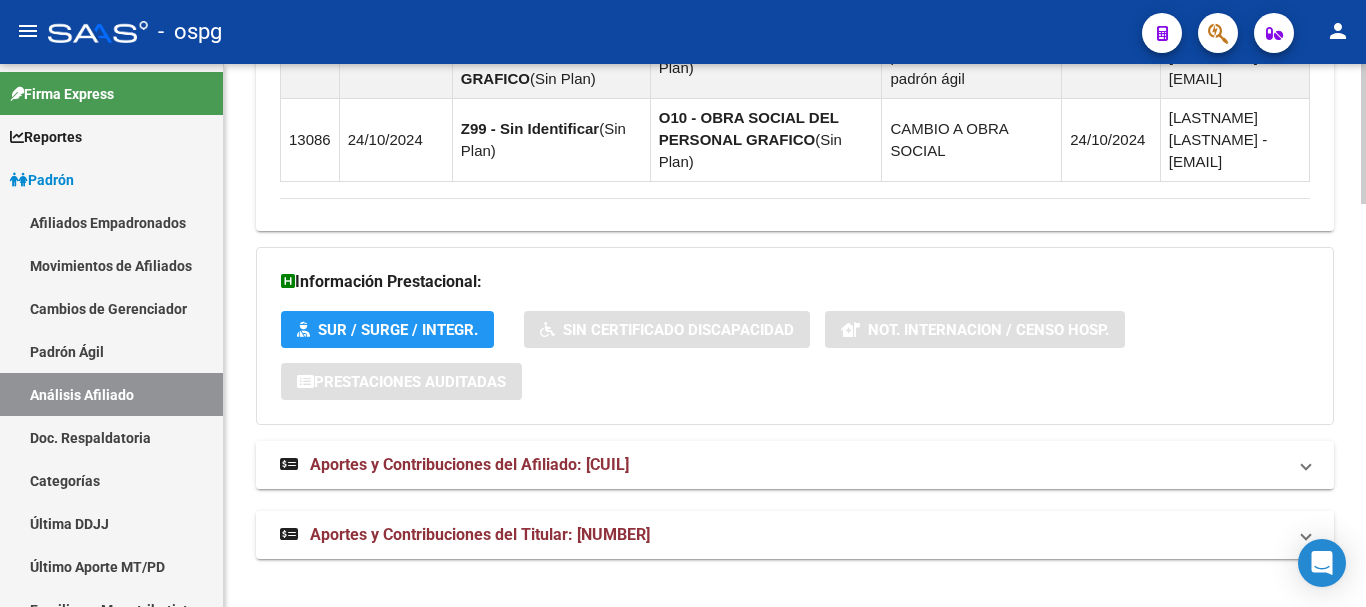 click on "Aportes y Contribuciones del Afiliado: [CUIL]" at bounding box center [795, 465] 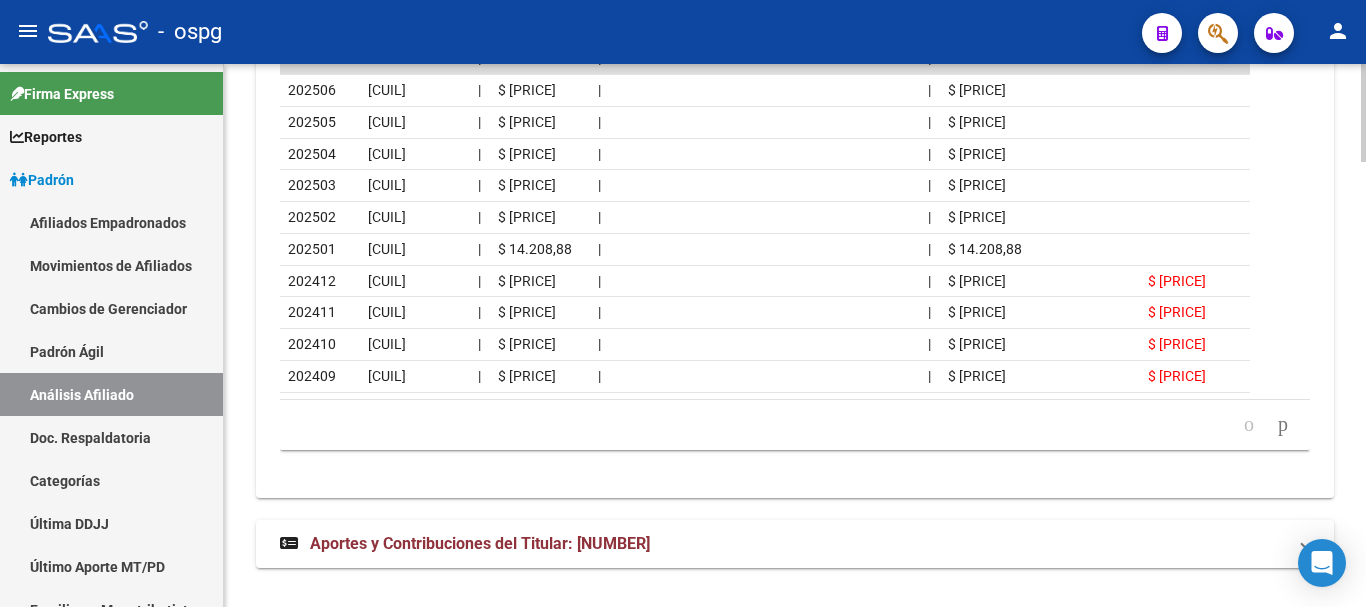 scroll, scrollTop: 2478, scrollLeft: 0, axis: vertical 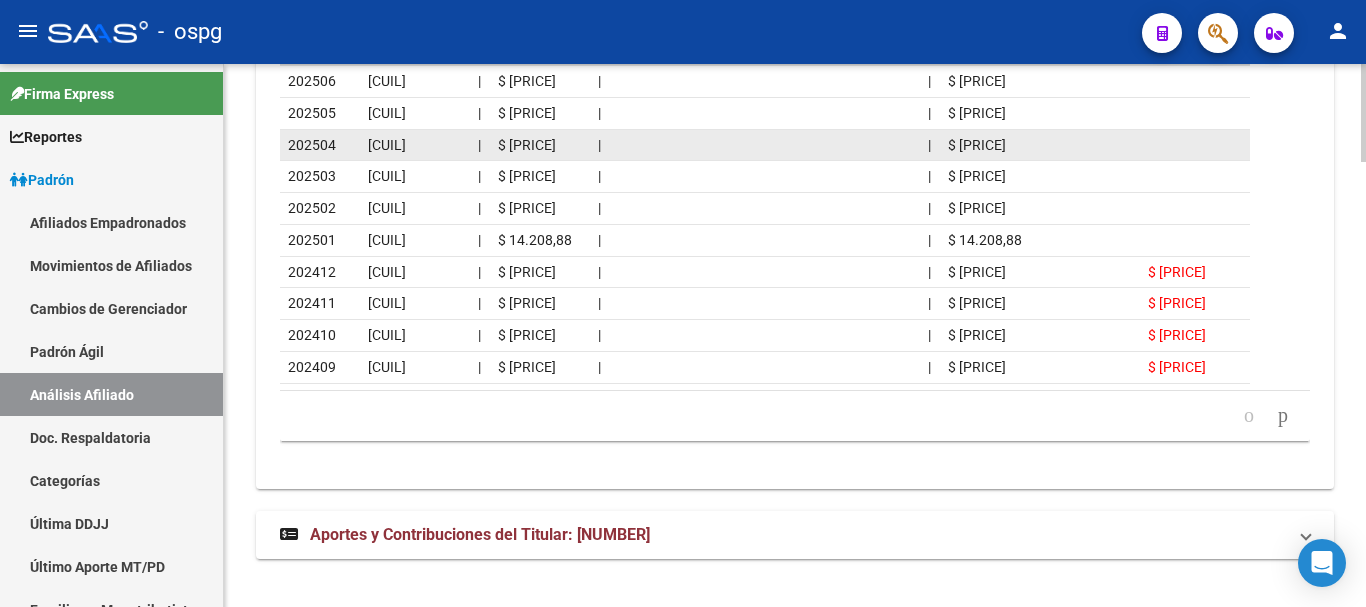 click 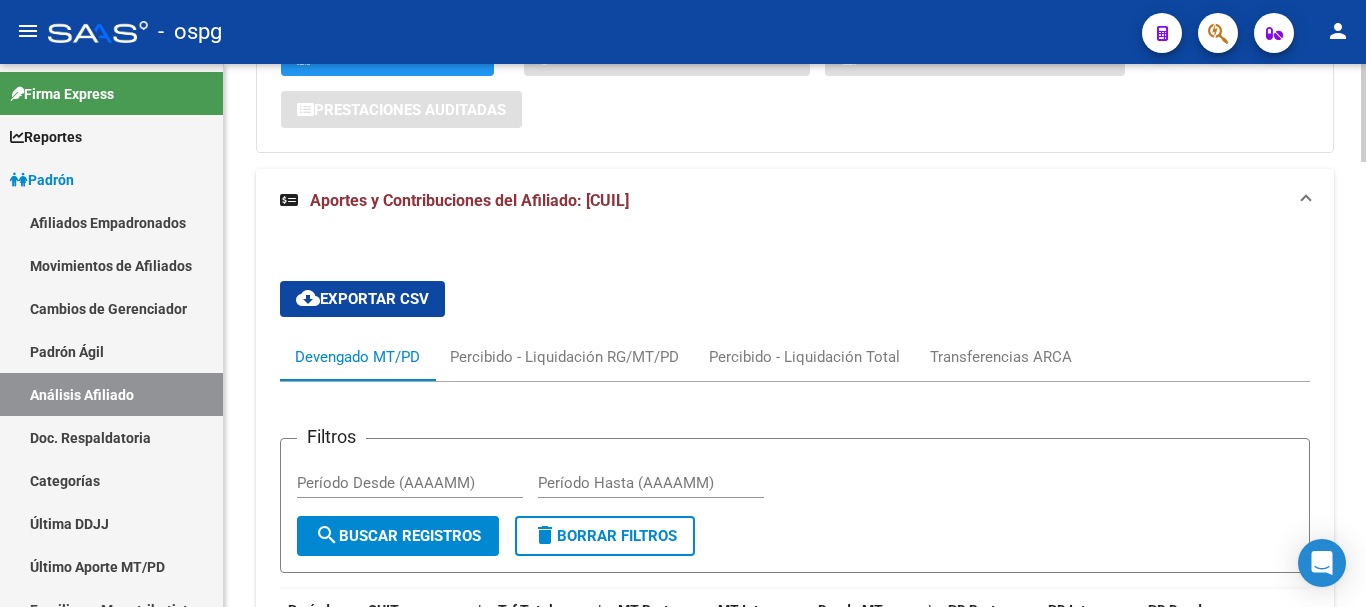 scroll, scrollTop: 1578, scrollLeft: 0, axis: vertical 